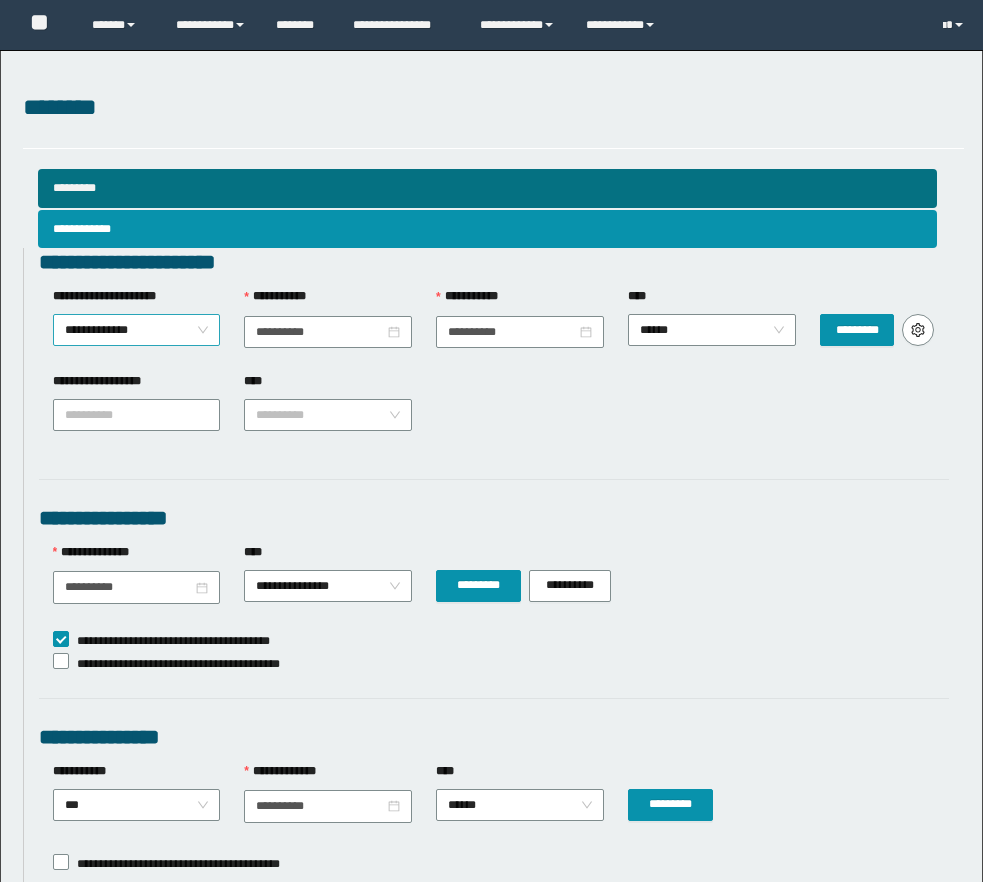 scroll, scrollTop: 0, scrollLeft: 0, axis: both 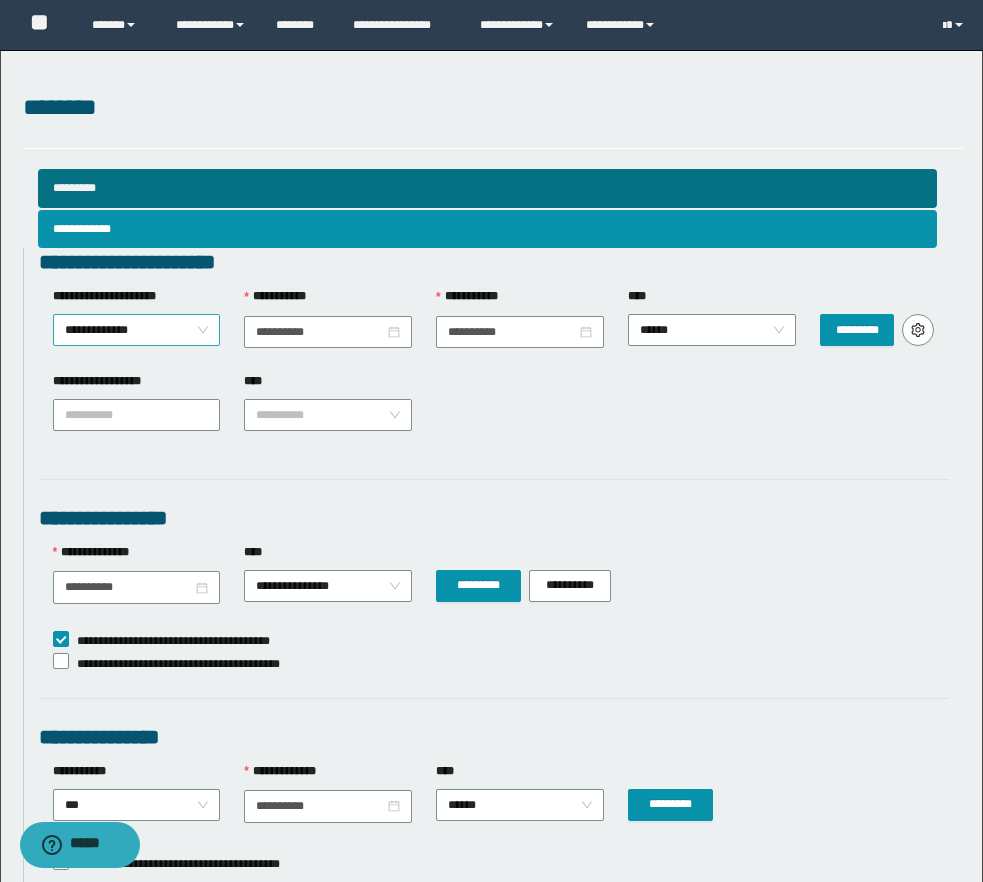 click on "**********" at bounding box center (137, 330) 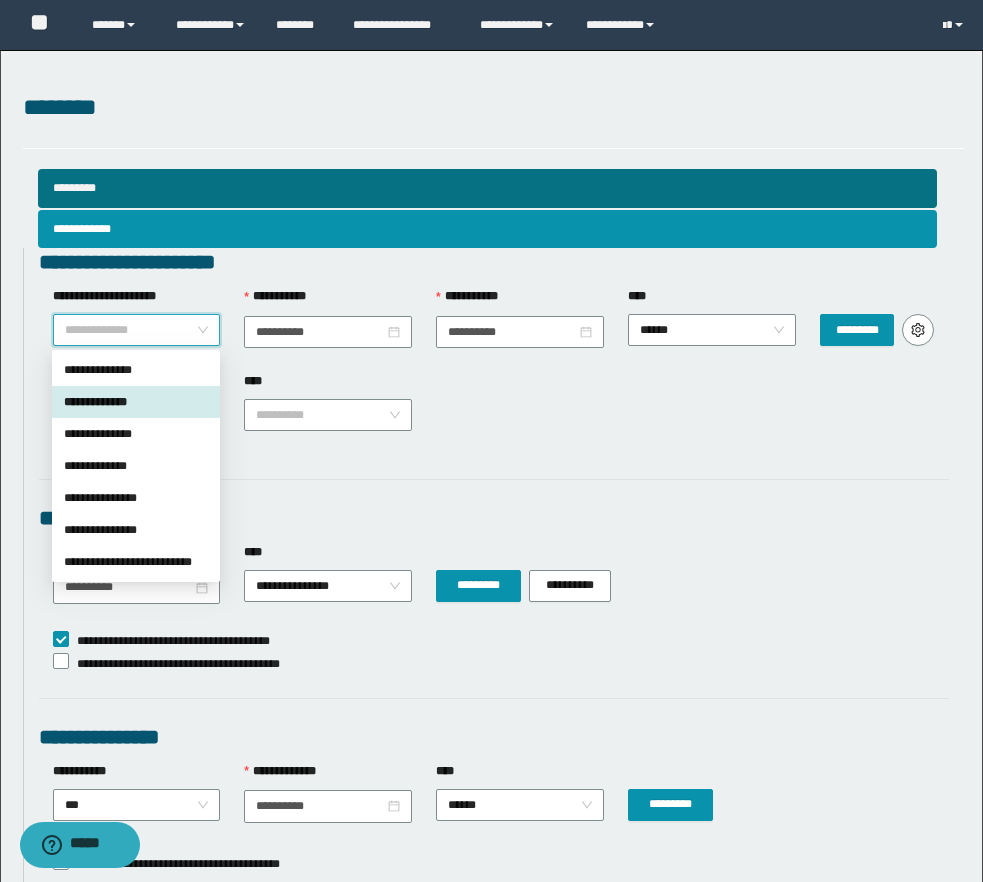 click on "**********" at bounding box center [136, 402] 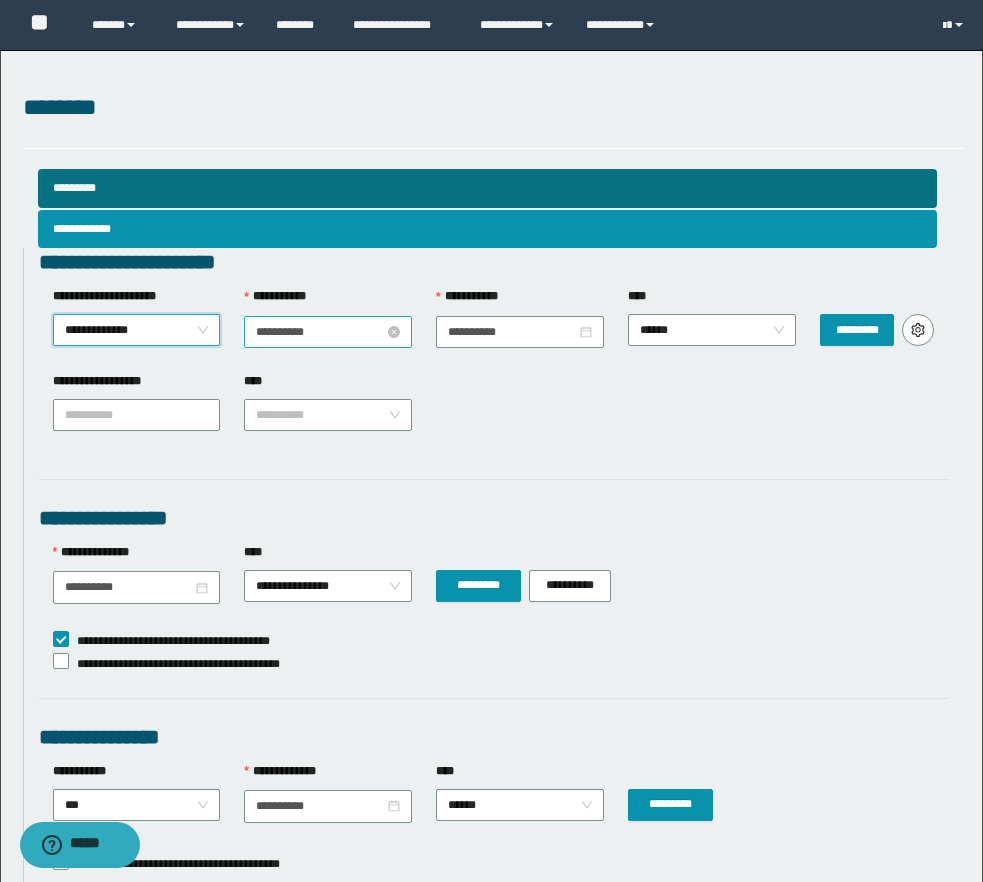 click on "**********" at bounding box center (320, 332) 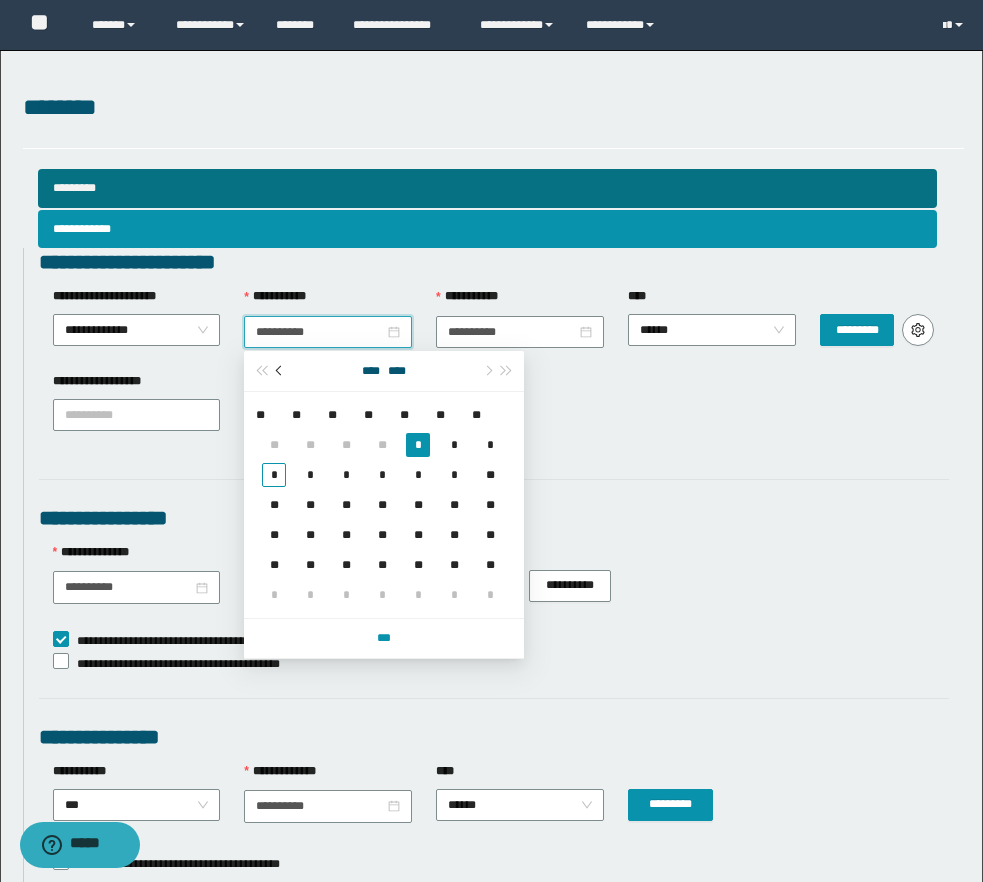 click at bounding box center (280, 371) 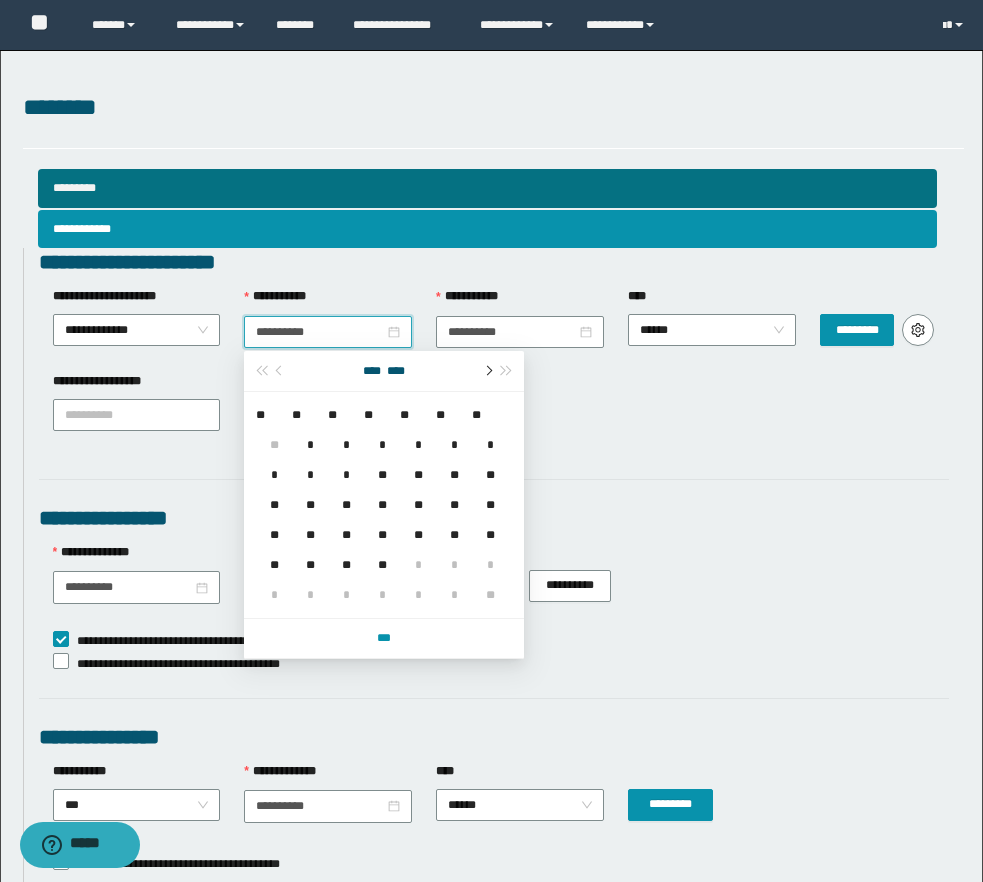 click at bounding box center (487, 371) 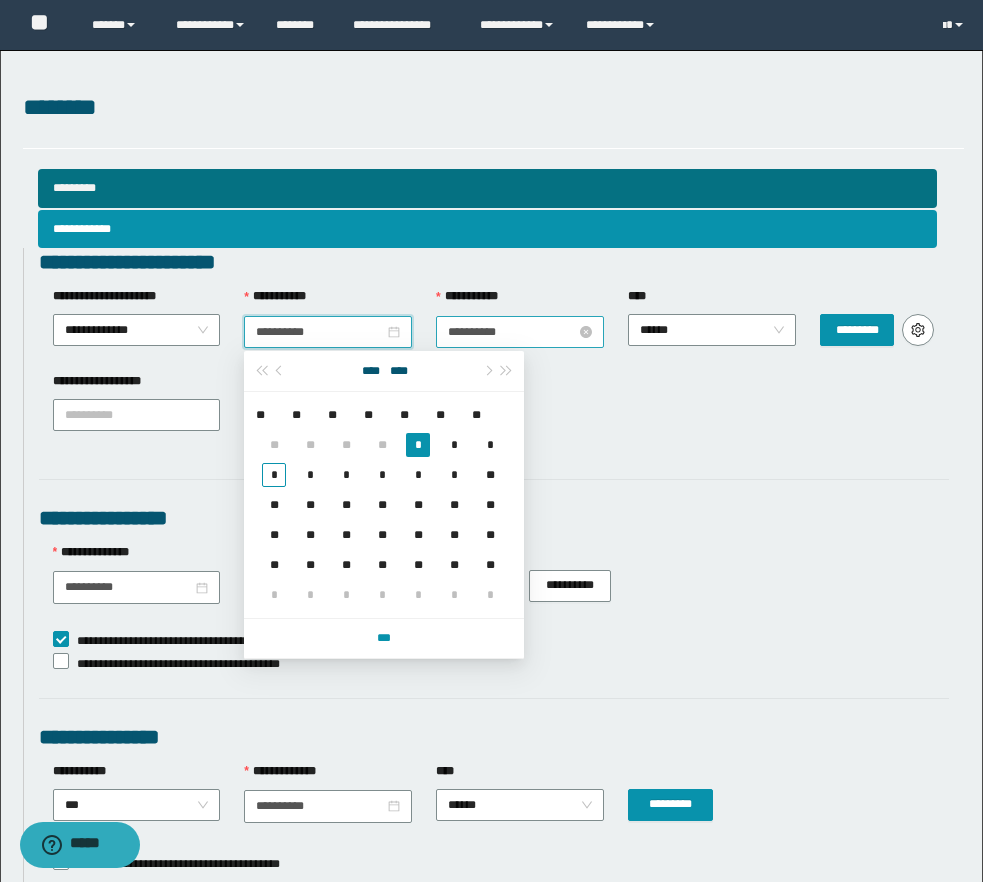 click on "**********" at bounding box center [512, 332] 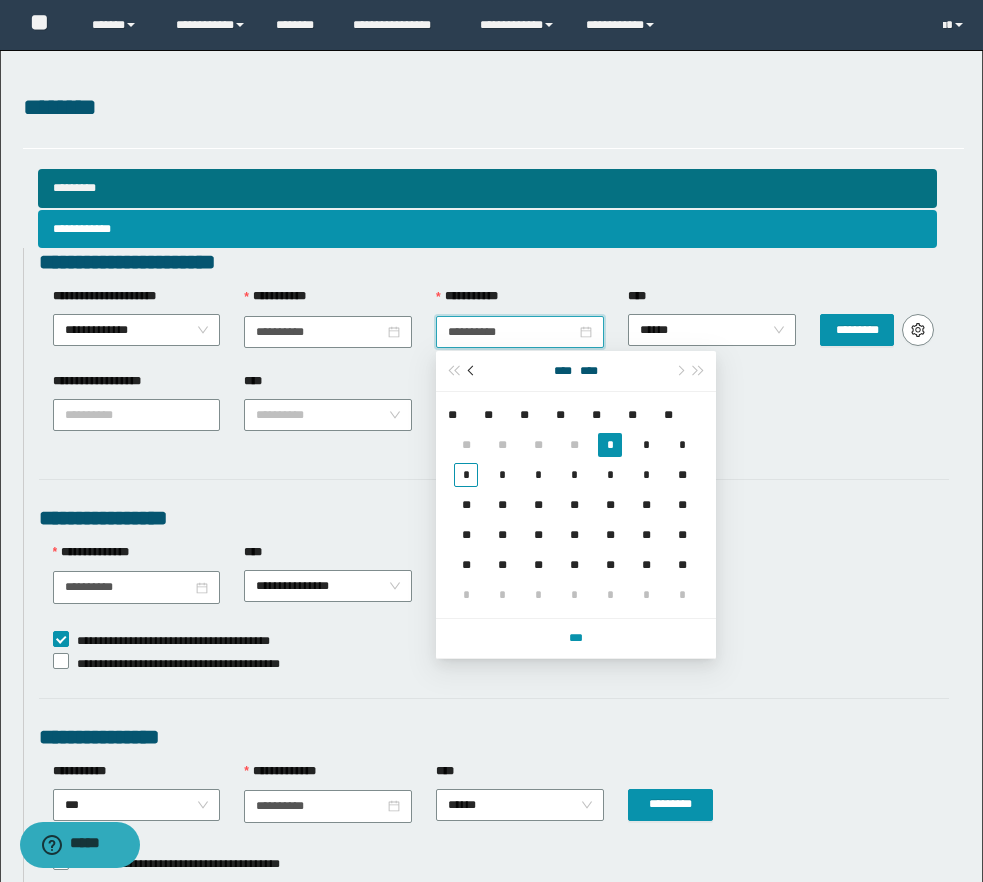 click at bounding box center [472, 371] 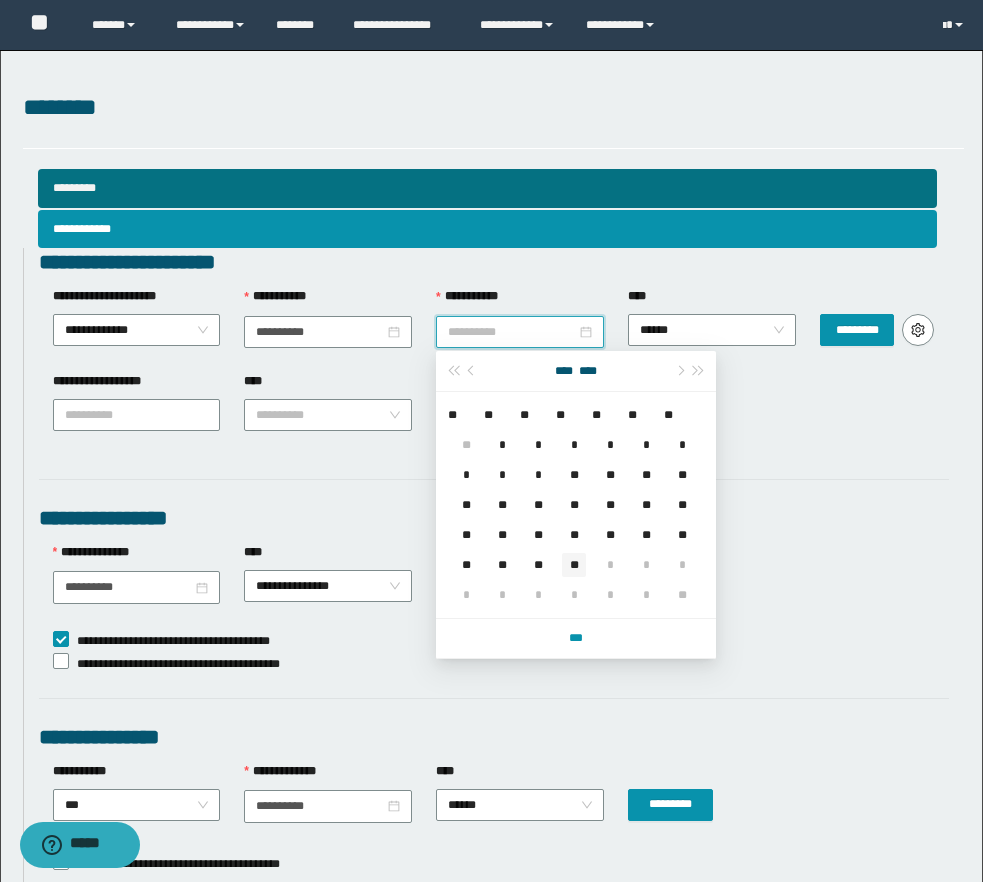 click on "**" at bounding box center (574, 565) 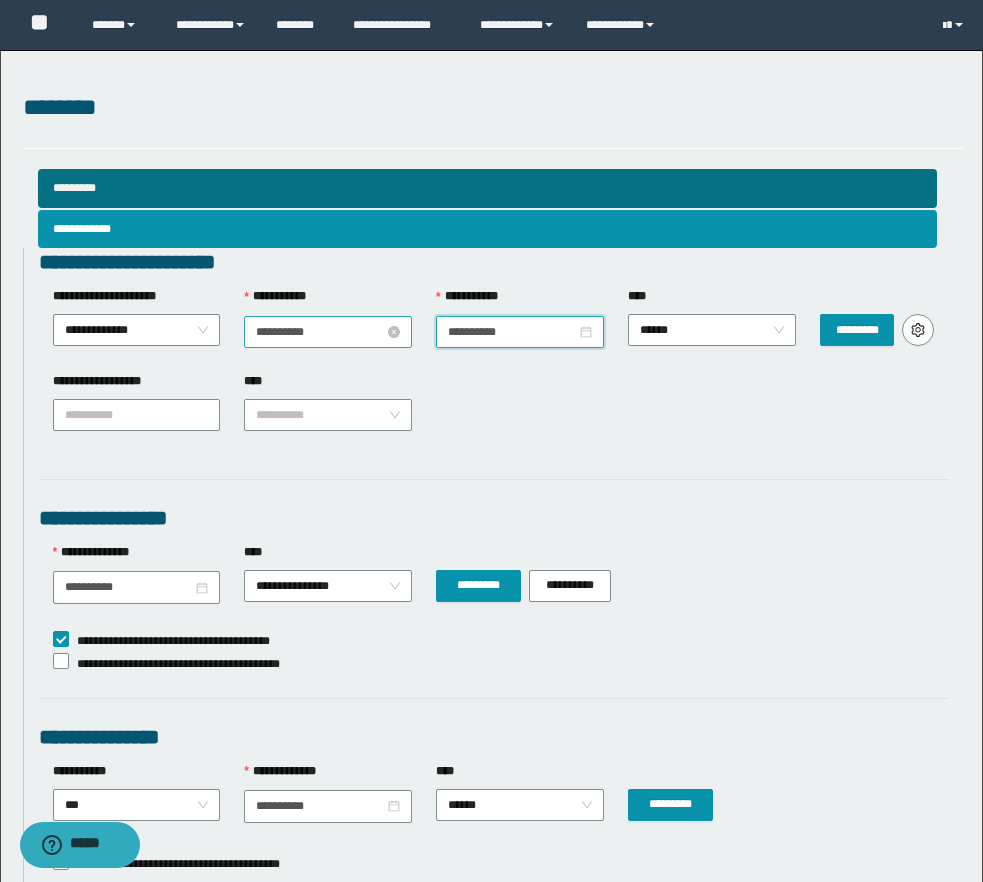 click on "**********" at bounding box center (320, 332) 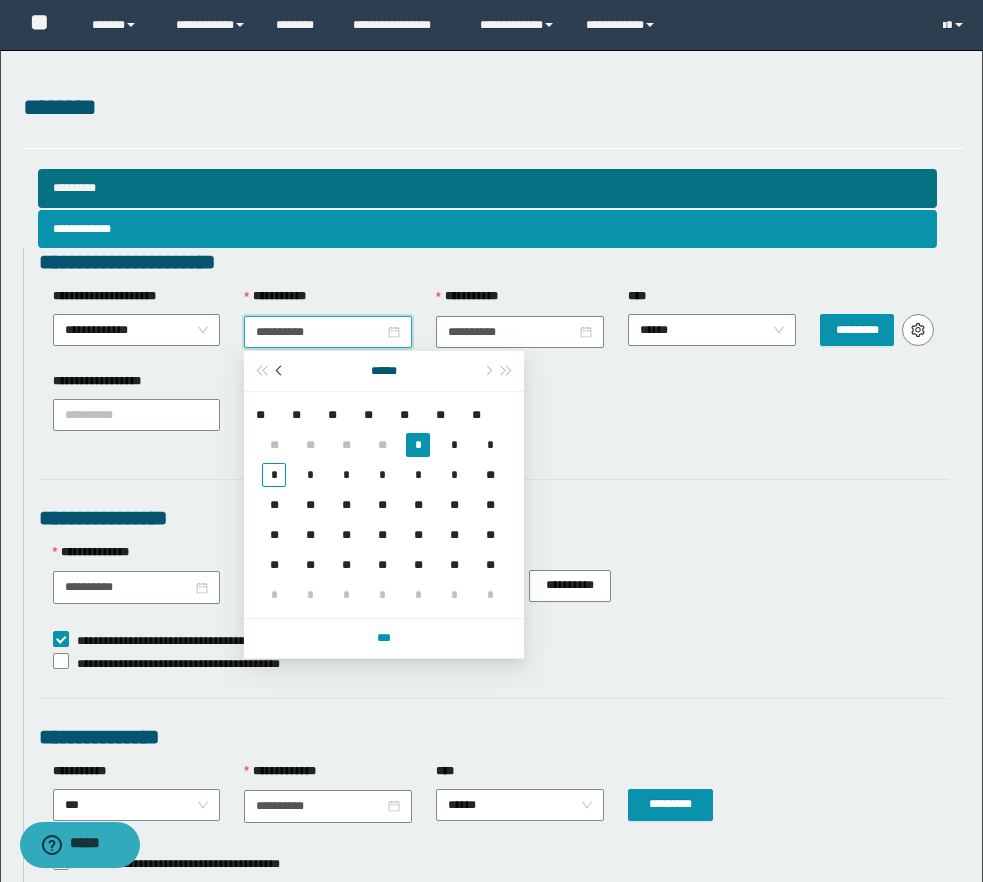 click at bounding box center (281, 371) 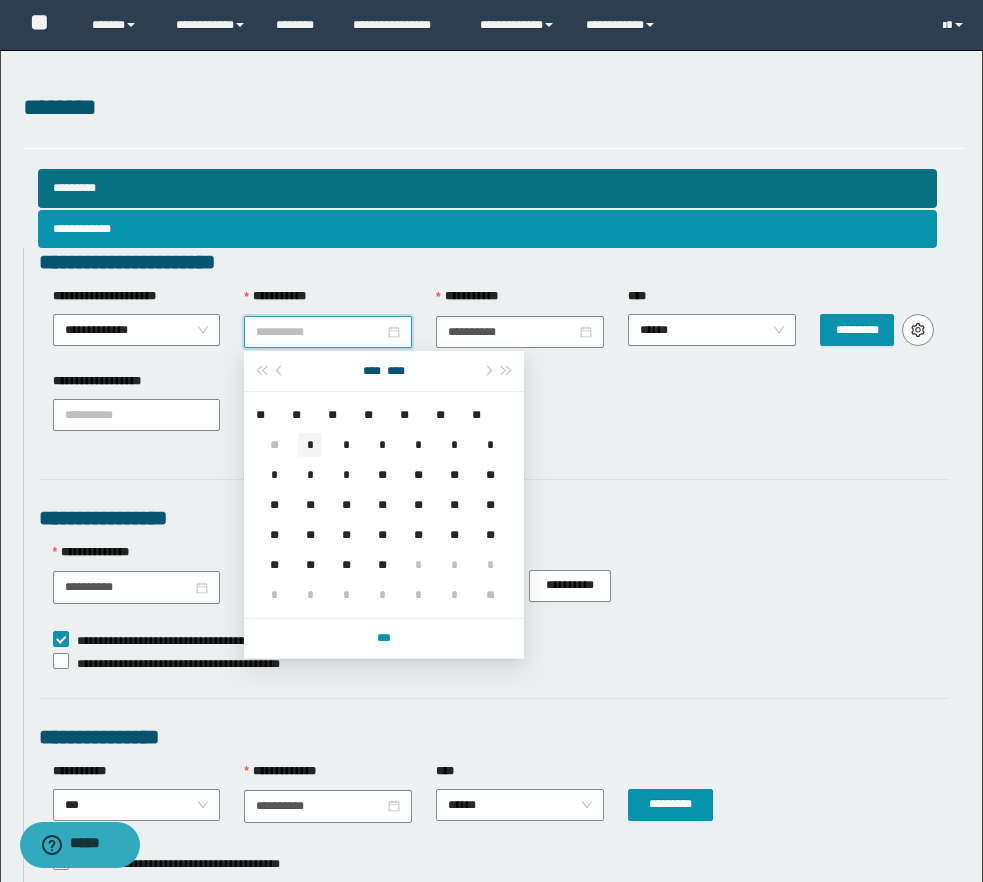click on "*" at bounding box center (310, 445) 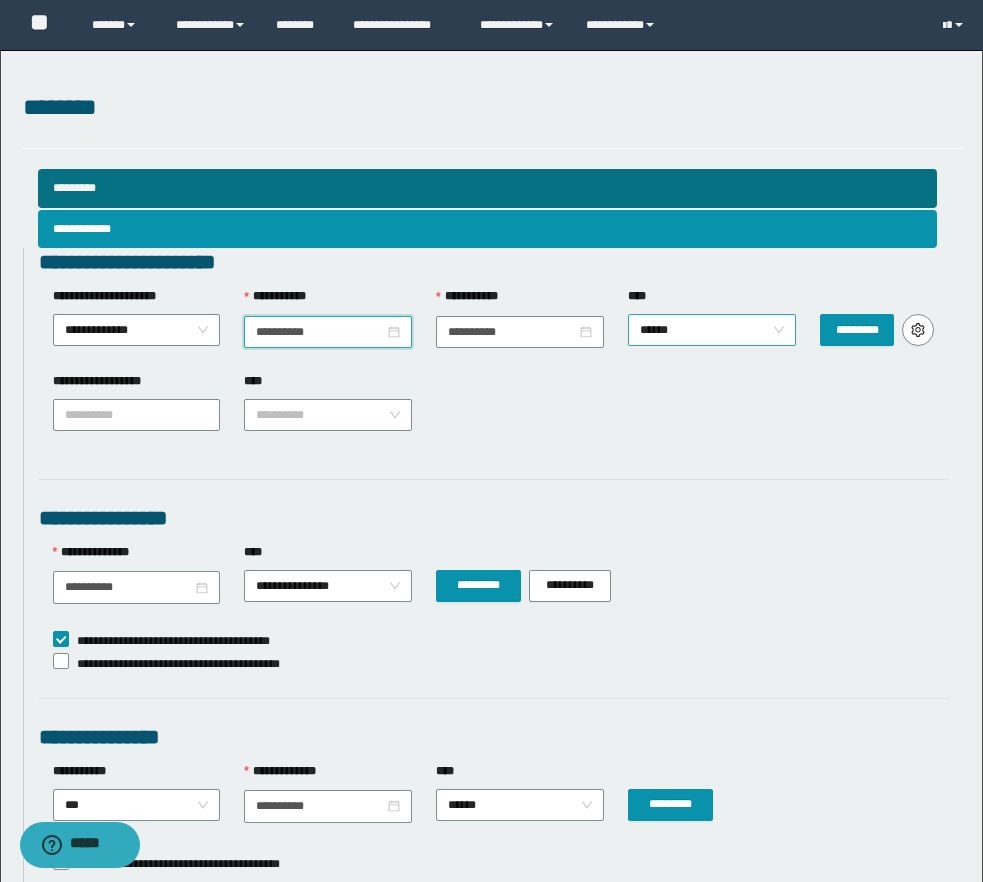 click on "******" at bounding box center (712, 330) 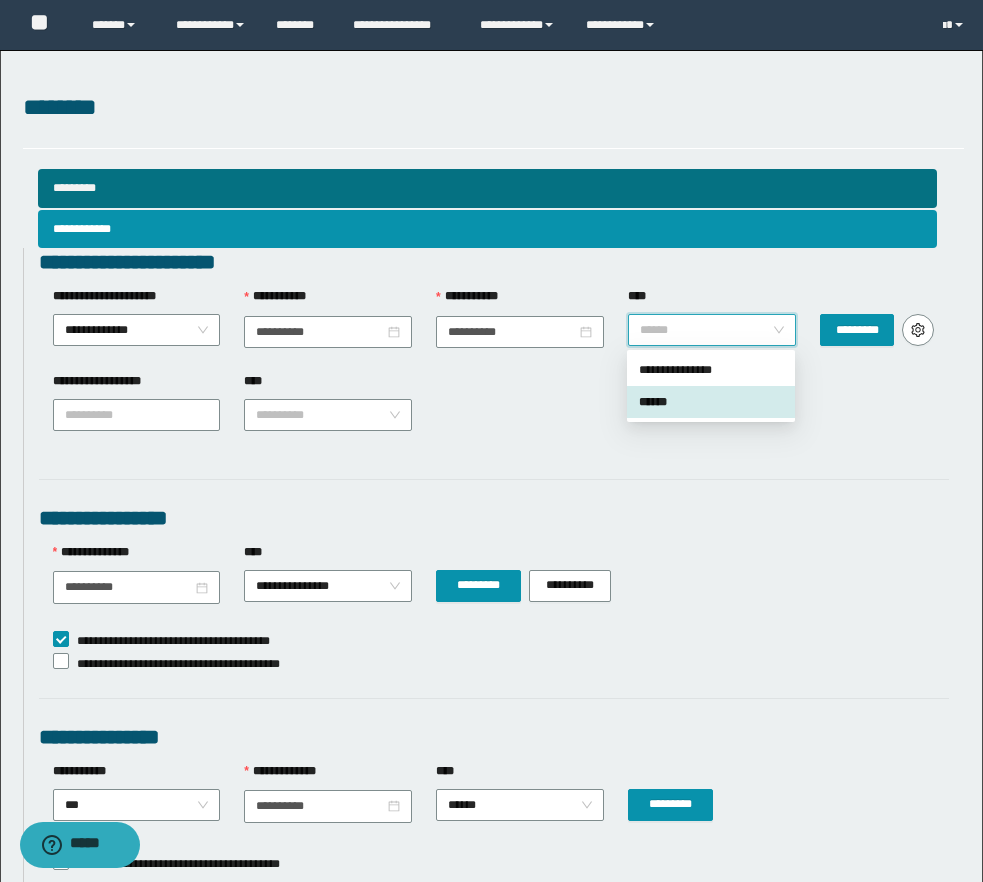 click on "******" at bounding box center (711, 402) 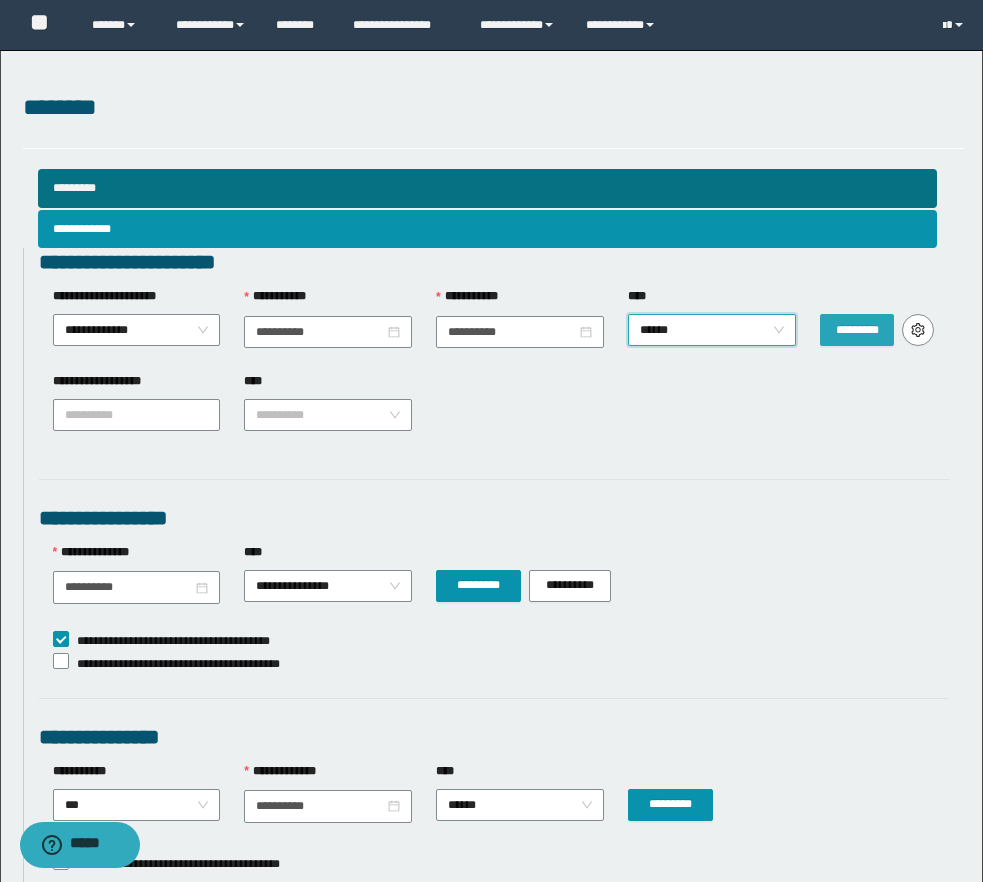 click on "*********" at bounding box center [857, 330] 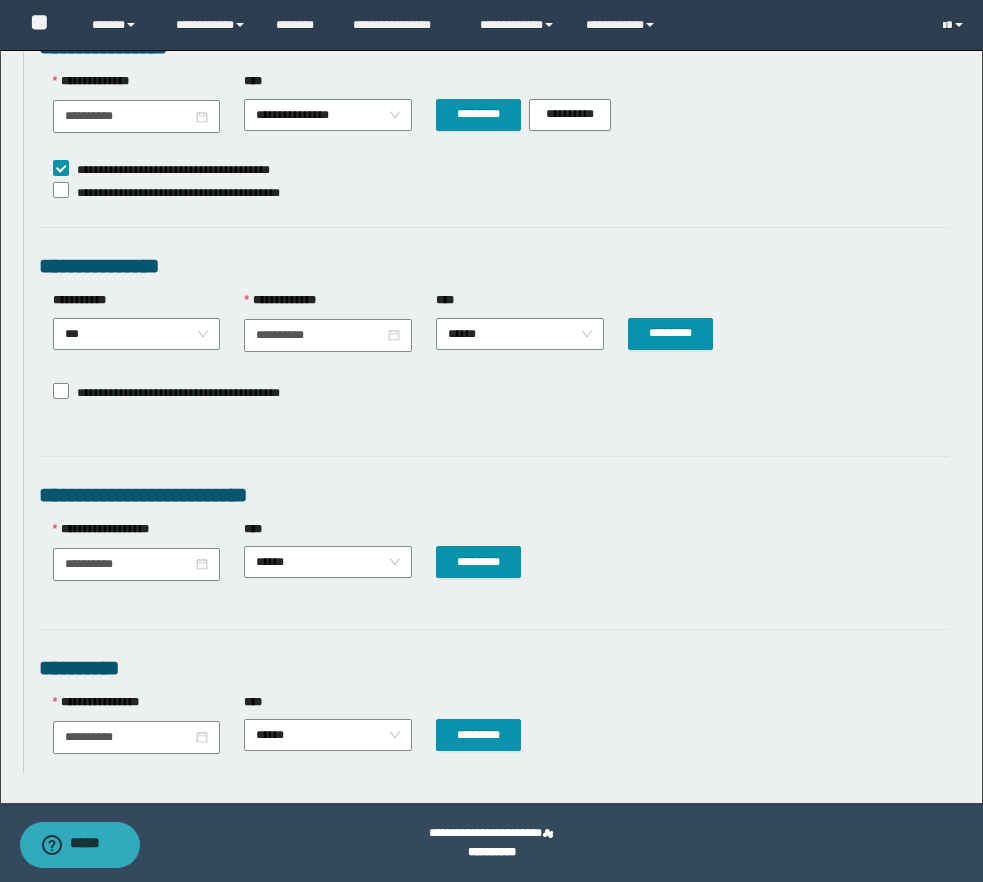 scroll, scrollTop: 0, scrollLeft: 0, axis: both 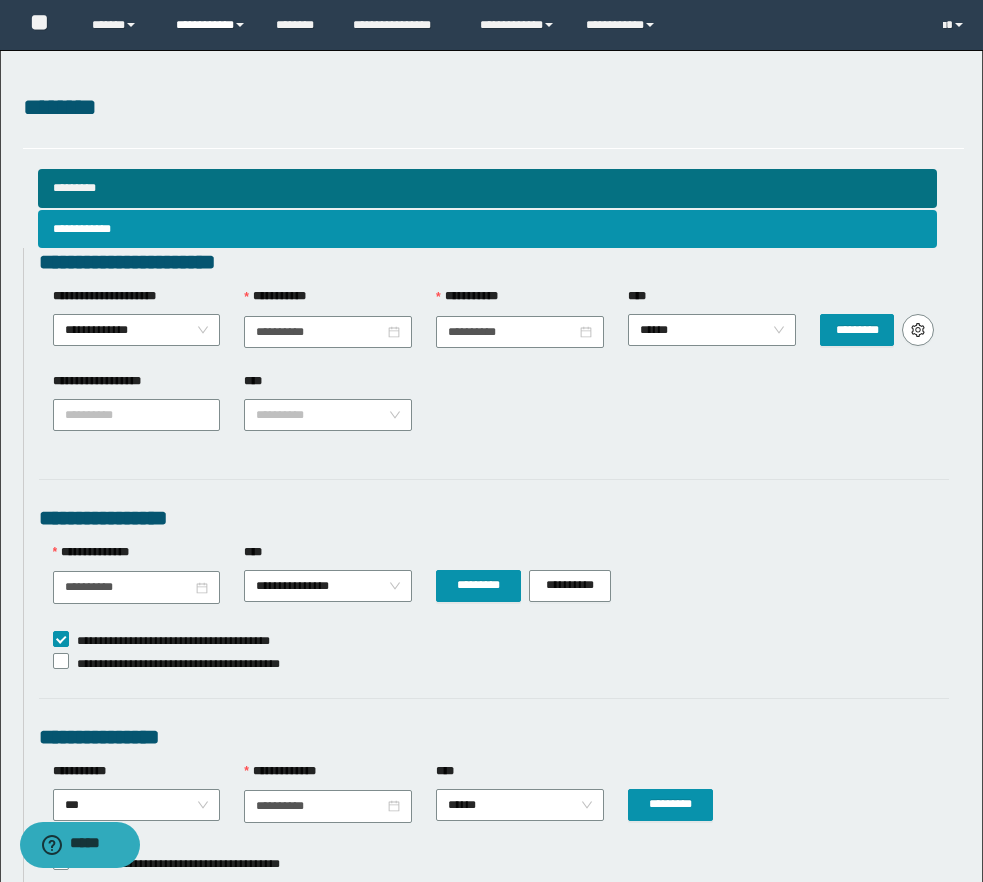 click on "**********" at bounding box center (211, 25) 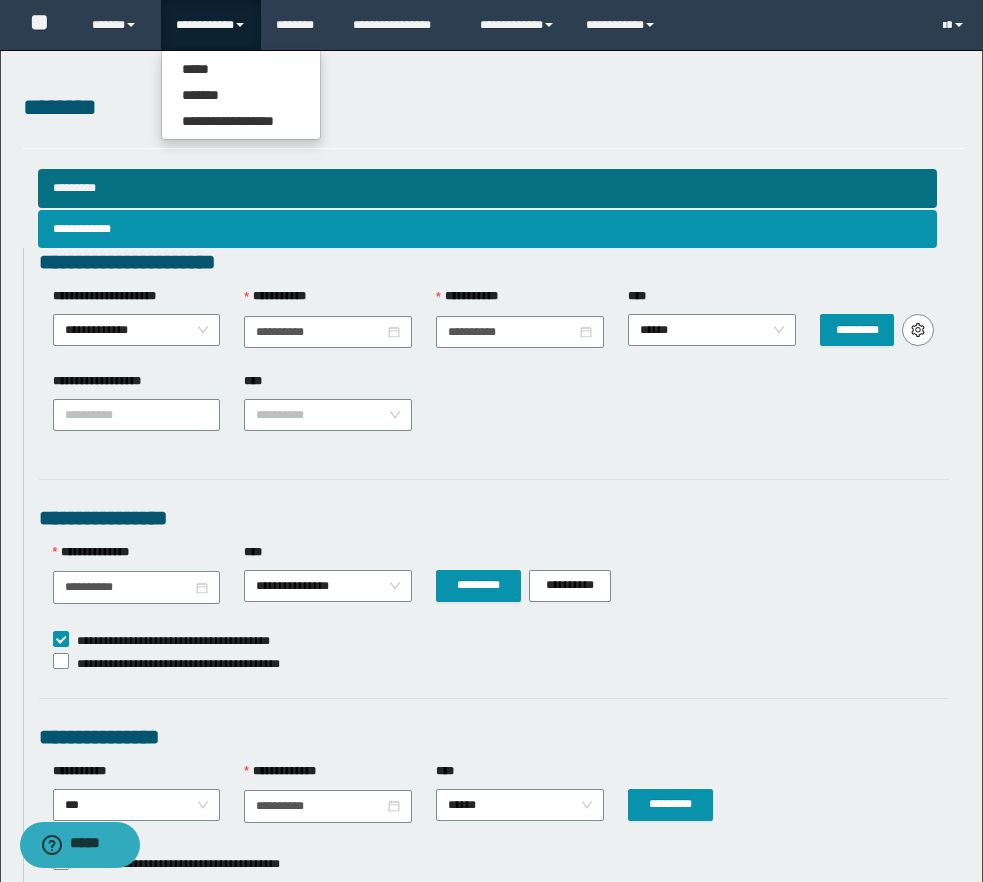 click on "**********" at bounding box center (211, 25) 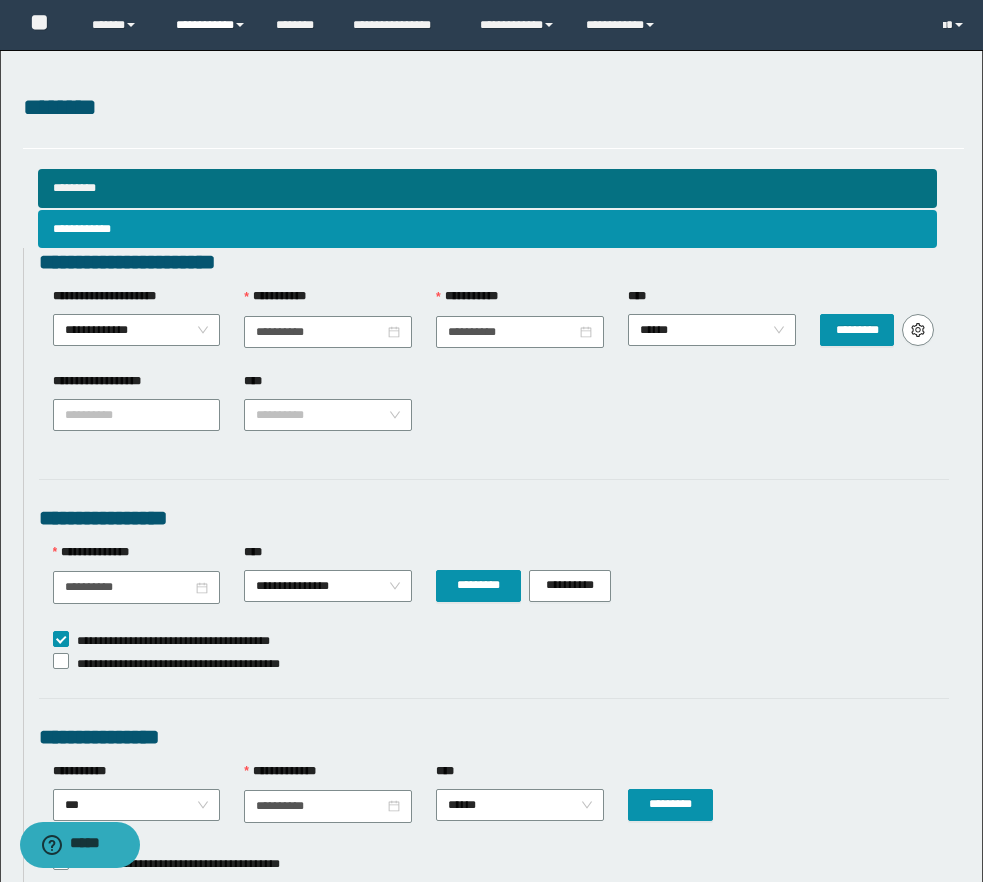 click on "**********" at bounding box center (211, 25) 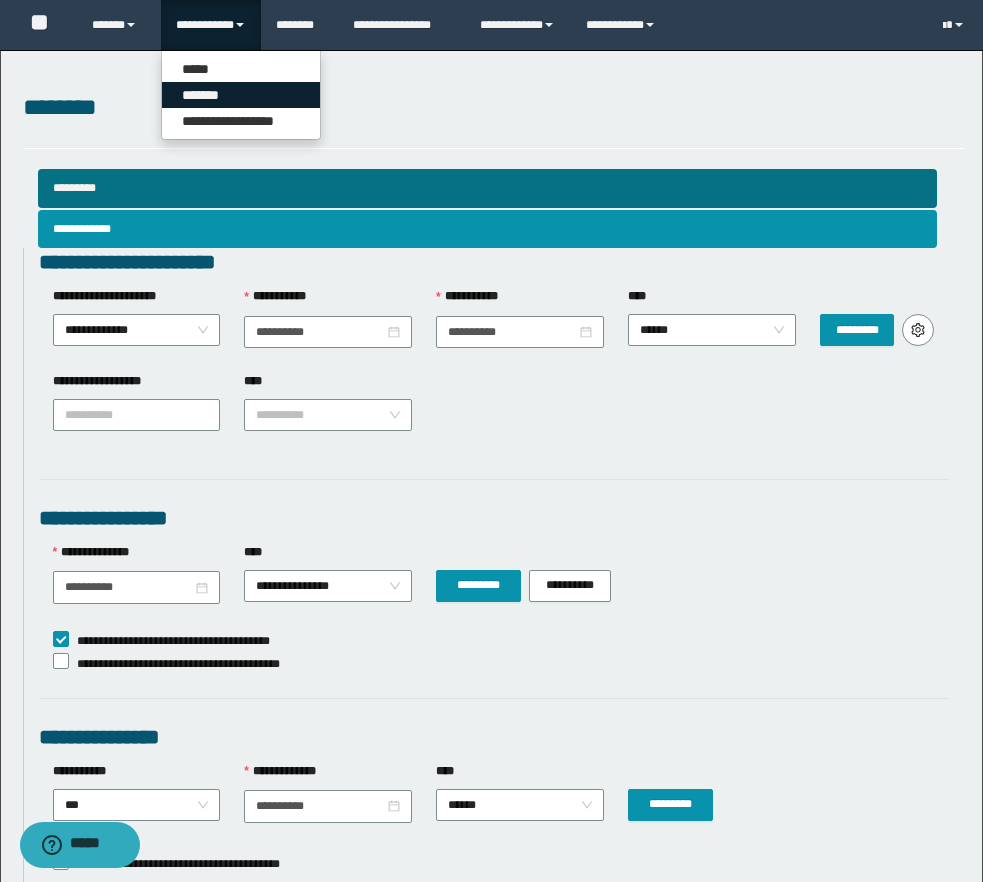 click on "*******" at bounding box center [241, 95] 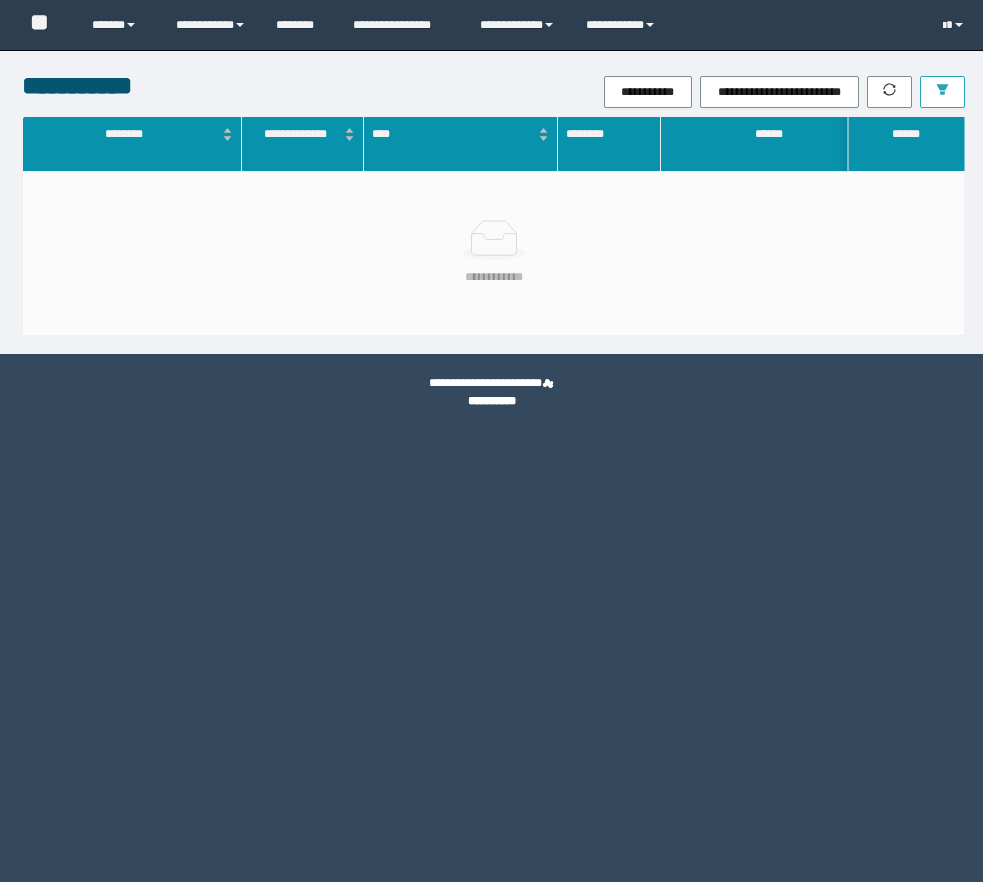 scroll, scrollTop: 0, scrollLeft: 0, axis: both 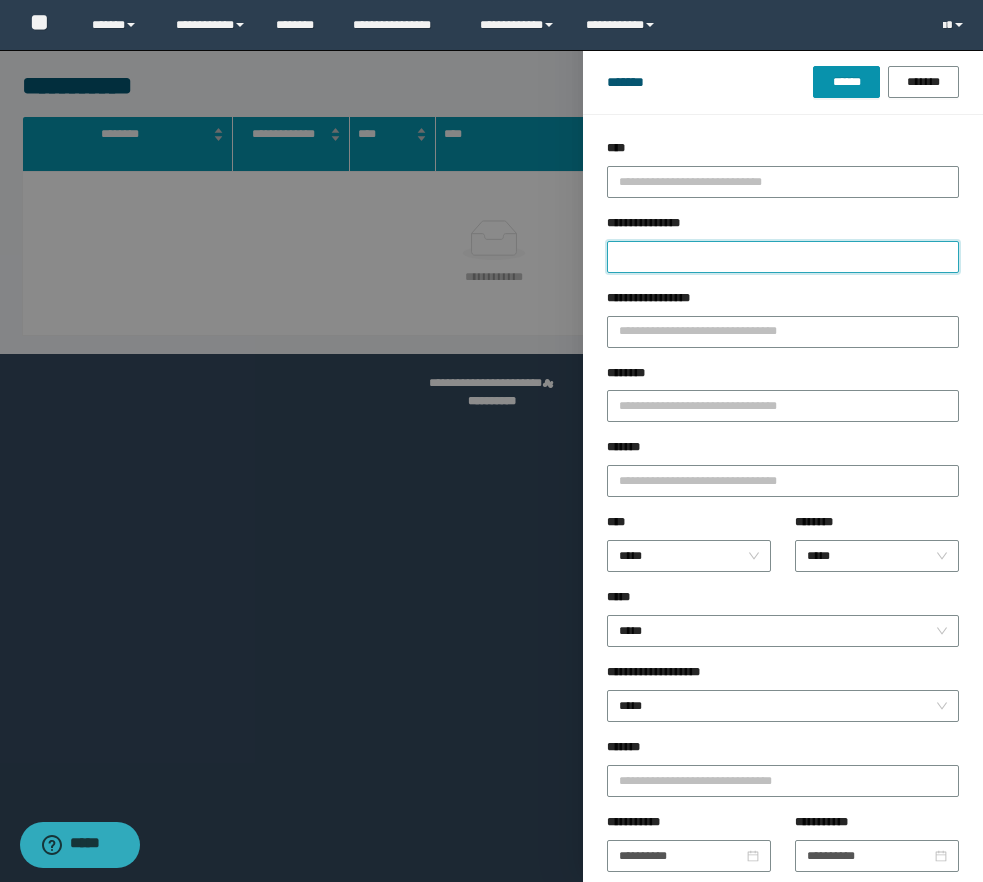 click on "**********" at bounding box center [783, 257] 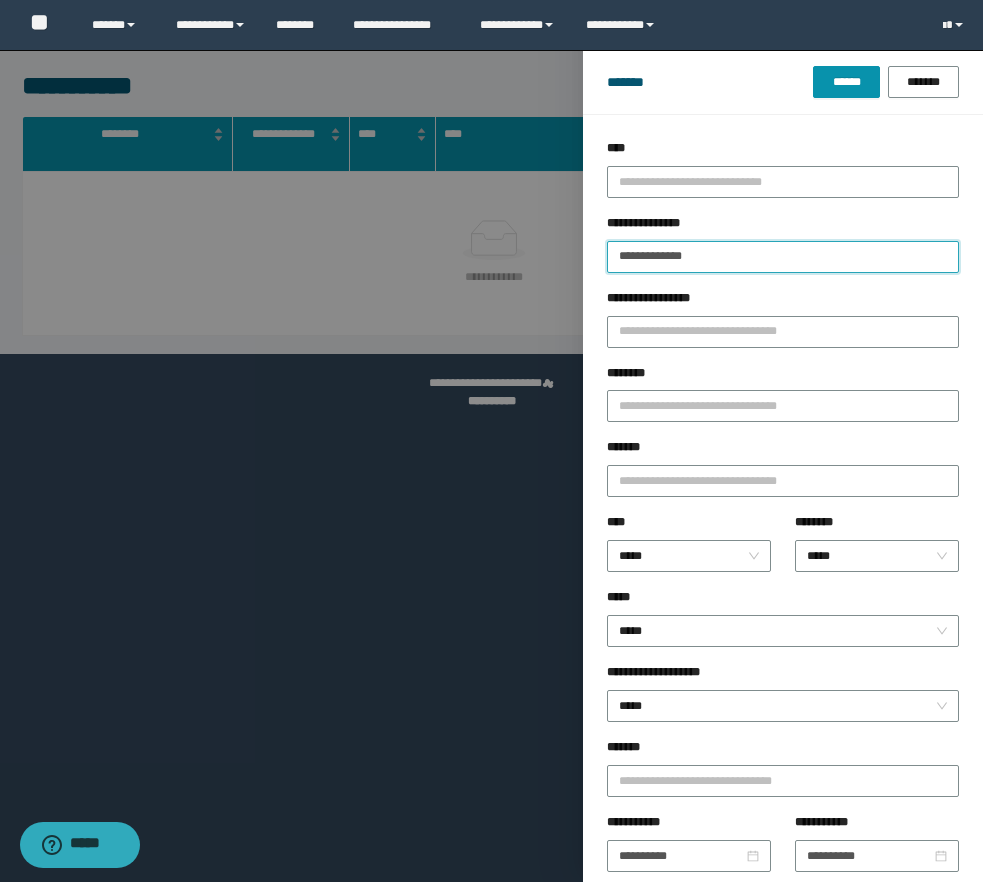 type 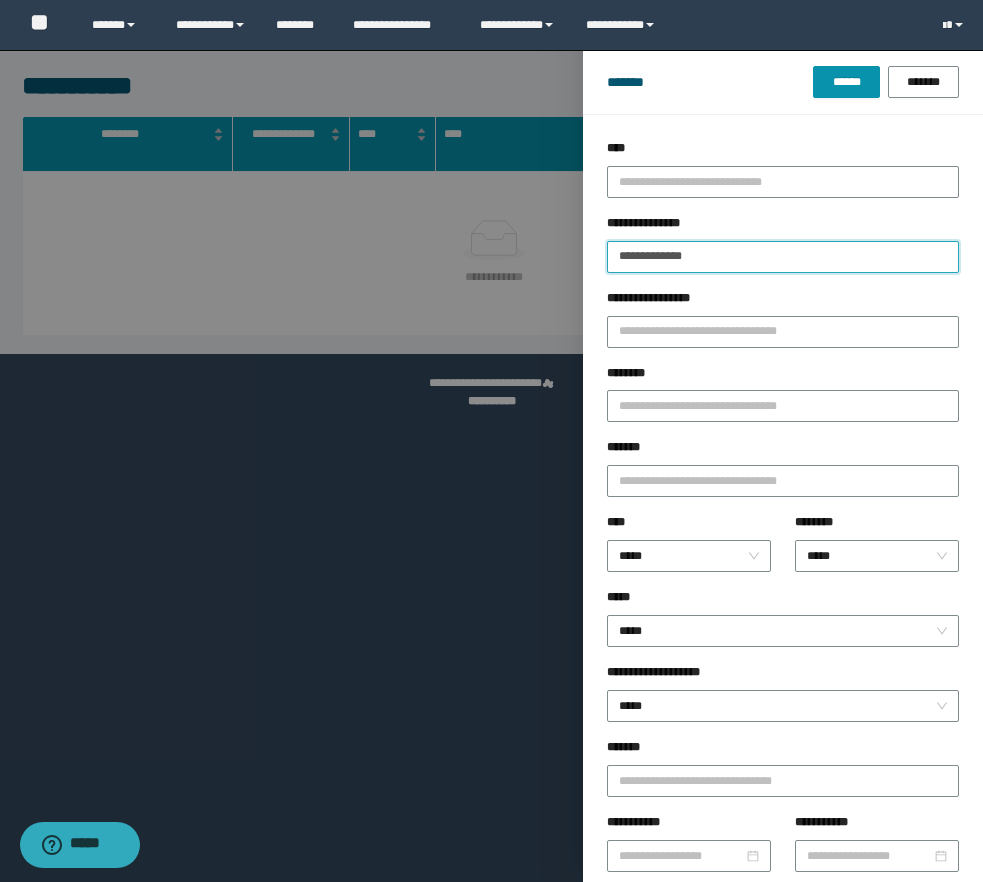 type on "**********" 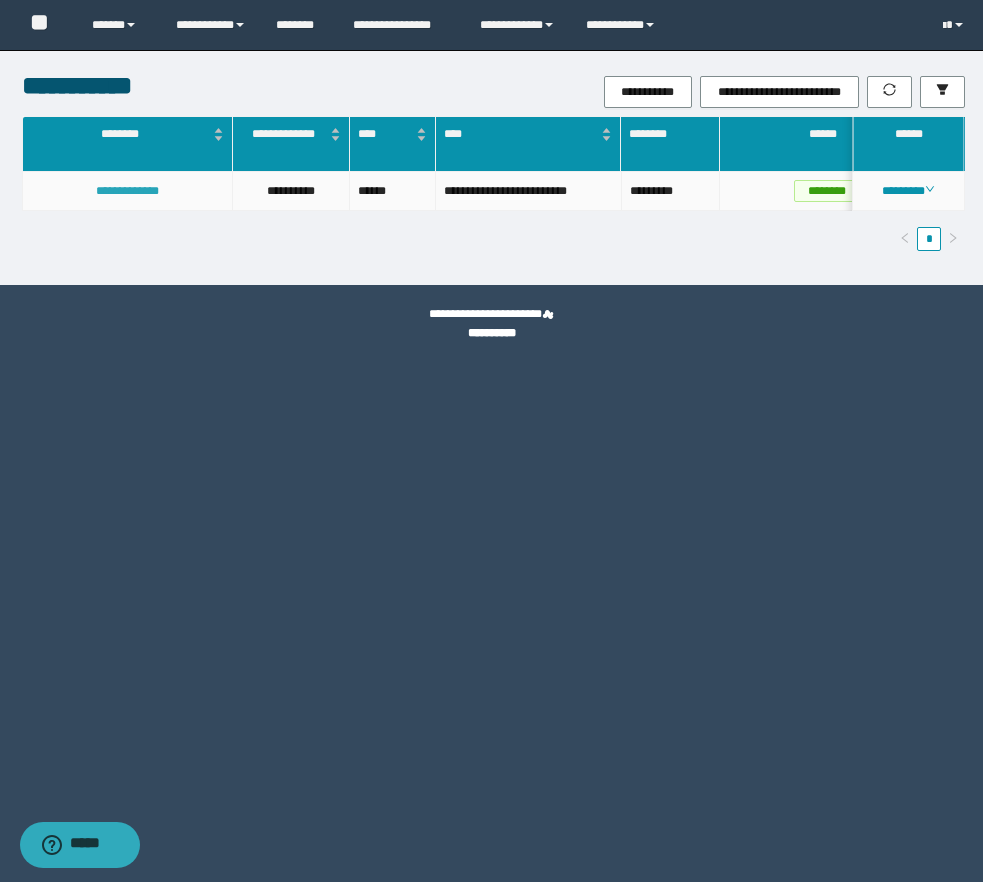 click on "**********" at bounding box center (127, 191) 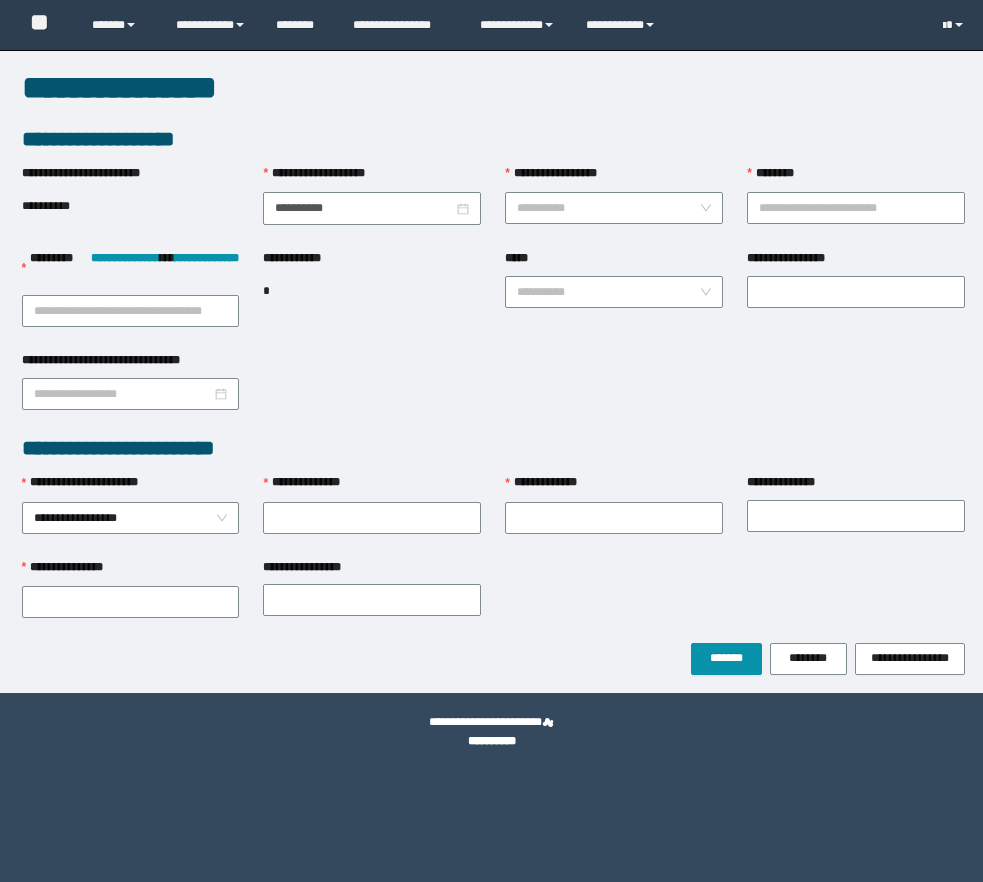 scroll, scrollTop: 0, scrollLeft: 0, axis: both 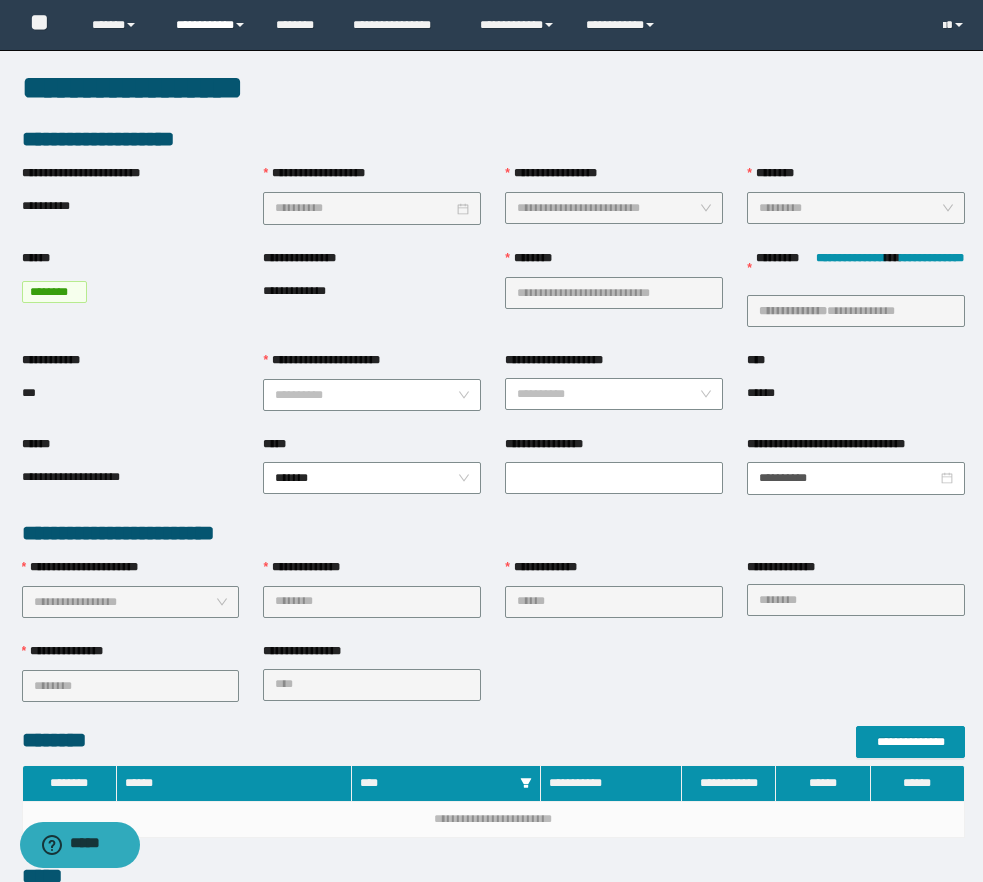 click on "**********" at bounding box center (211, 25) 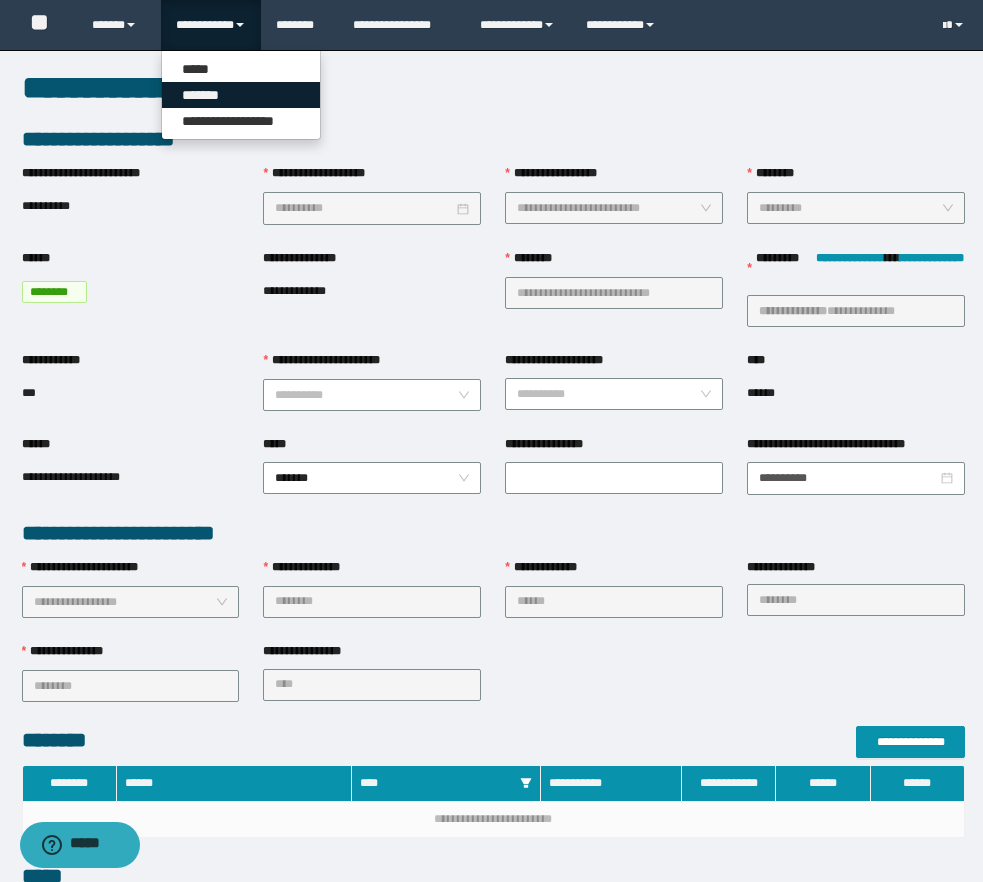 click on "*******" at bounding box center (241, 95) 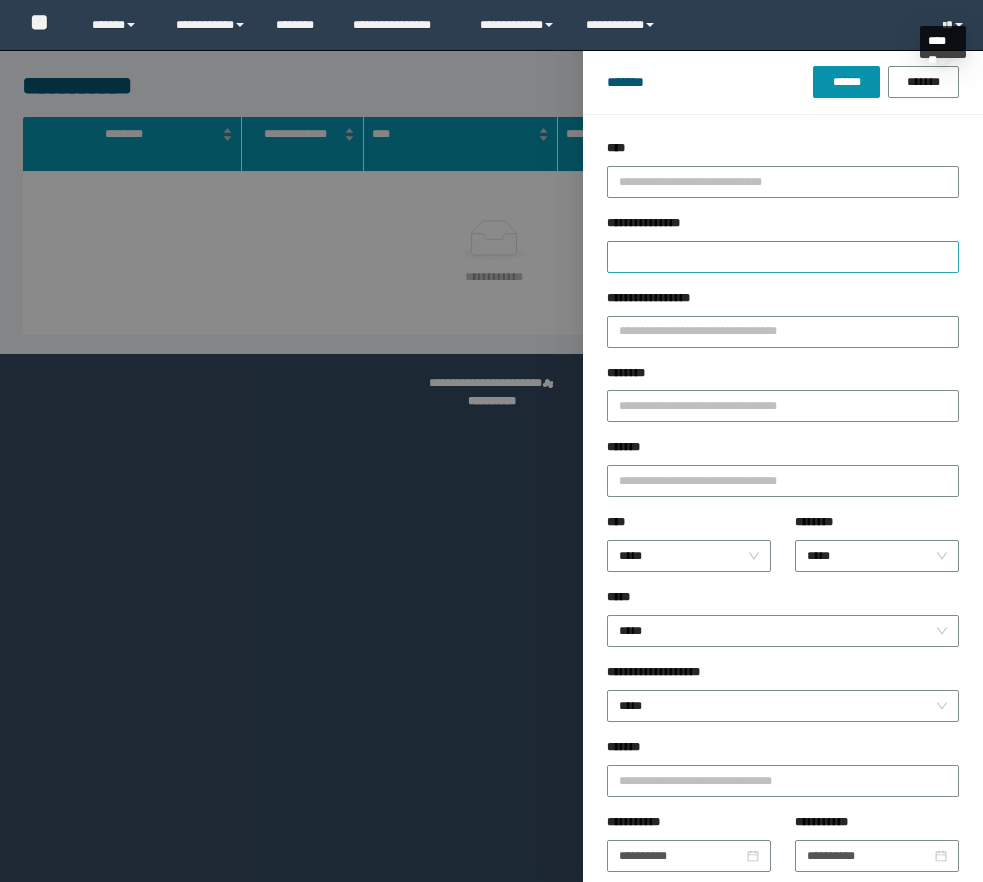 scroll, scrollTop: 0, scrollLeft: 0, axis: both 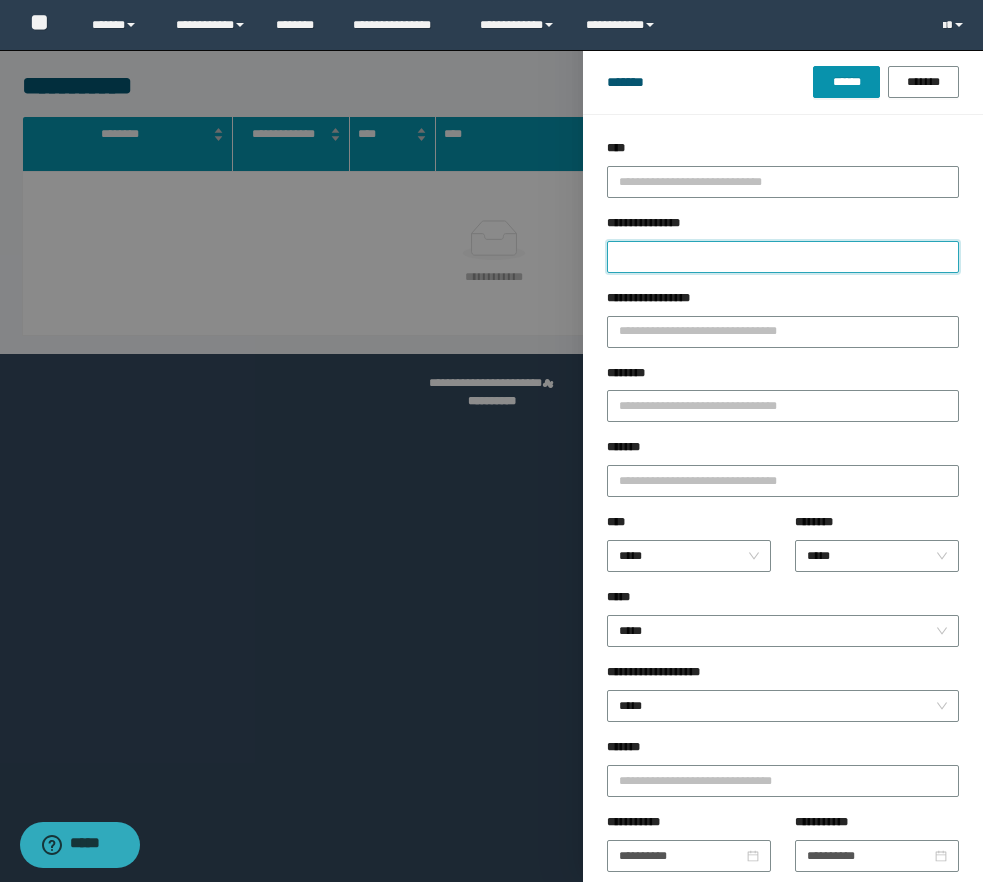 click on "**********" at bounding box center (783, 257) 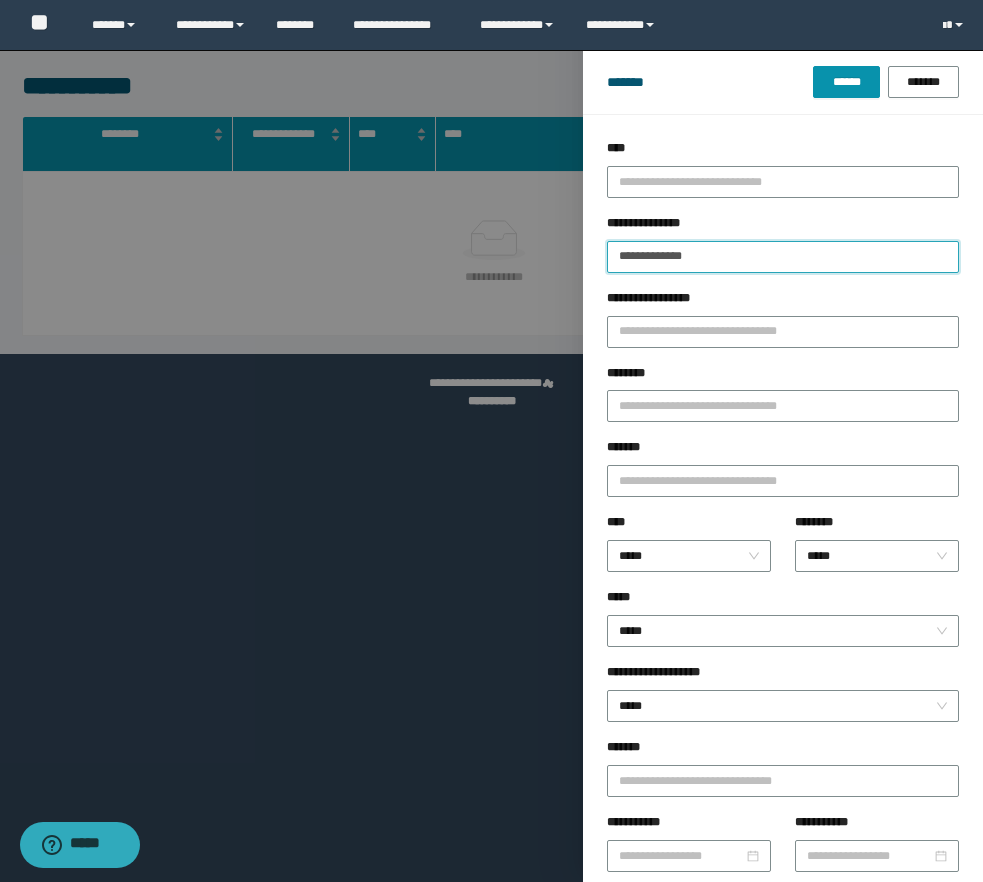 type on "**********" 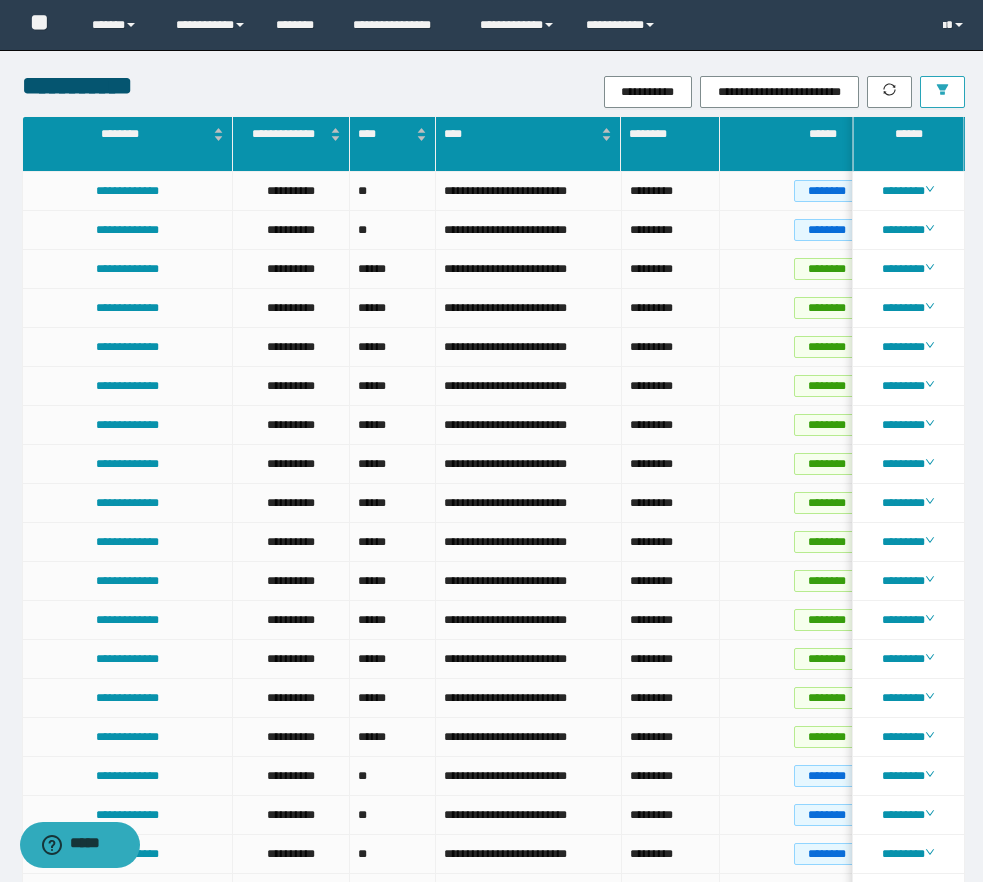 click at bounding box center [942, 92] 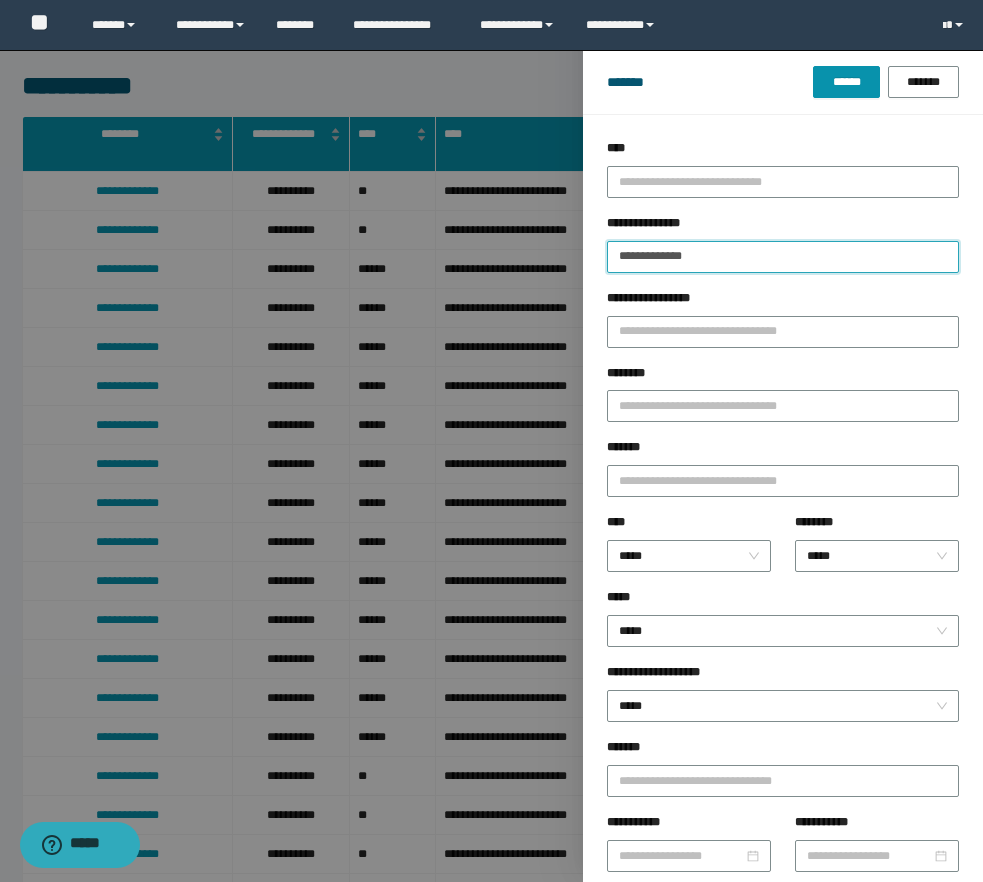 click on "**********" at bounding box center [783, 257] 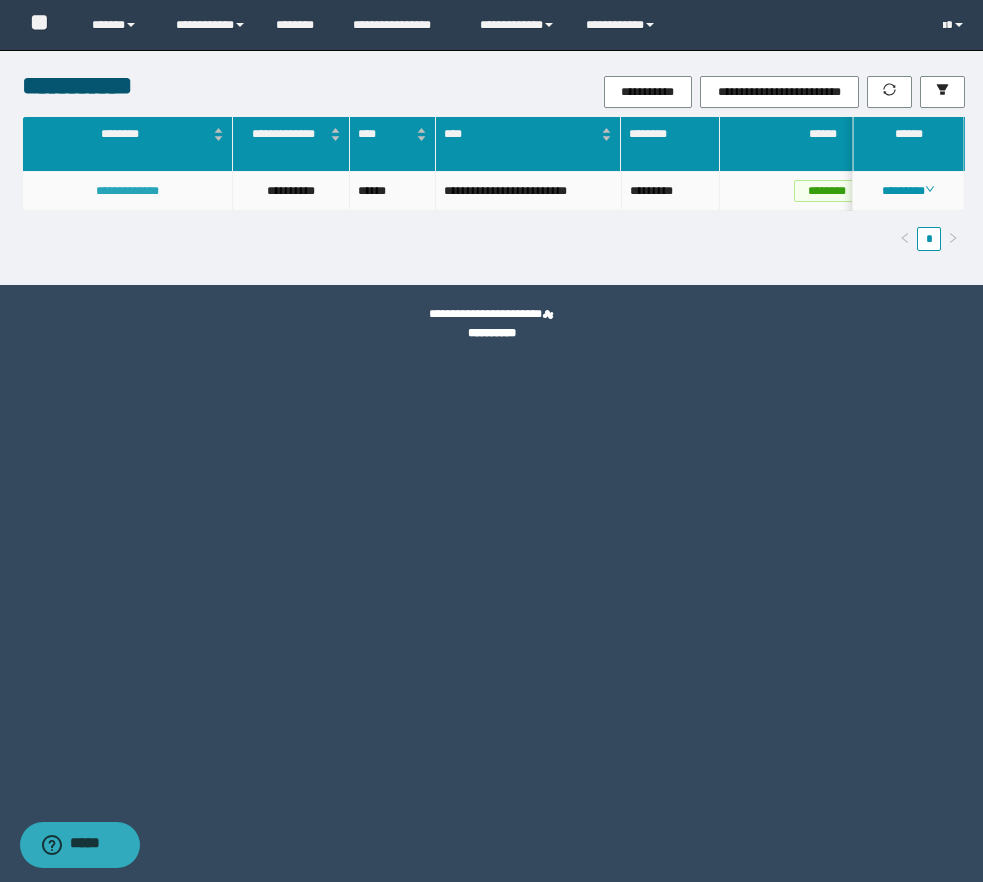 click on "**********" at bounding box center (127, 191) 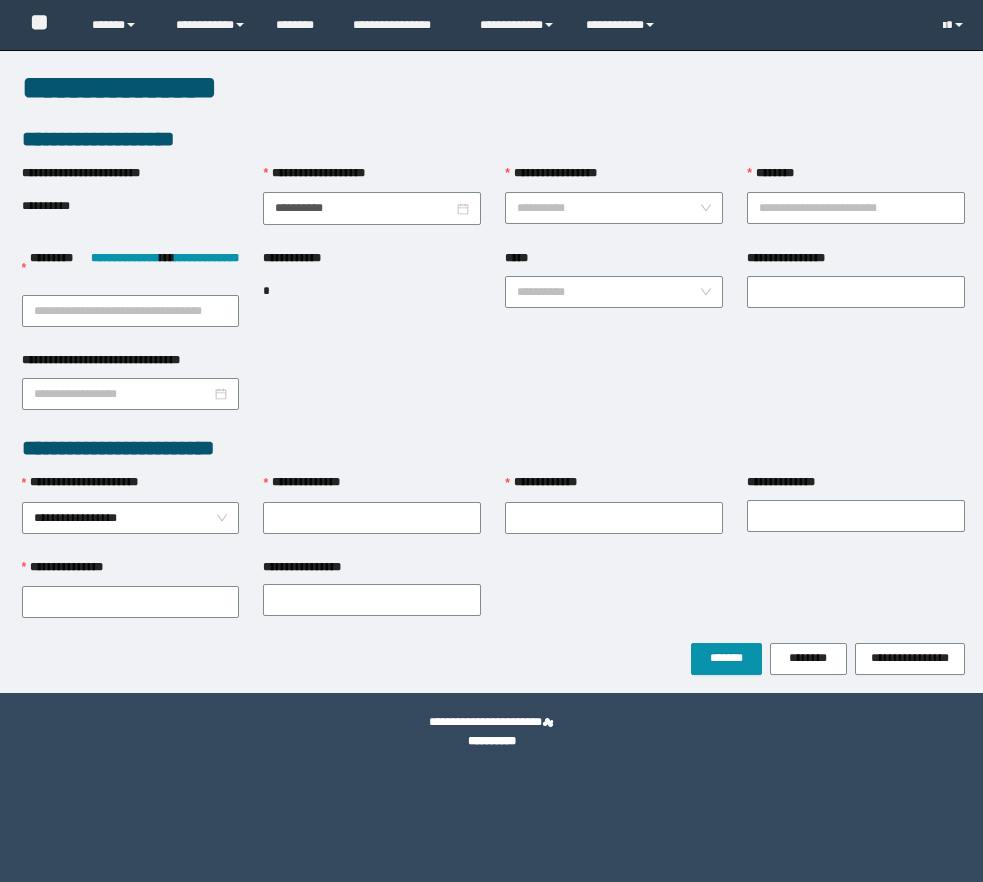 scroll, scrollTop: 0, scrollLeft: 0, axis: both 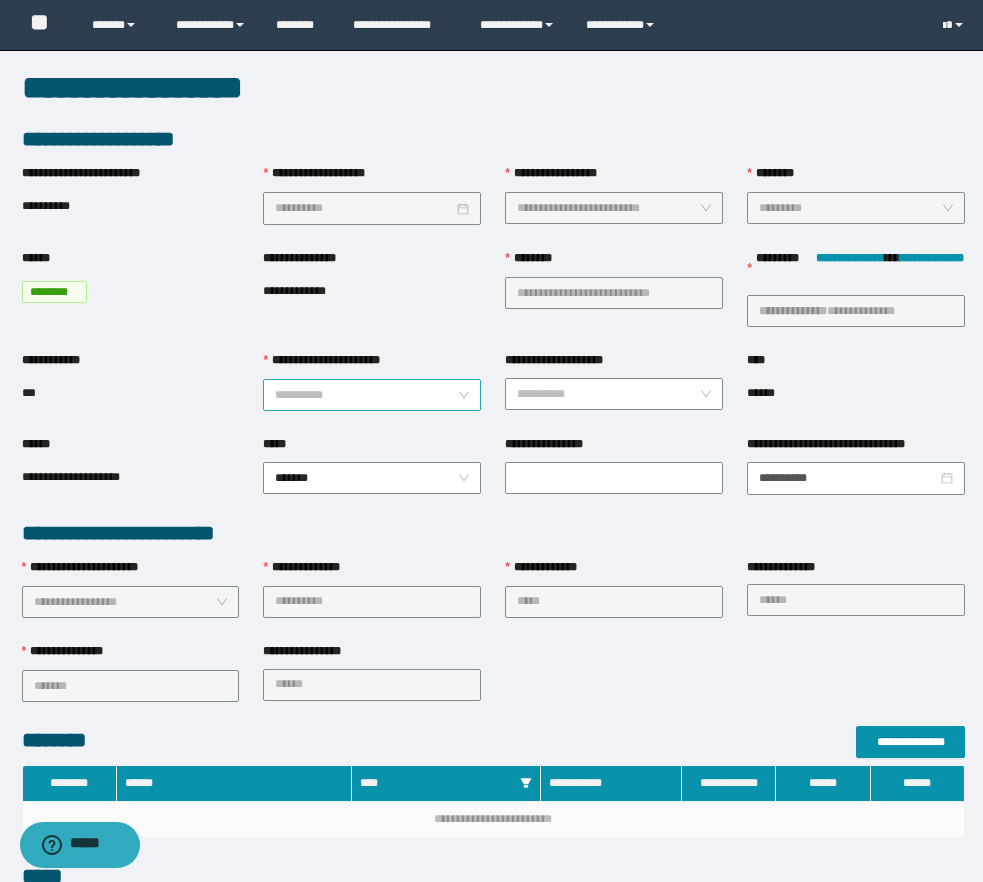click on "**********" at bounding box center [366, 395] 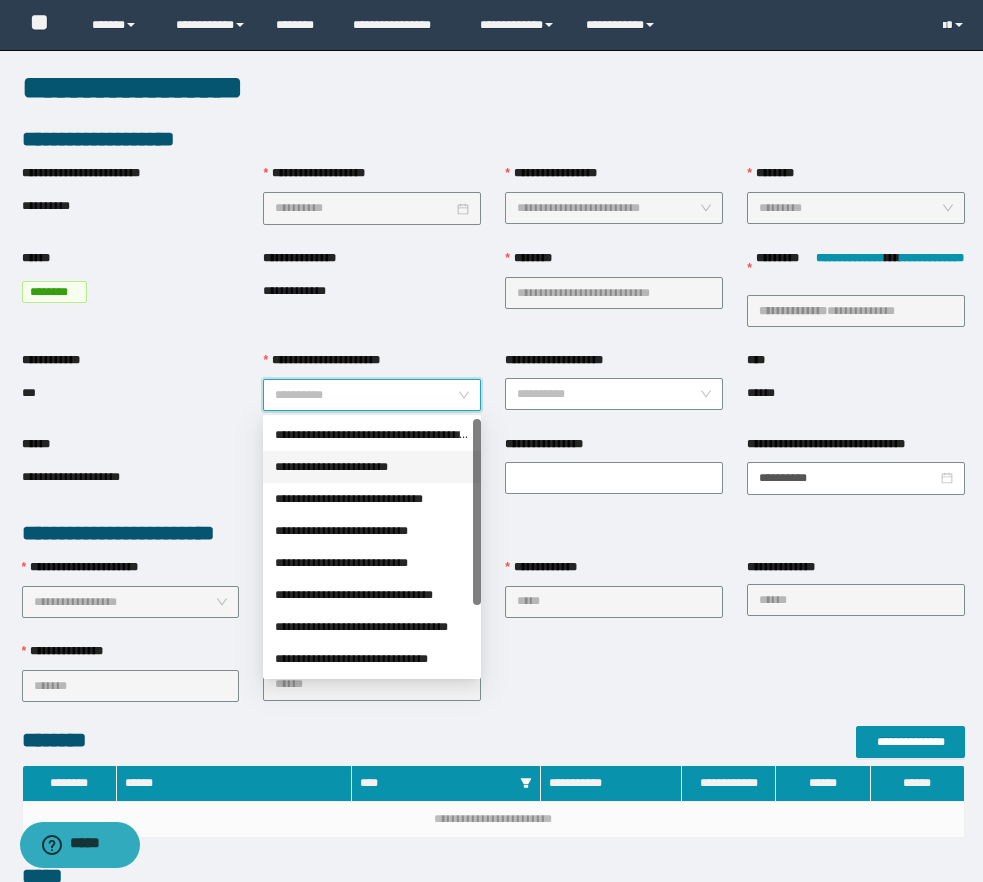 click on "**********" at bounding box center (372, 467) 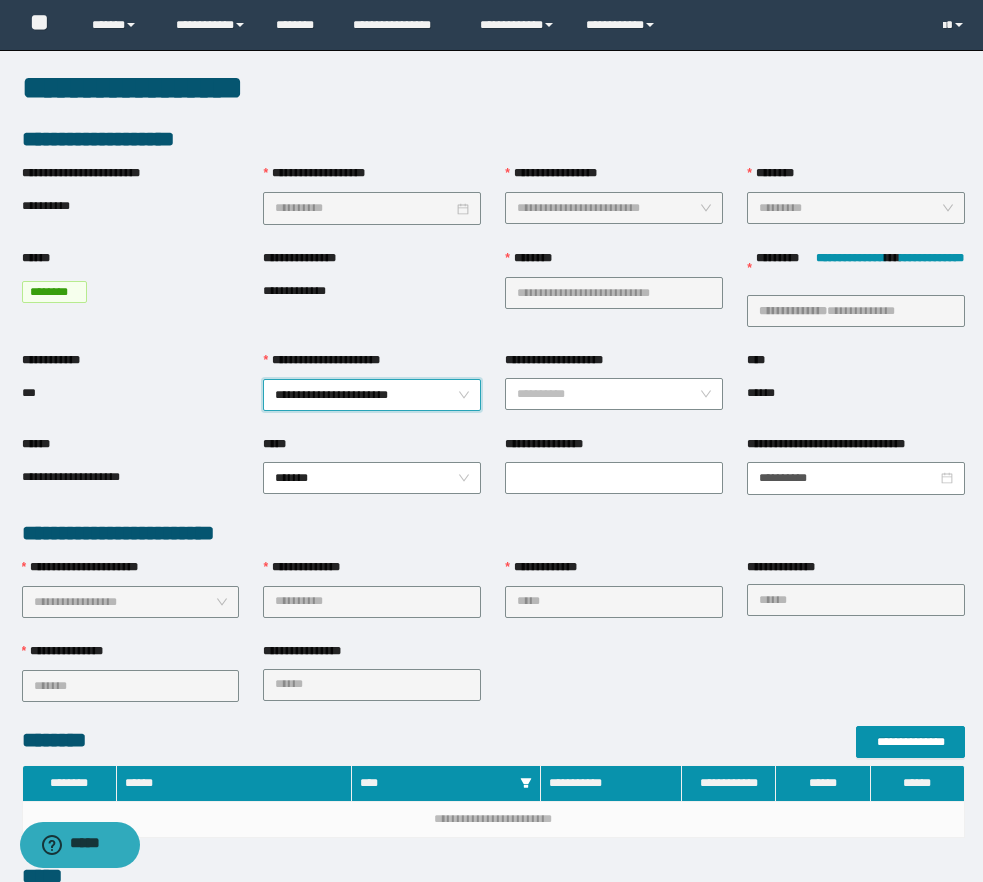 scroll, scrollTop: 510, scrollLeft: 0, axis: vertical 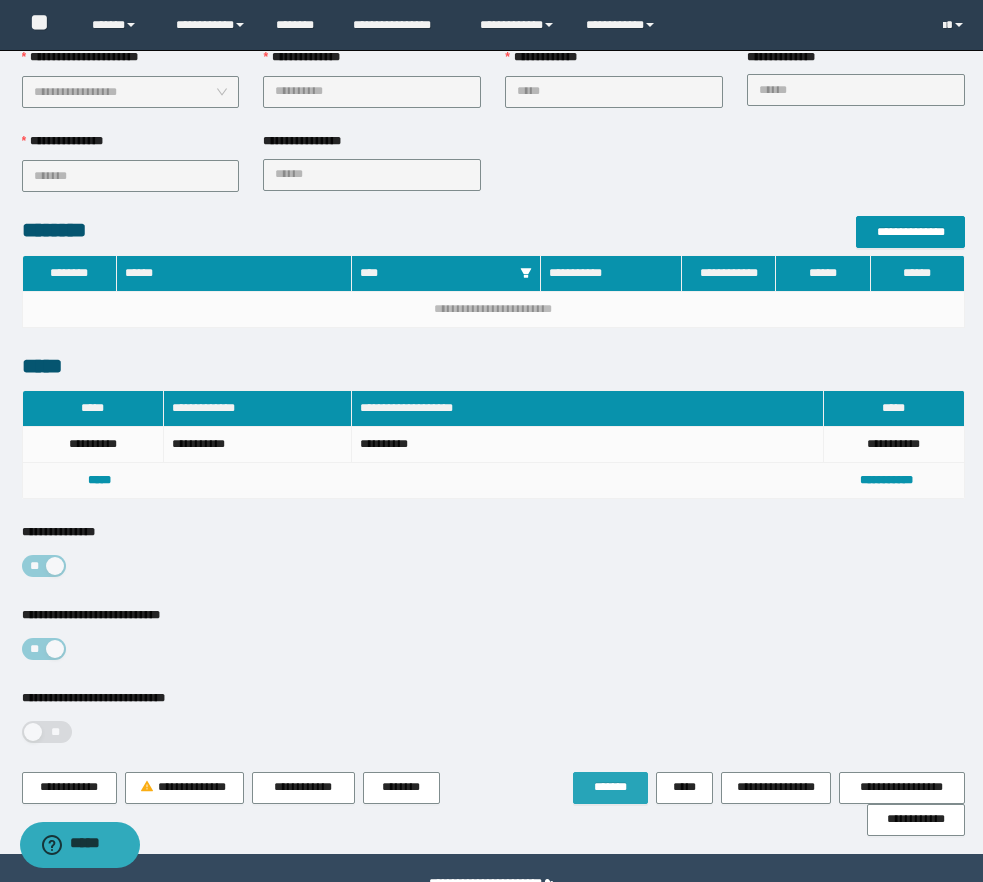 click on "*******" at bounding box center (610, 787) 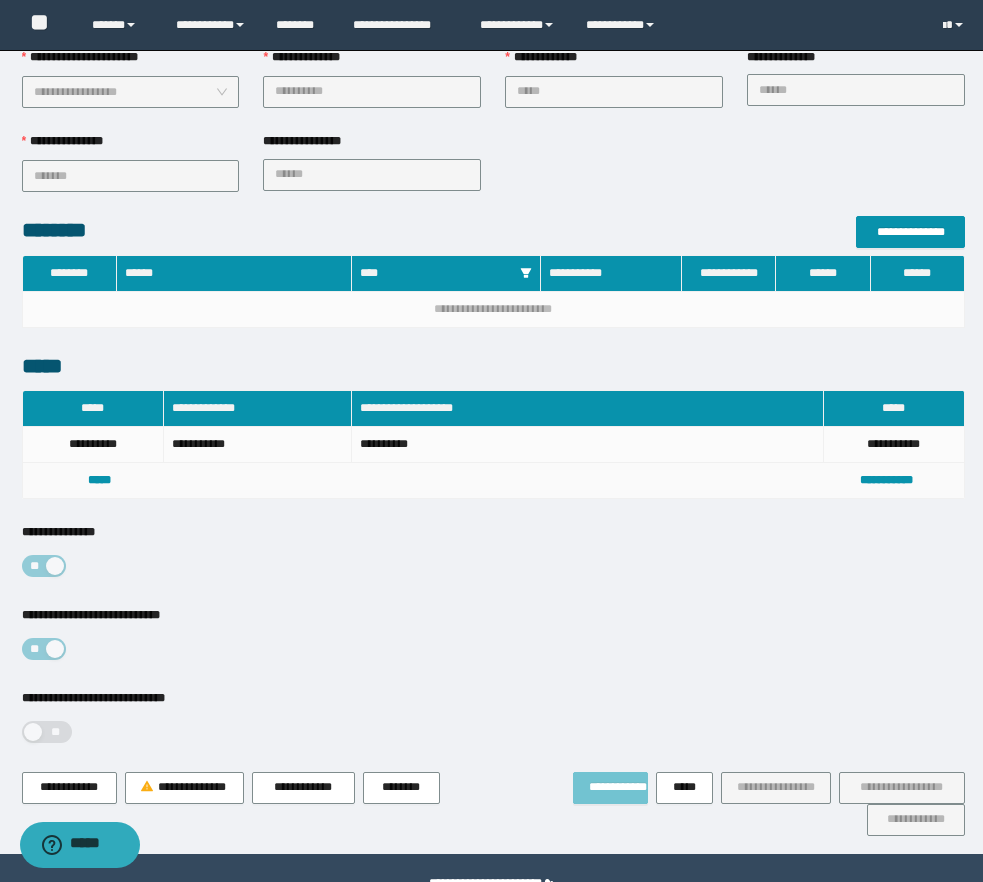 type 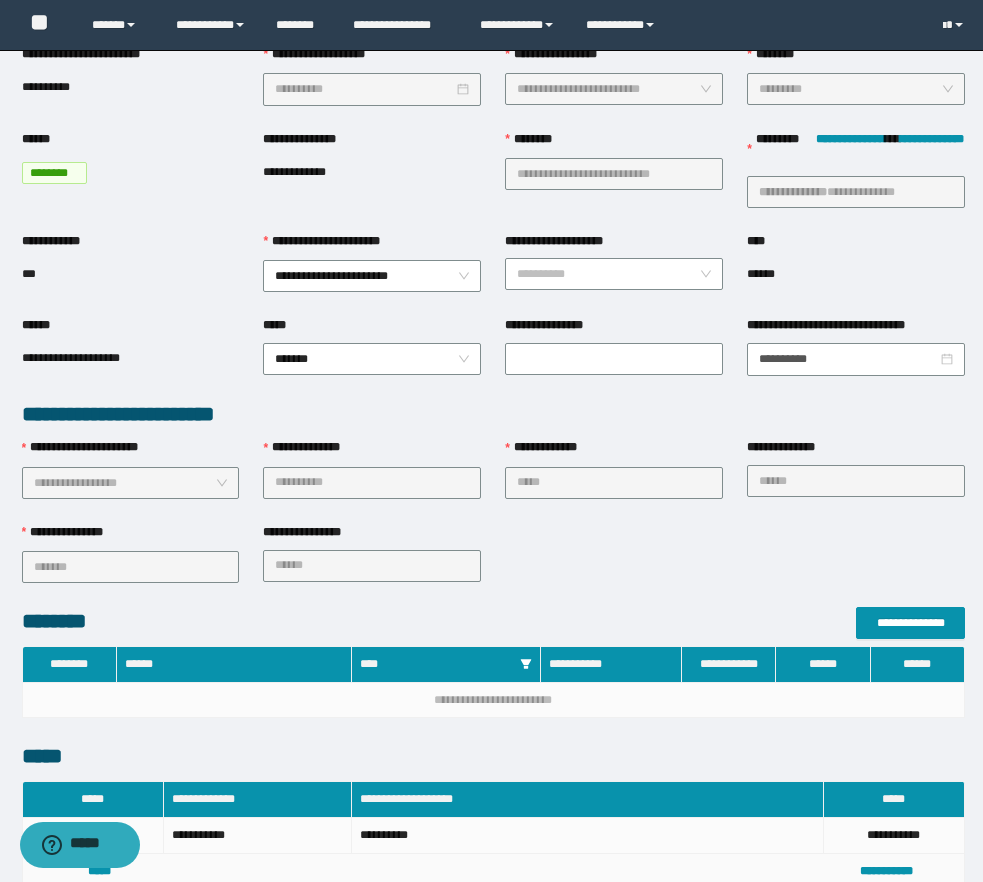 scroll, scrollTop: 0, scrollLeft: 0, axis: both 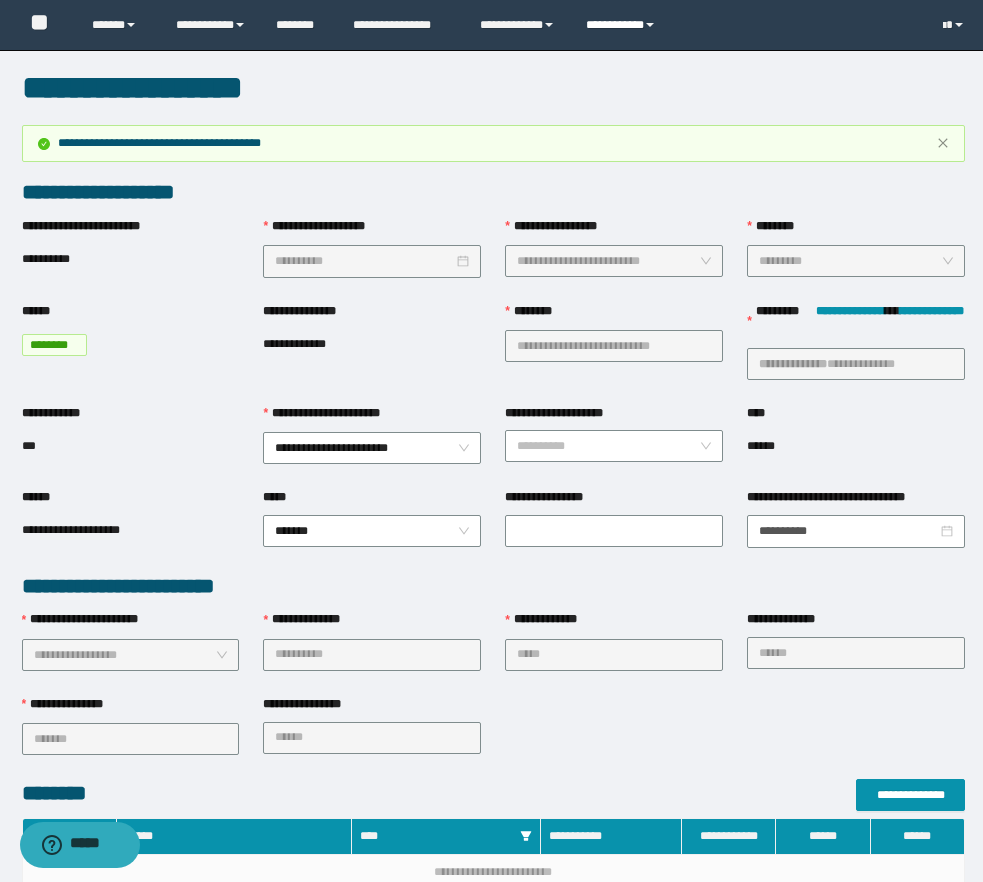 click on "**********" at bounding box center (623, 25) 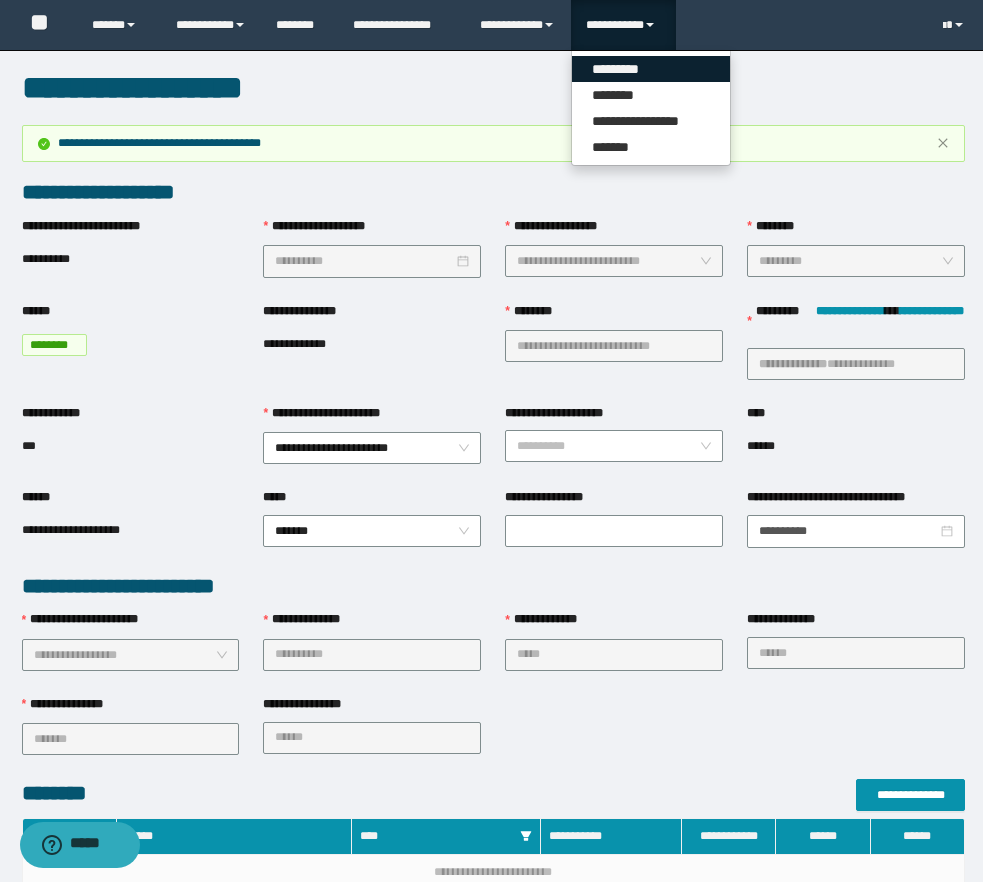 click on "*********" at bounding box center (651, 69) 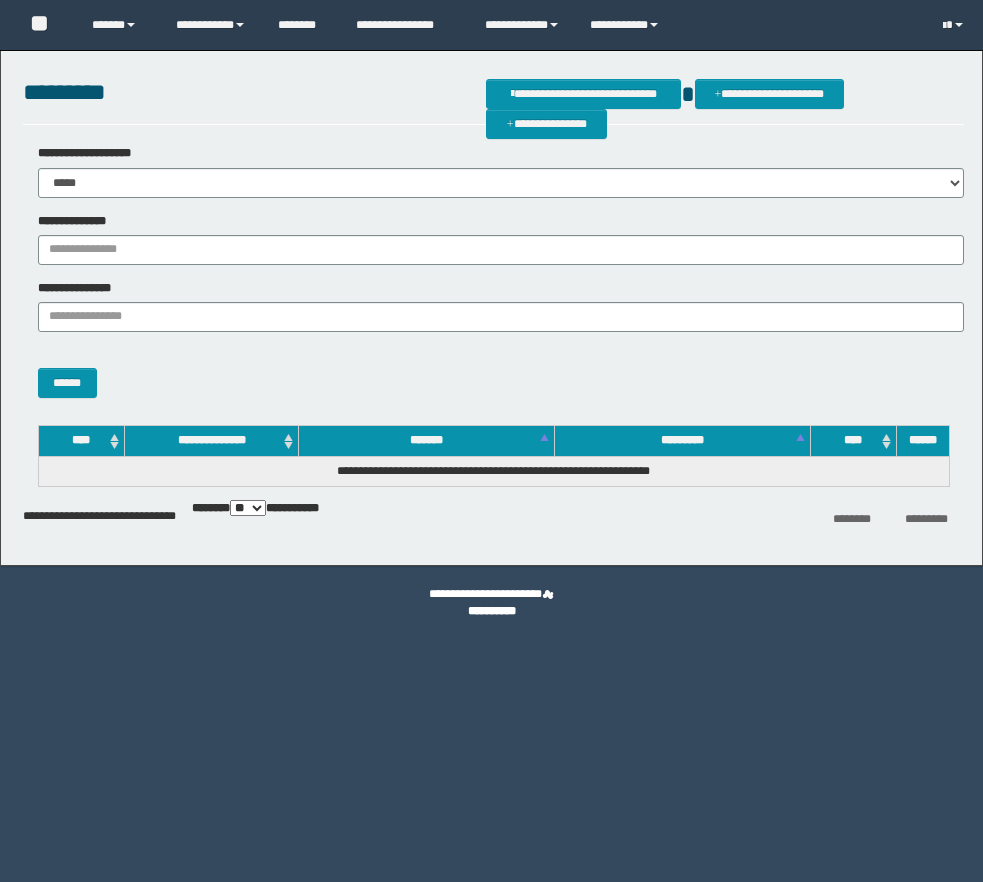 scroll, scrollTop: 0, scrollLeft: 0, axis: both 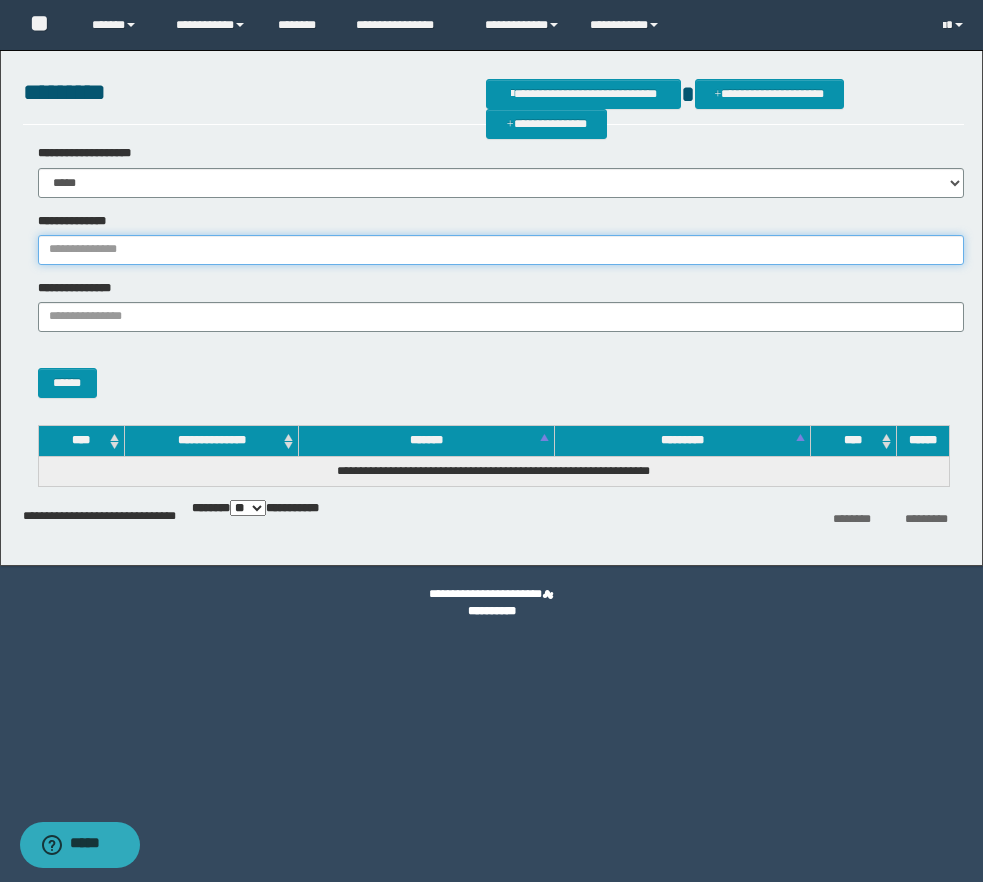 click on "**********" at bounding box center [501, 250] 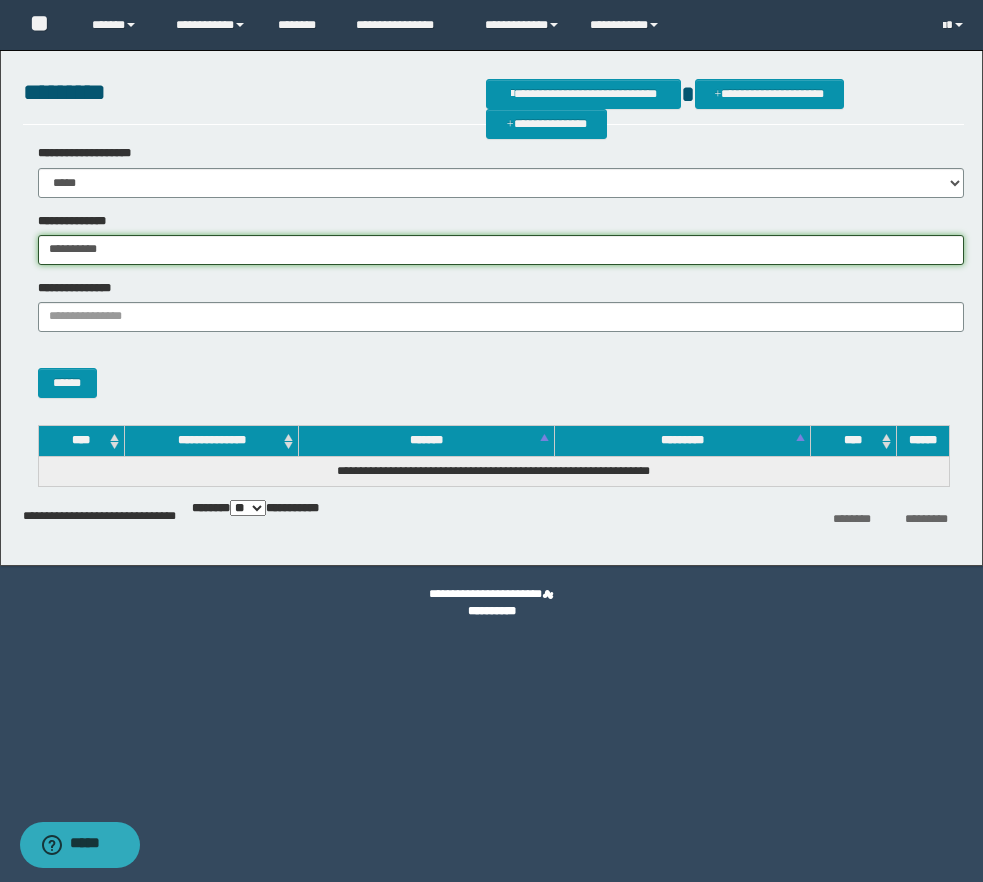 type on "**********" 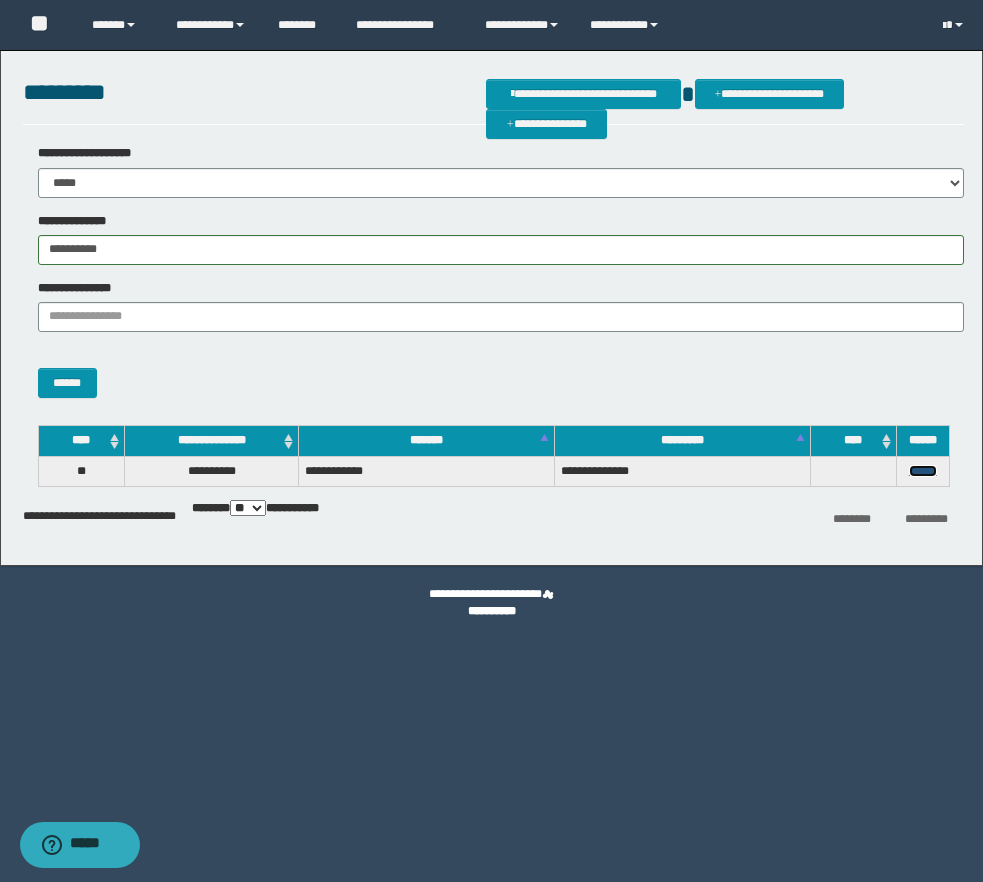 click on "******" at bounding box center (923, 471) 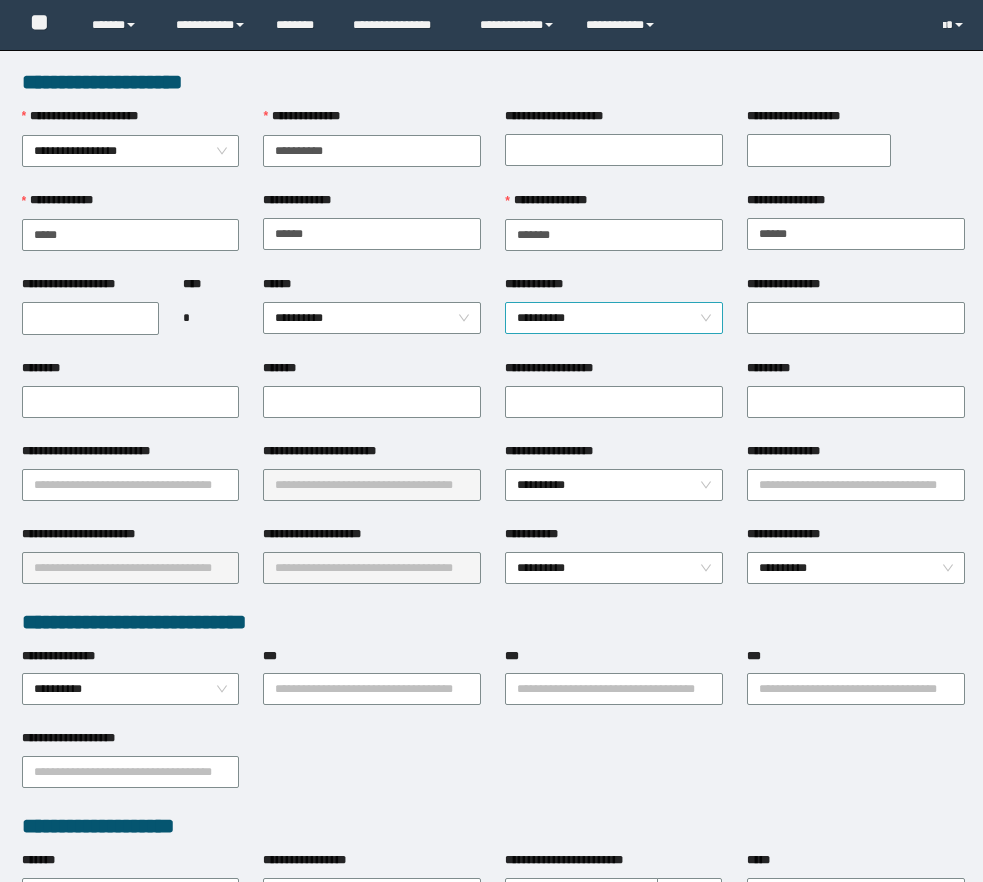 scroll, scrollTop: 0, scrollLeft: 0, axis: both 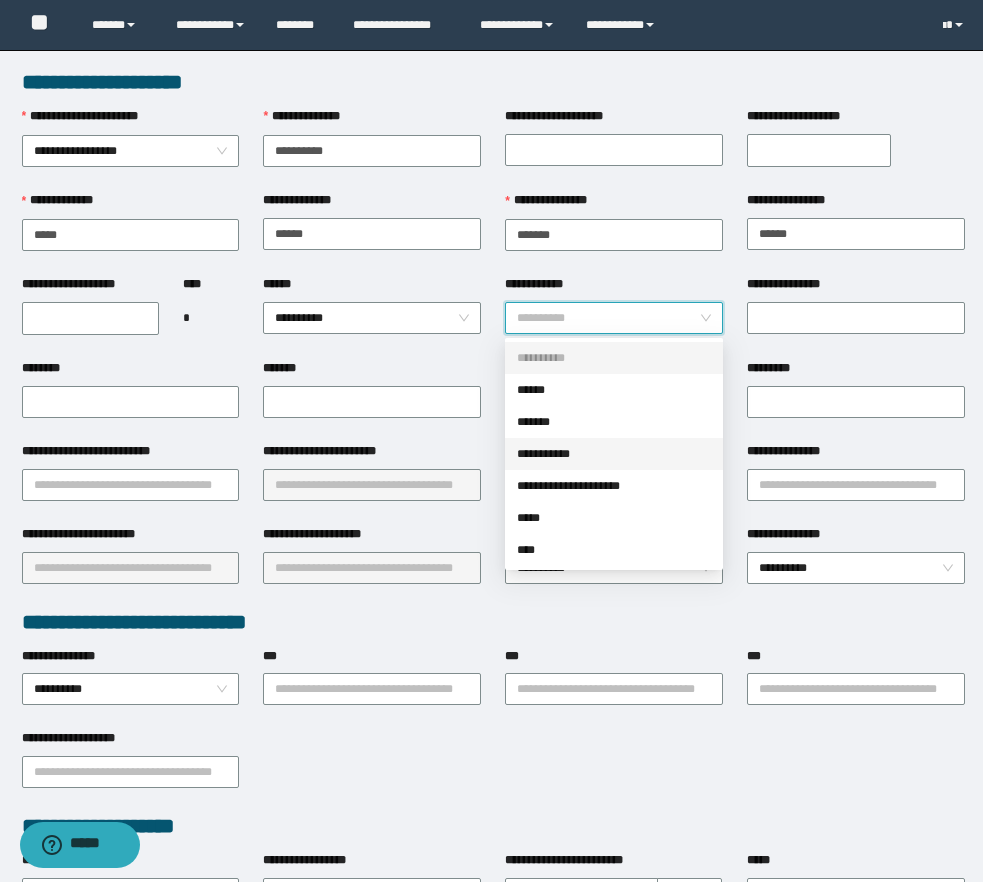 click on "**********" at bounding box center [614, 454] 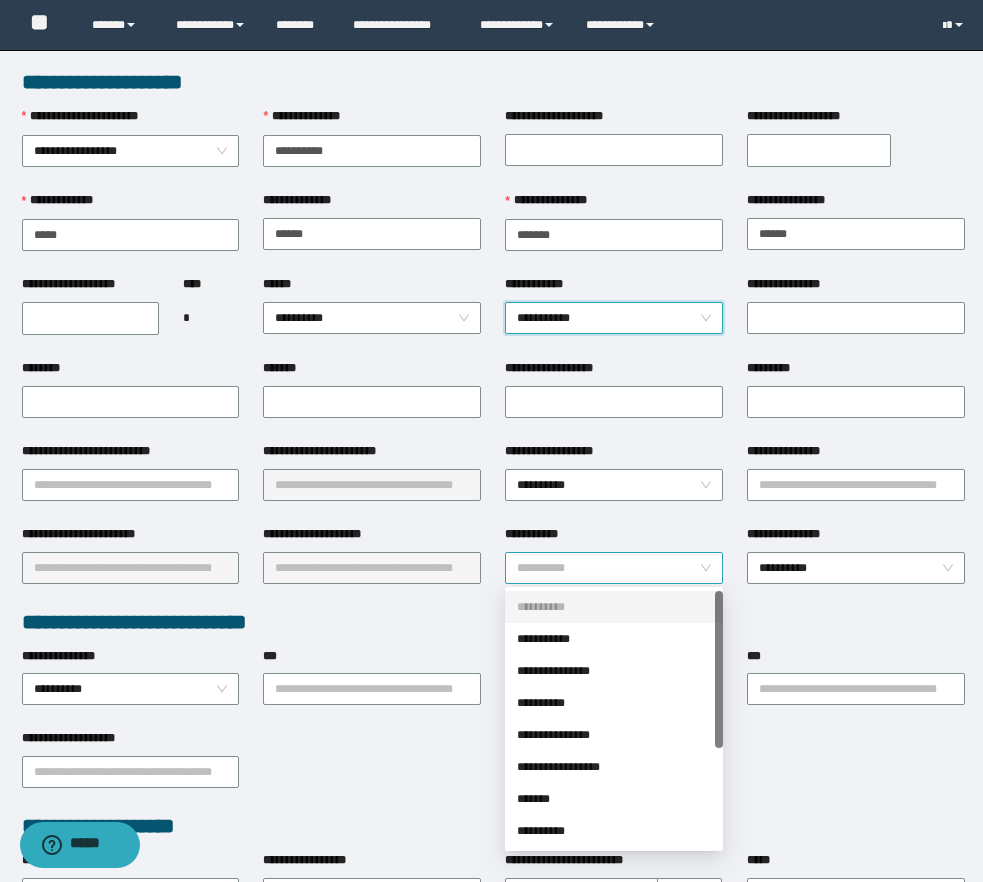 click on "**********" at bounding box center (614, 568) 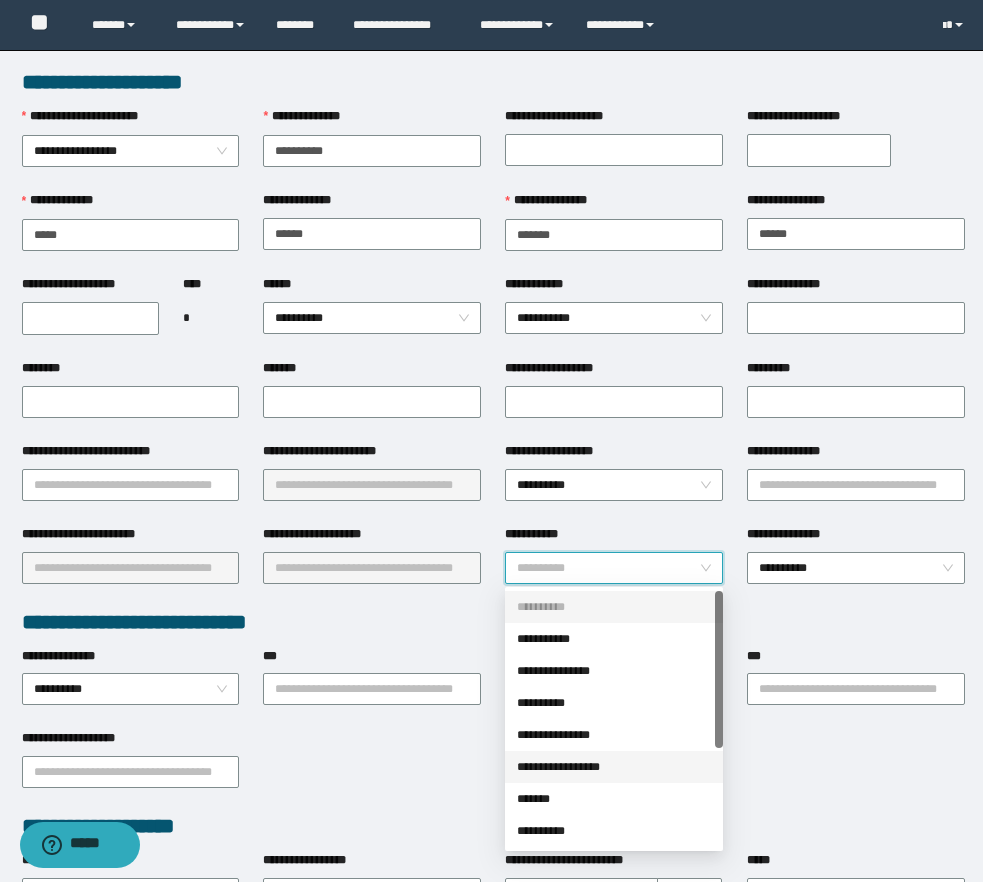 click on "**********" at bounding box center (614, 767) 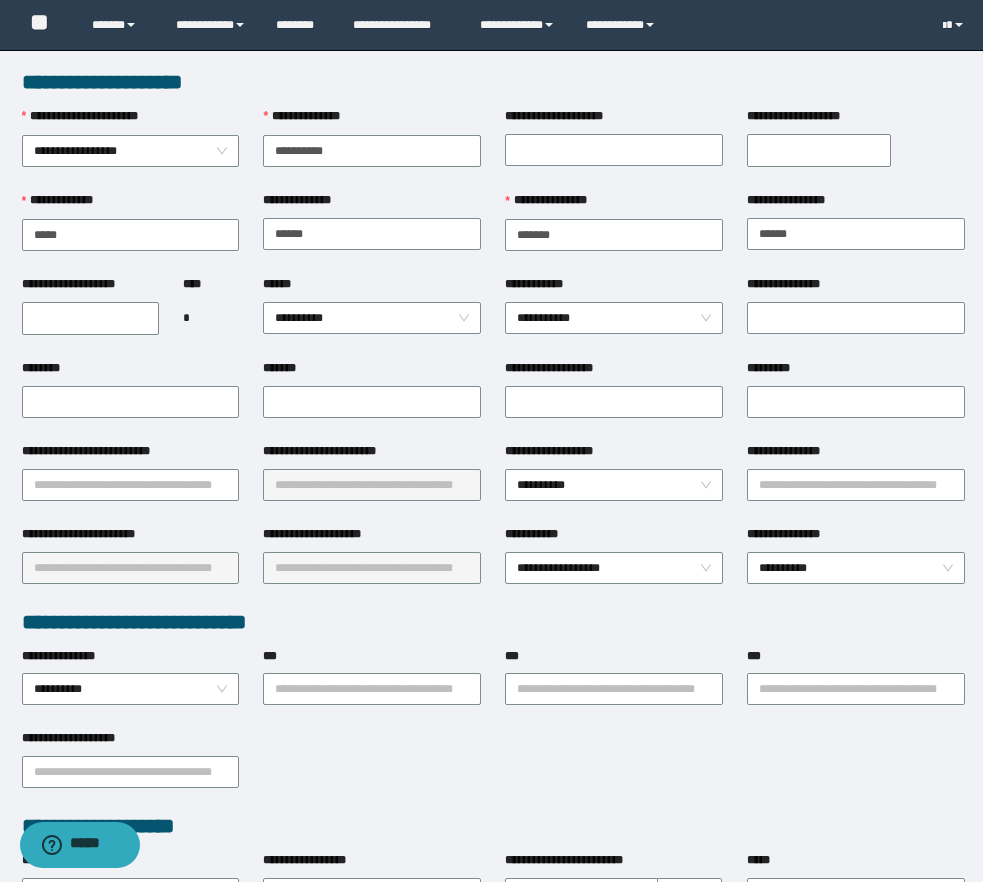 click on "**********" at bounding box center (80, 284) 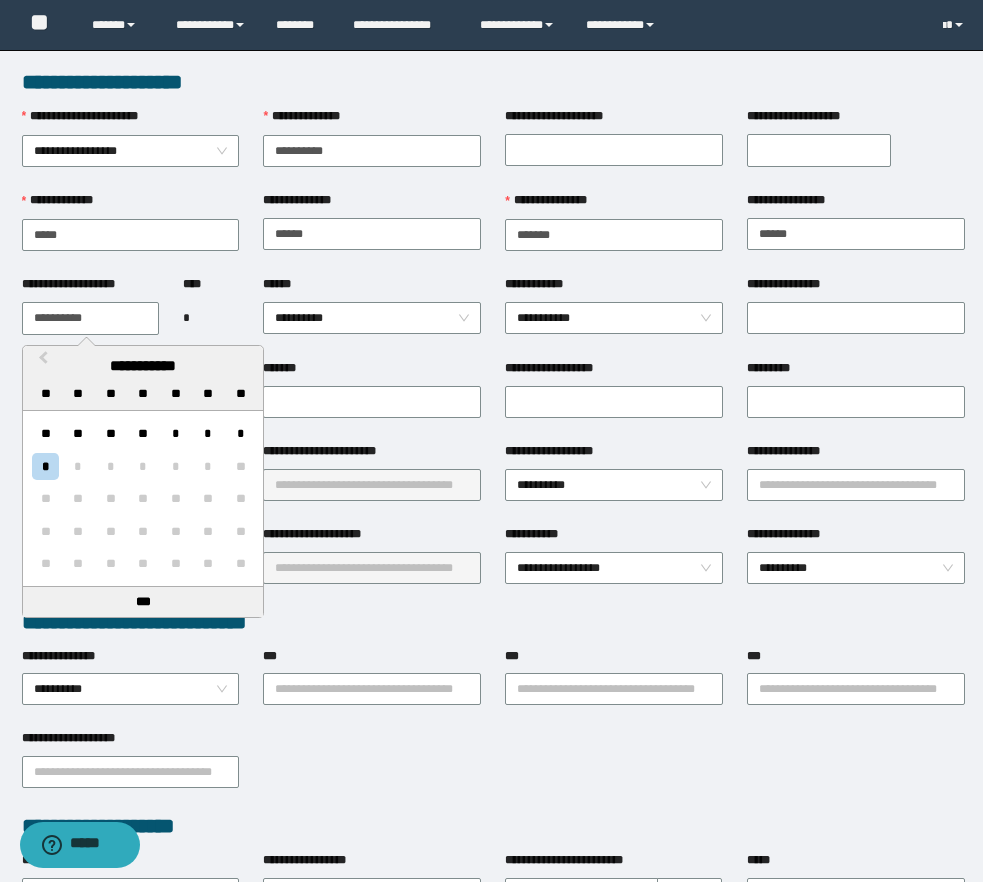 drag, startPoint x: 387, startPoint y: 437, endPoint x: 384, endPoint y: 423, distance: 14.3178215 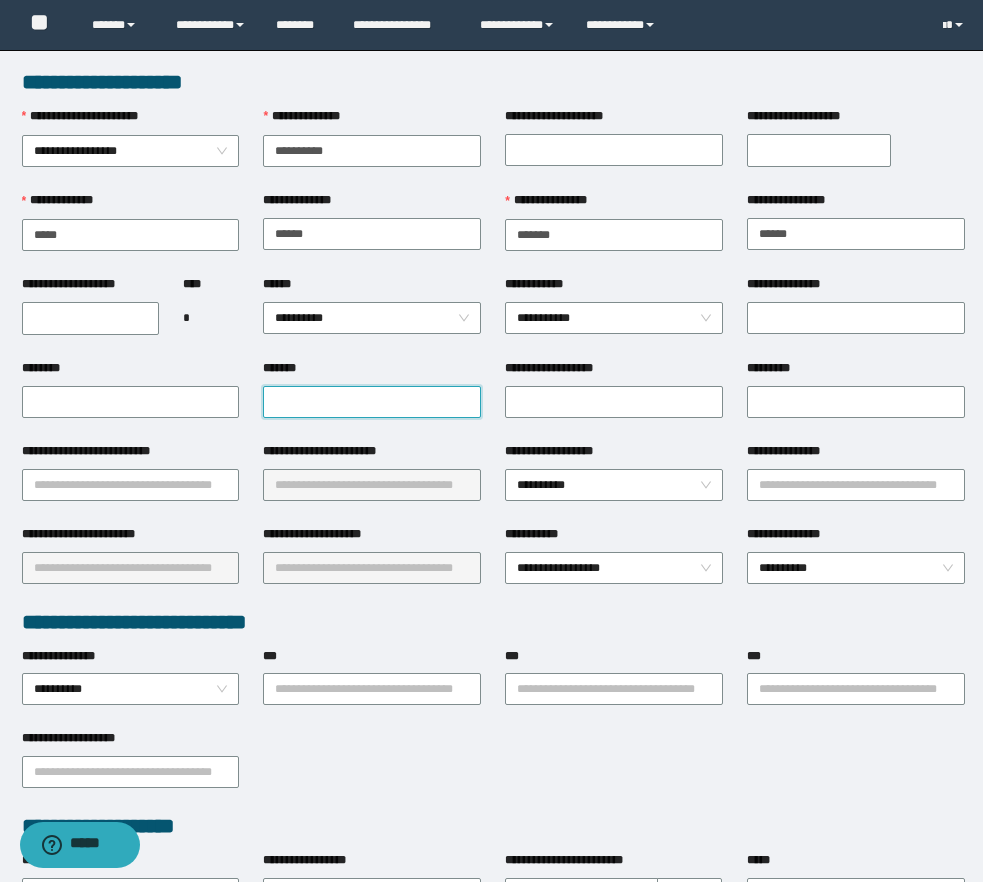 click on "*******" at bounding box center [372, 402] 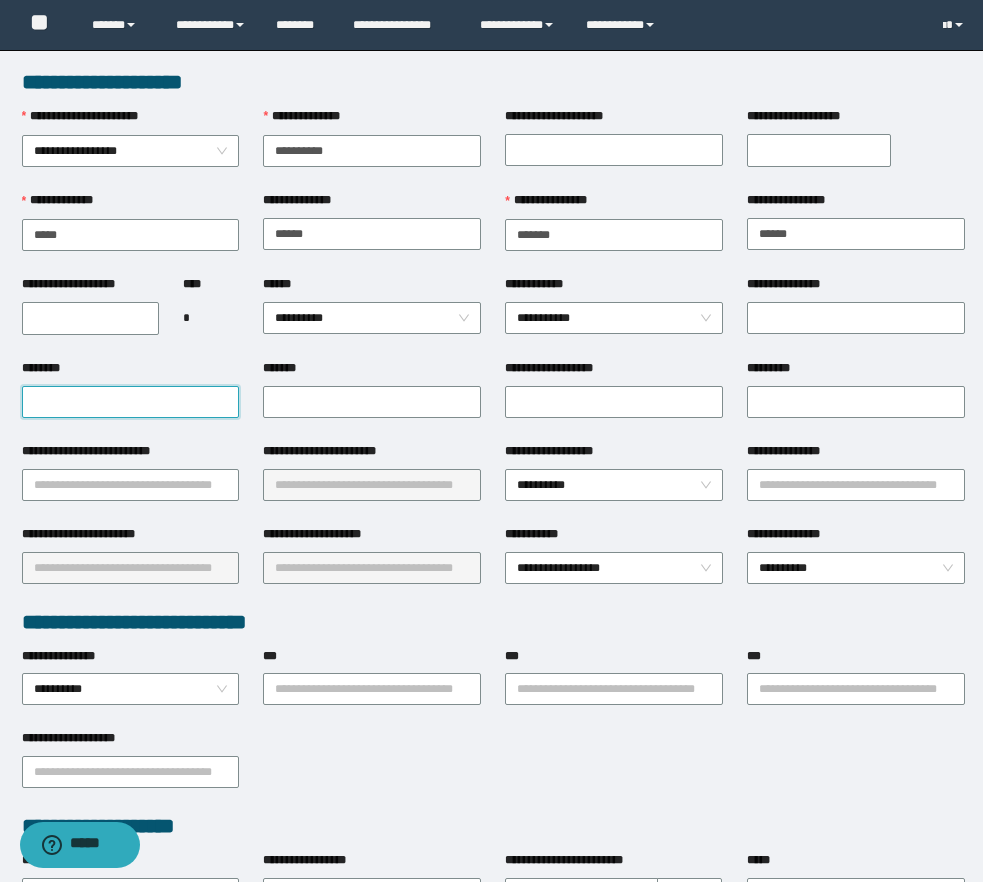 click on "********" at bounding box center (131, 402) 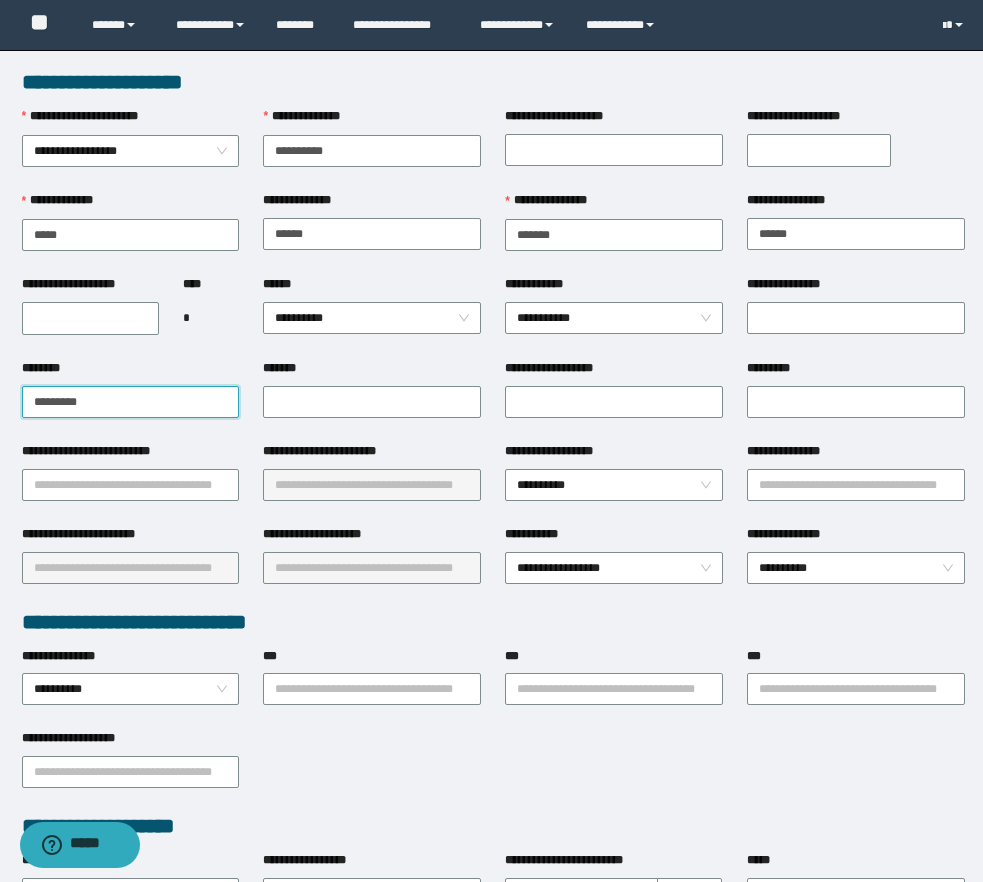 type on "*********" 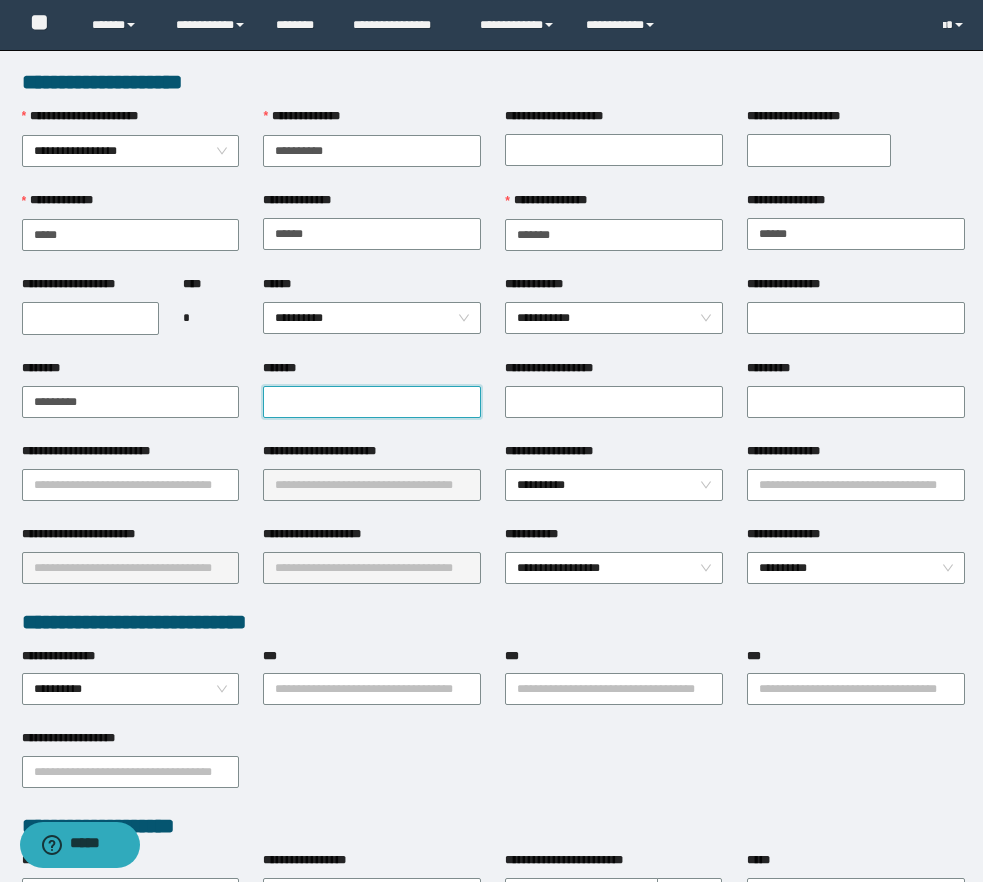 paste on "*********" 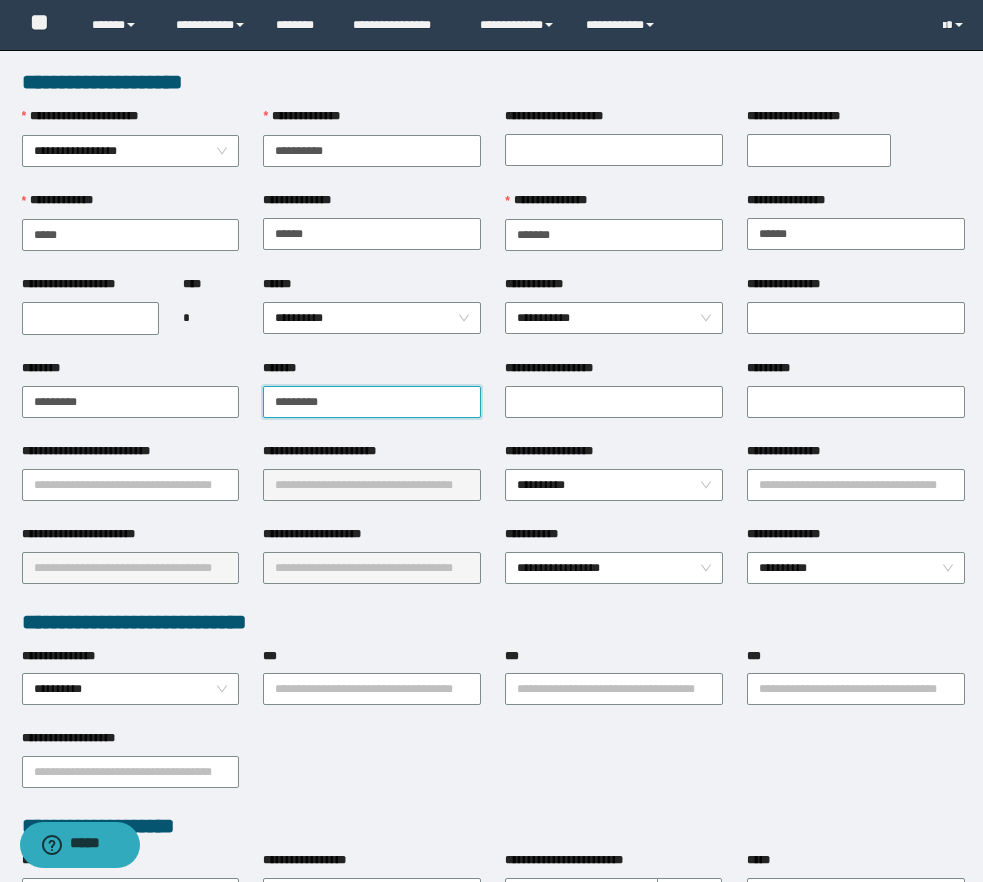 type on "*********" 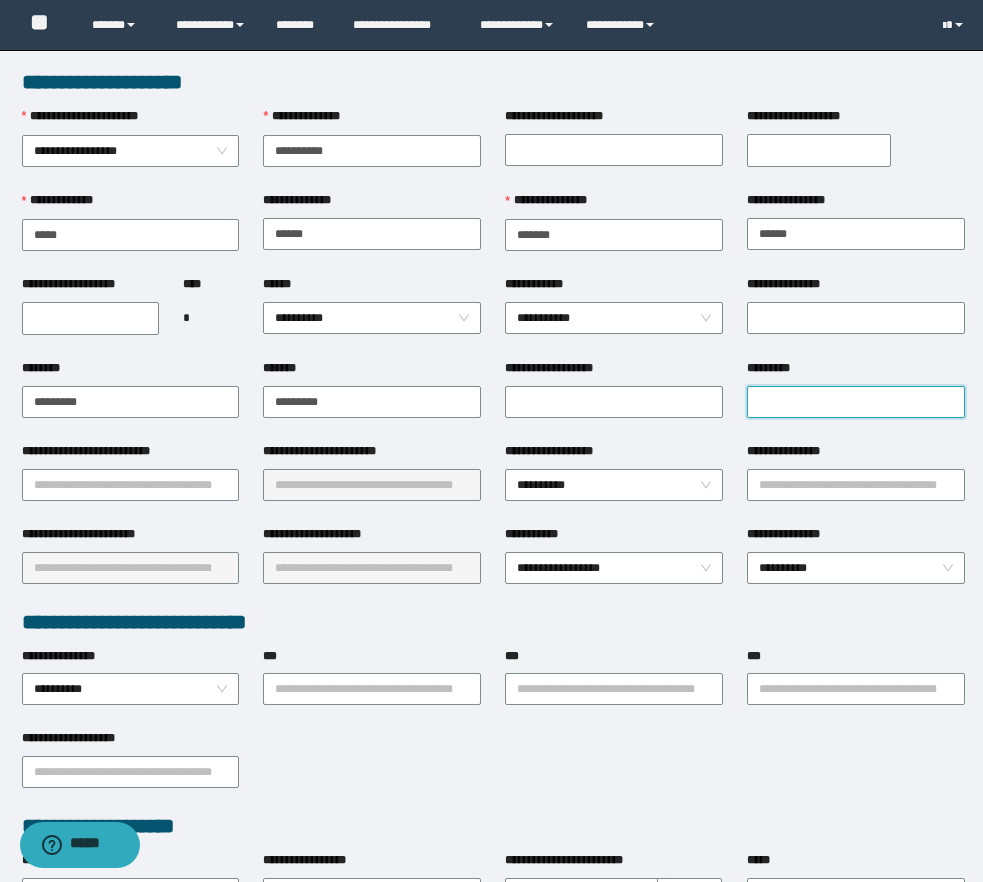 click on "*********" at bounding box center (856, 402) 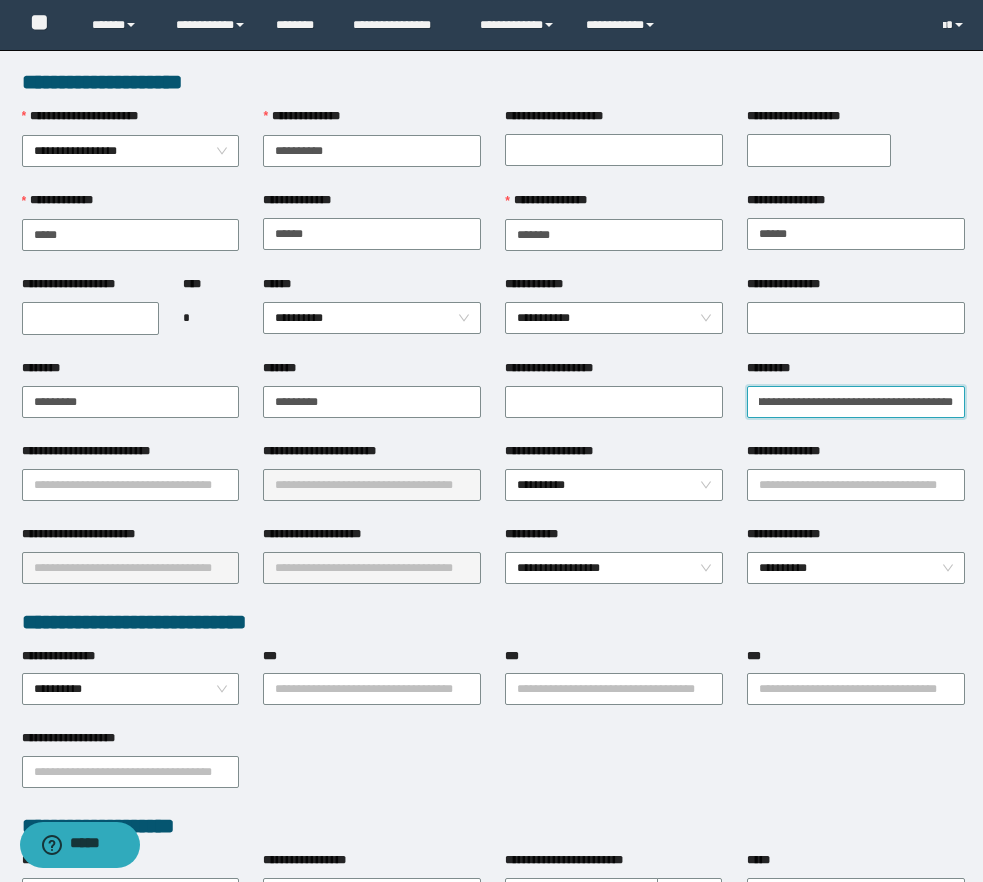 scroll, scrollTop: 0, scrollLeft: 106, axis: horizontal 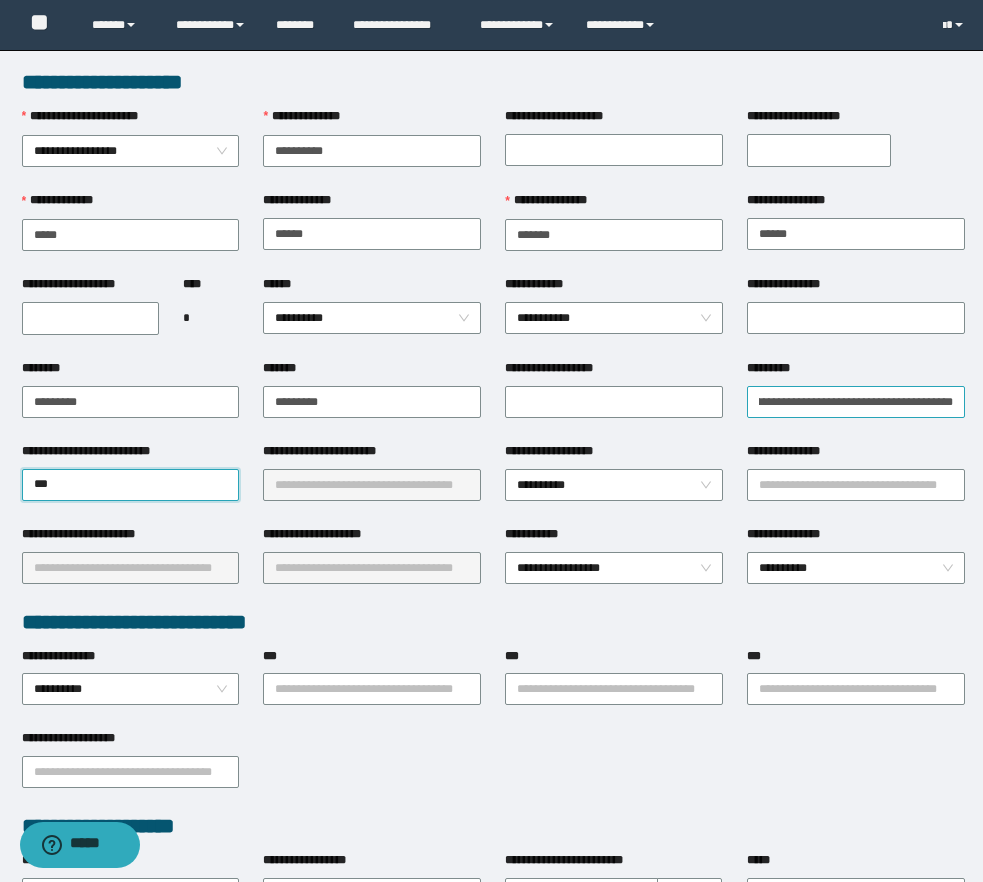 type on "****" 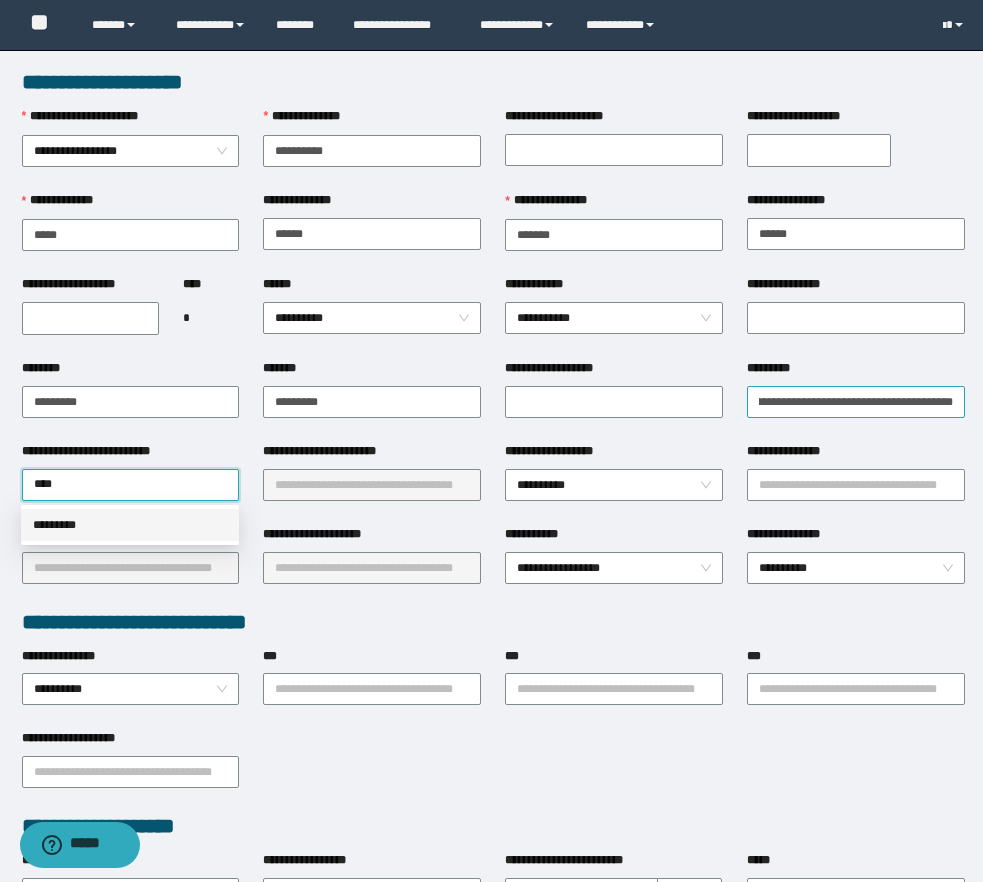 type 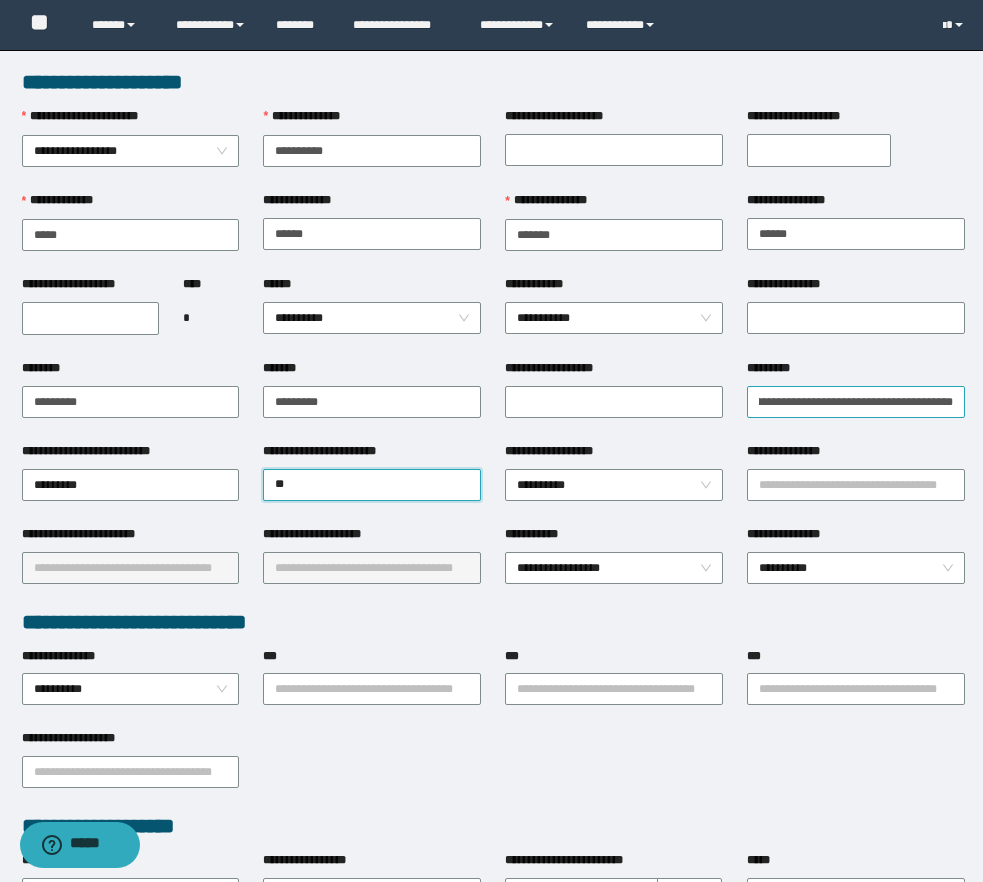 type on "***" 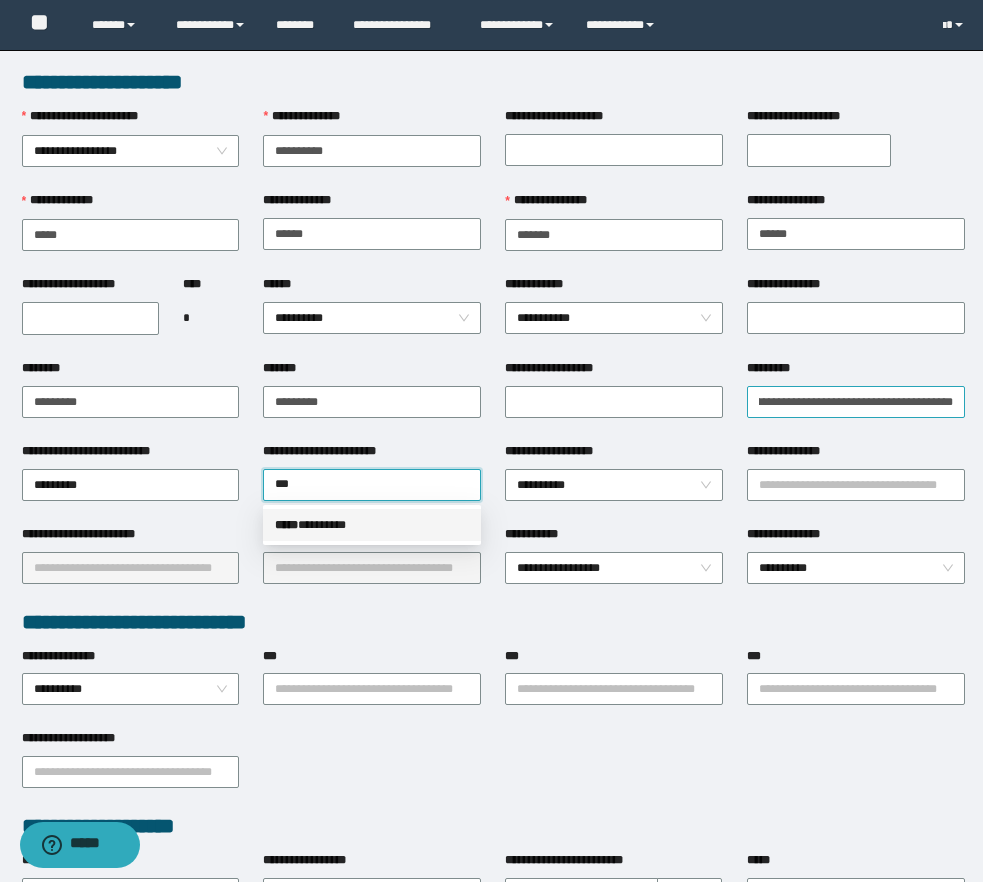 type 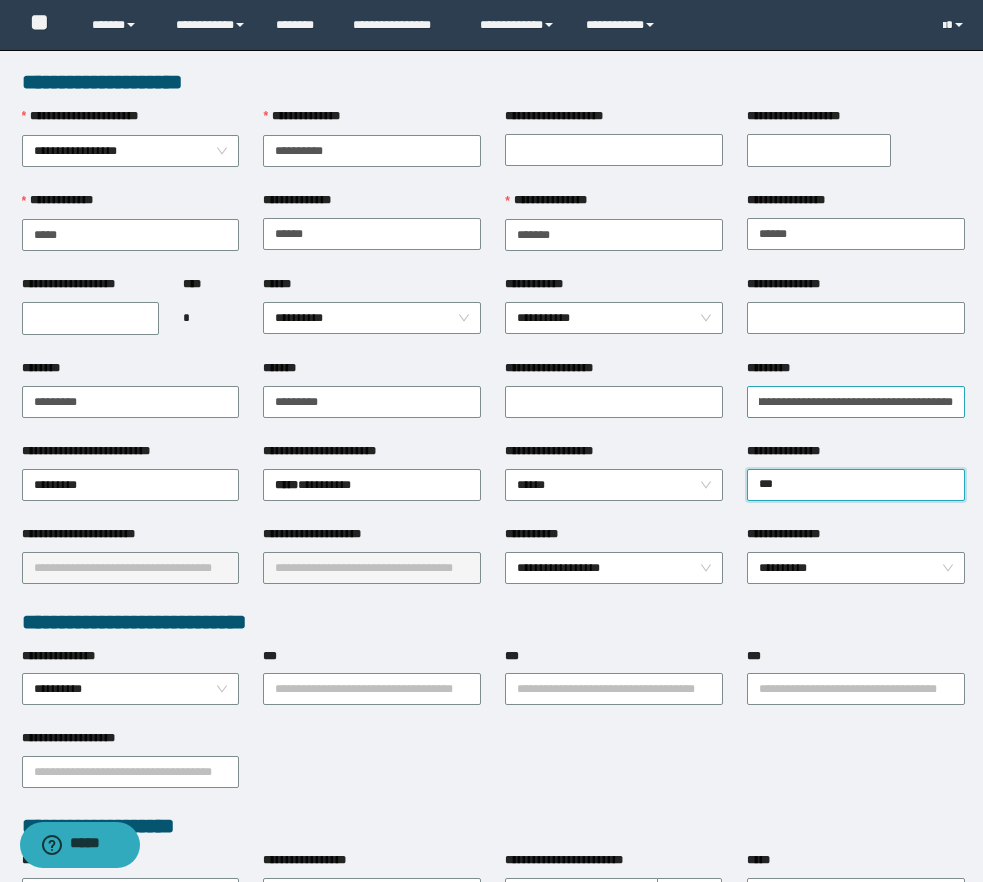 type on "****" 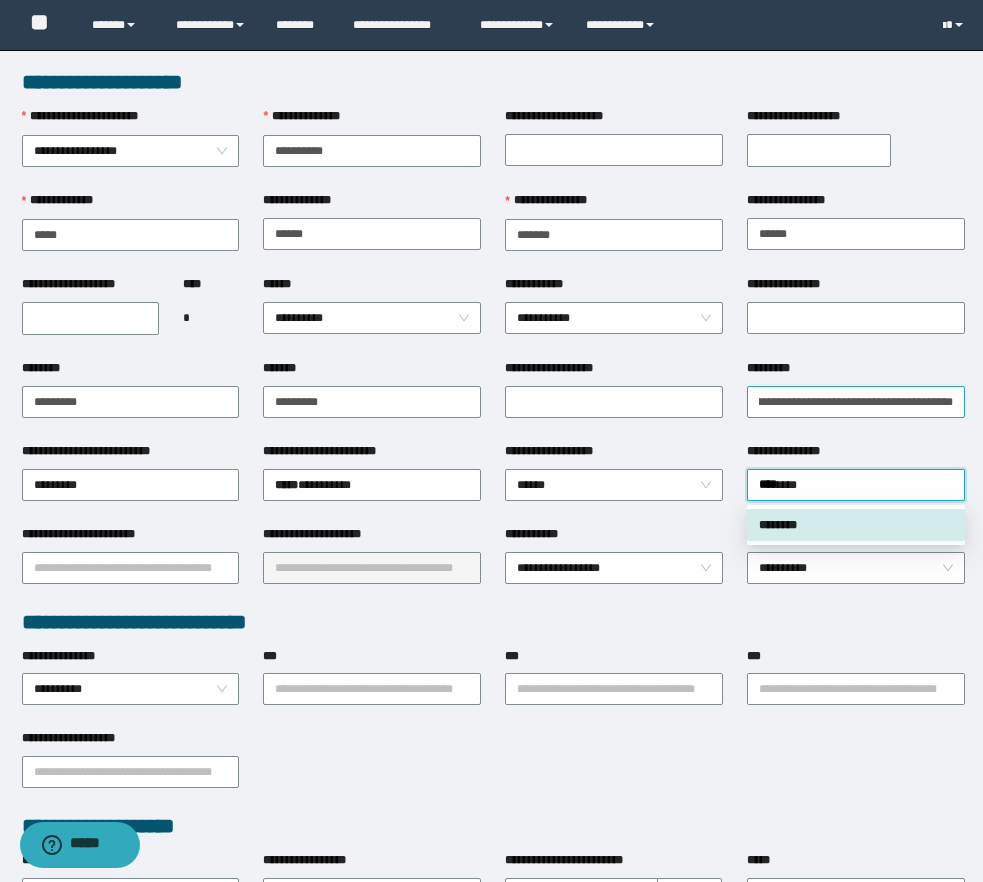 type 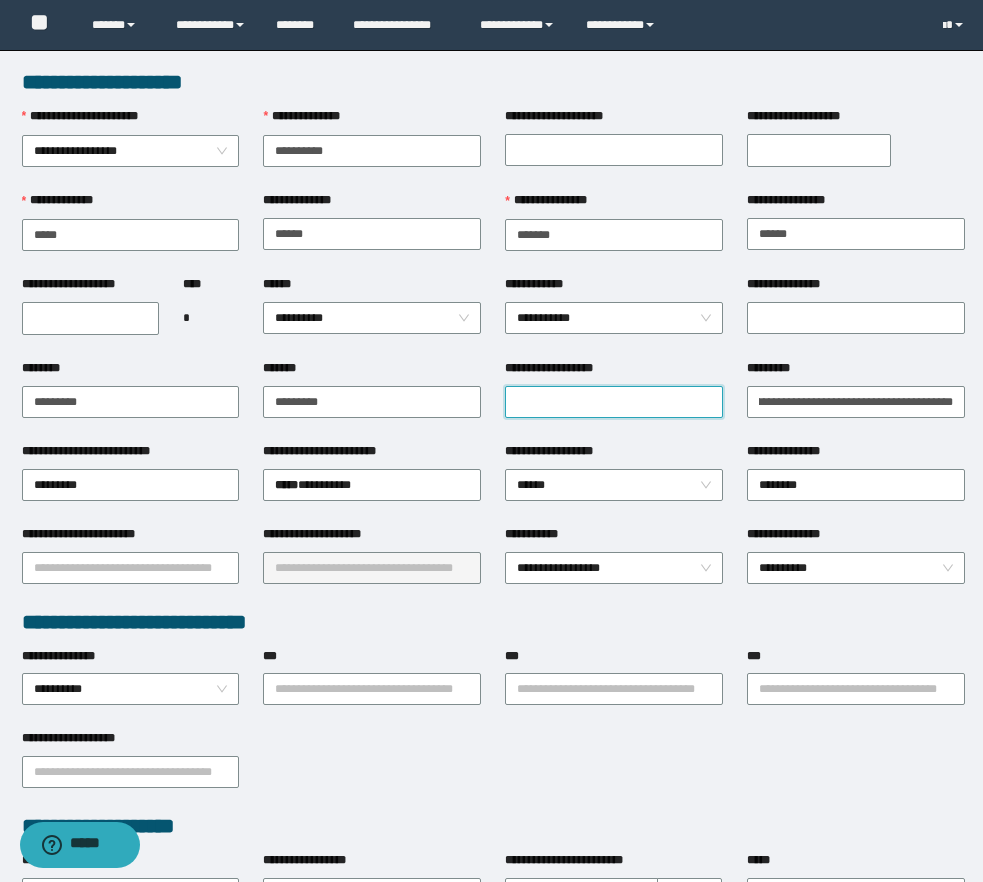 click on "**********" at bounding box center [614, 402] 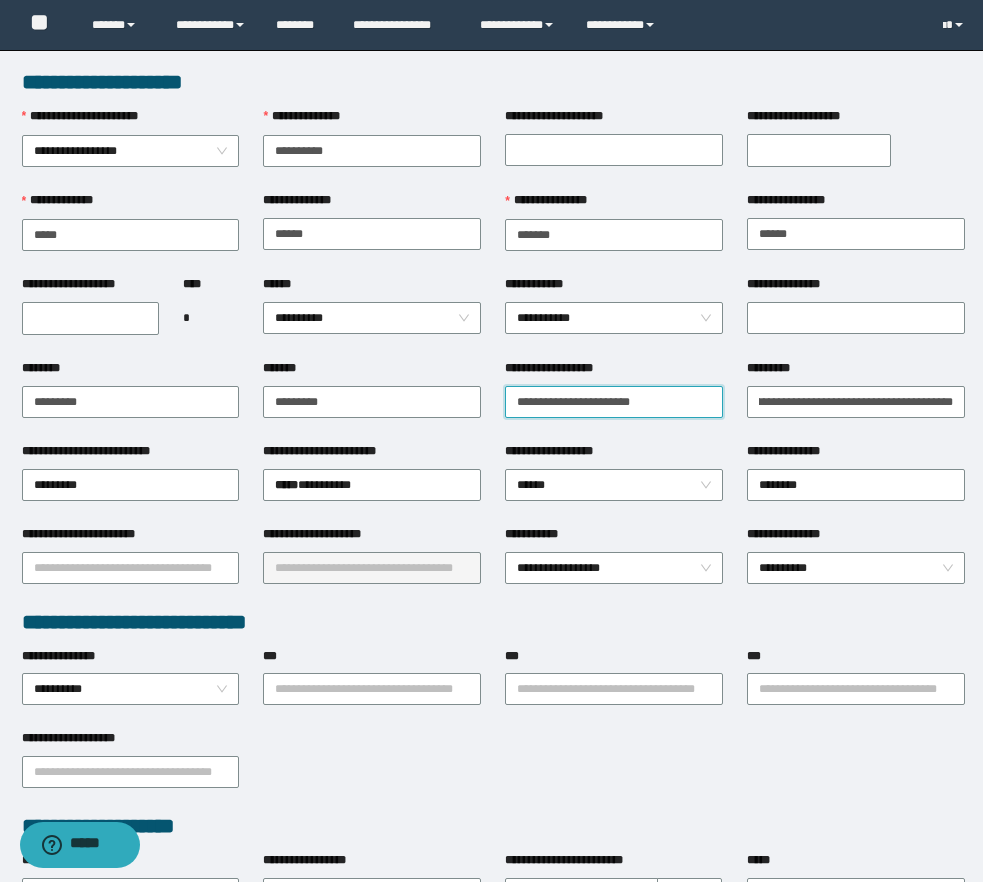 type on "**********" 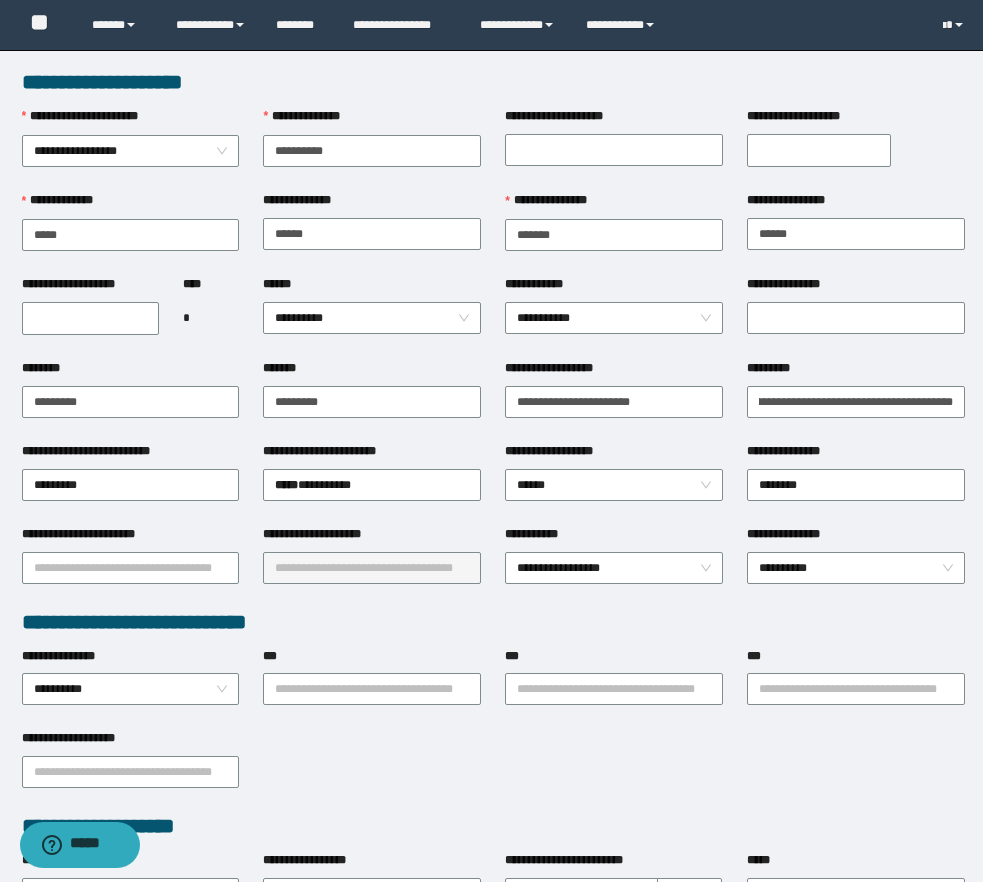click on "**********" at bounding box center [90, 318] 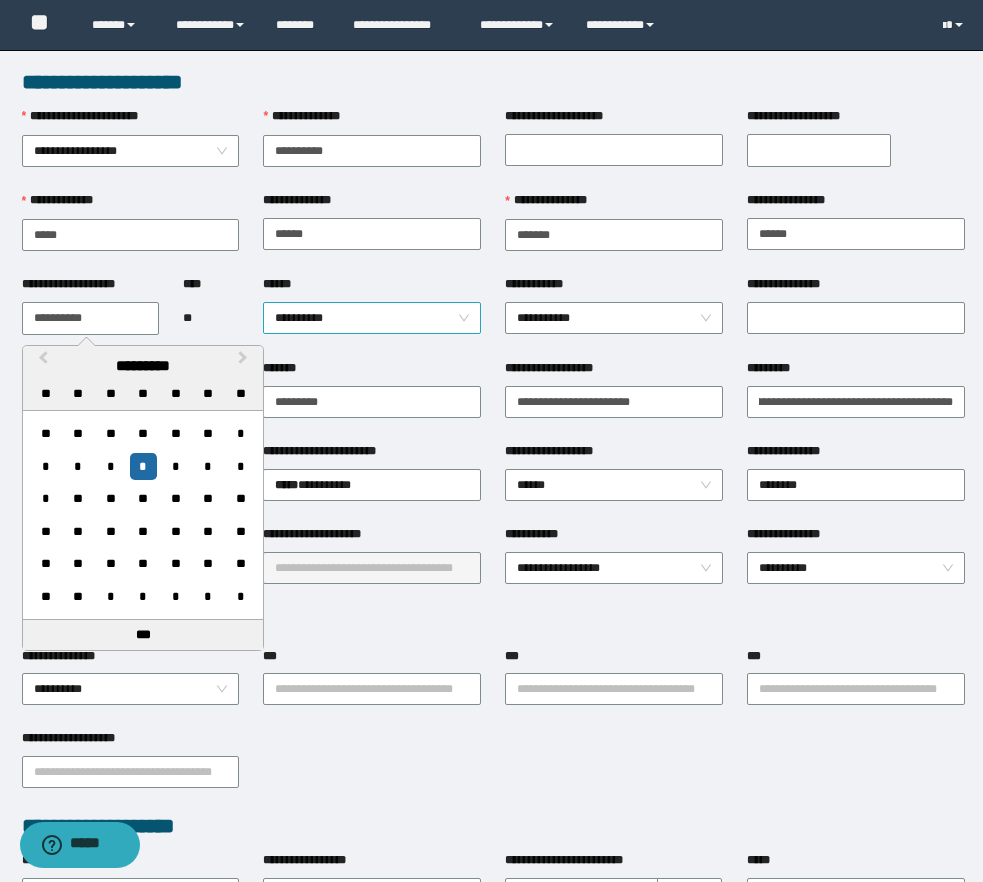 type on "**********" 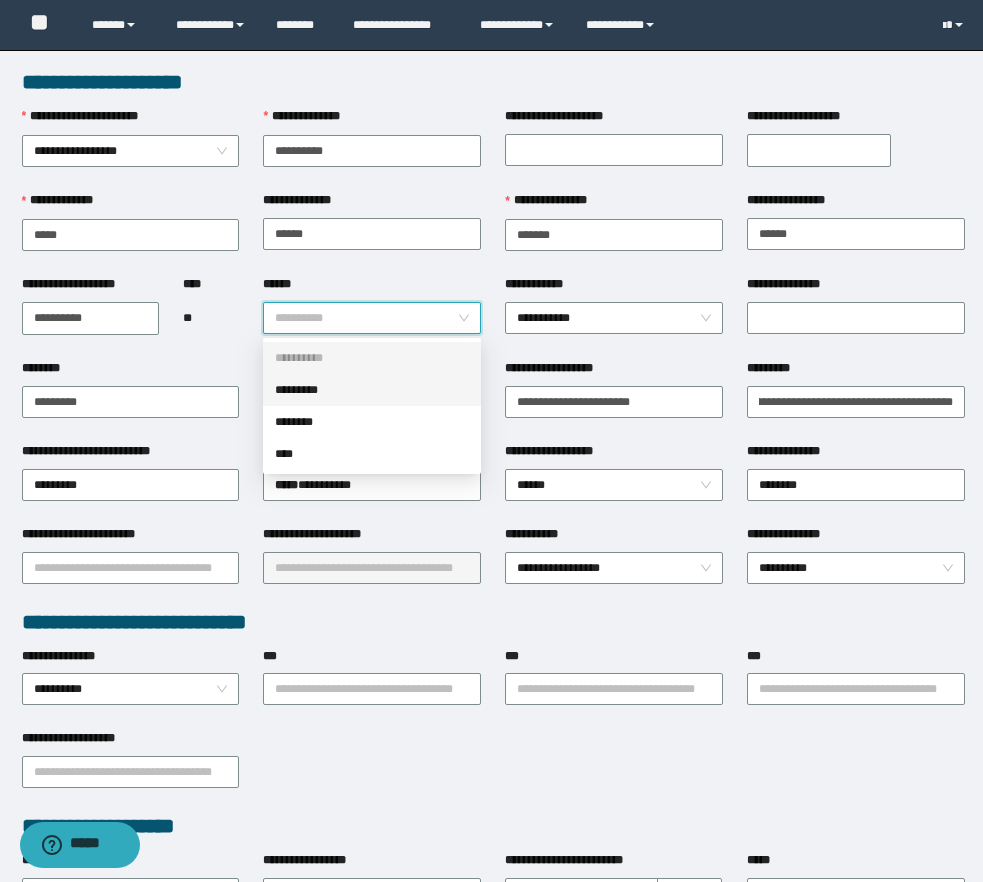 click on "*********" at bounding box center [372, 390] 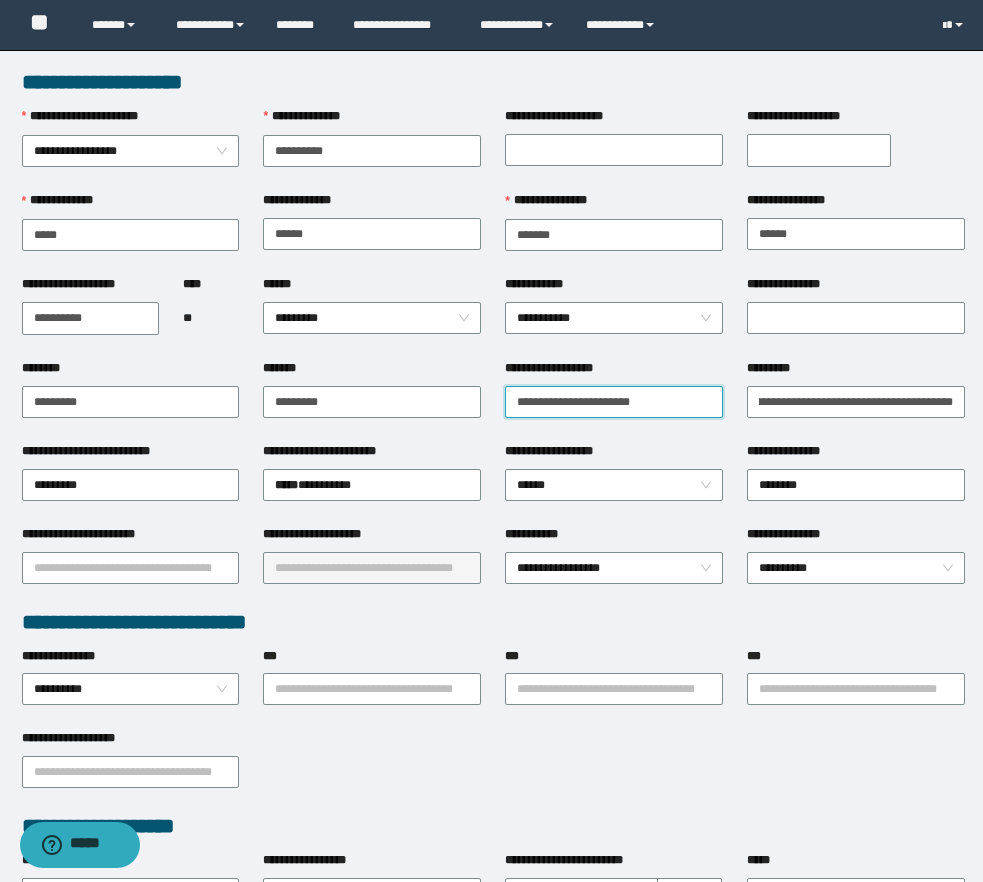 click on "**********" at bounding box center [614, 402] 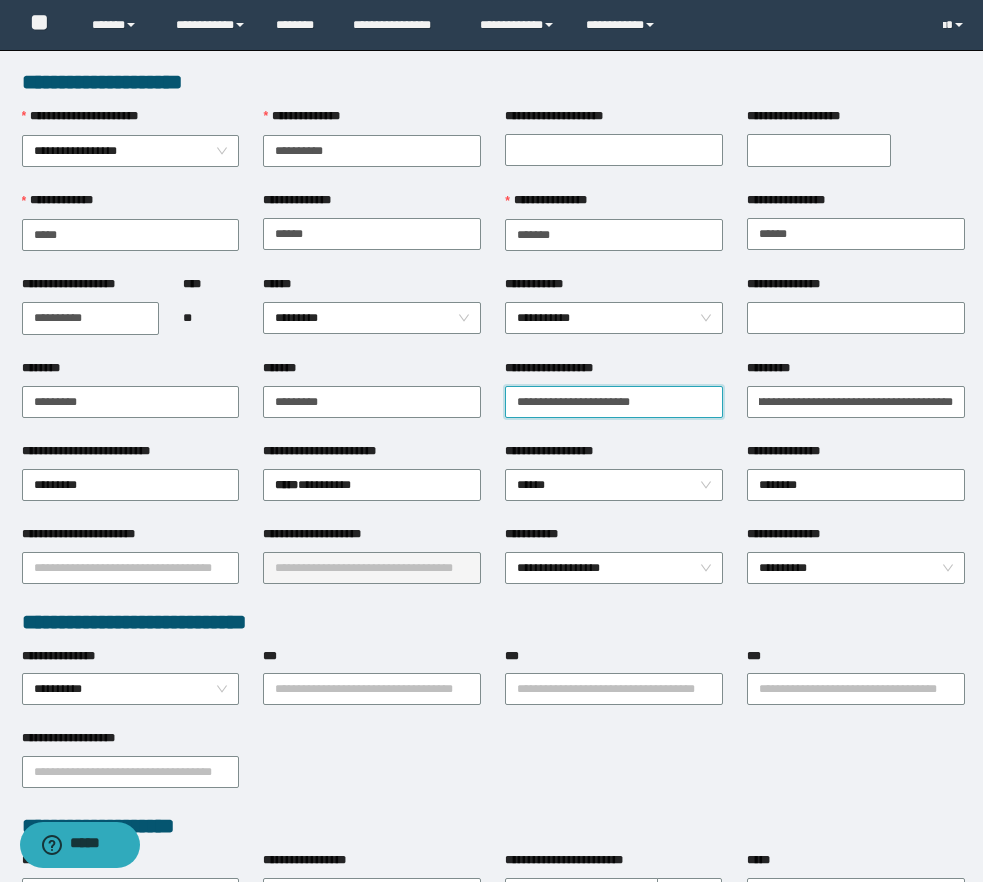 type on "**********" 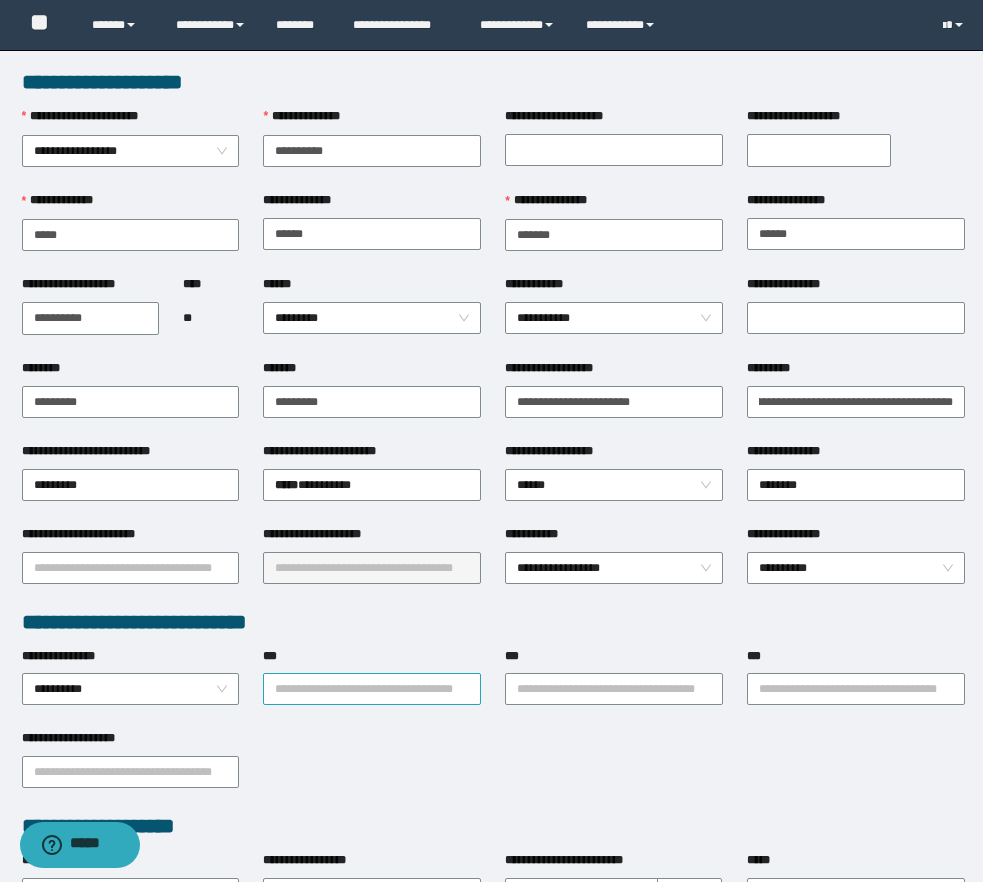 click on "***" at bounding box center [372, 689] 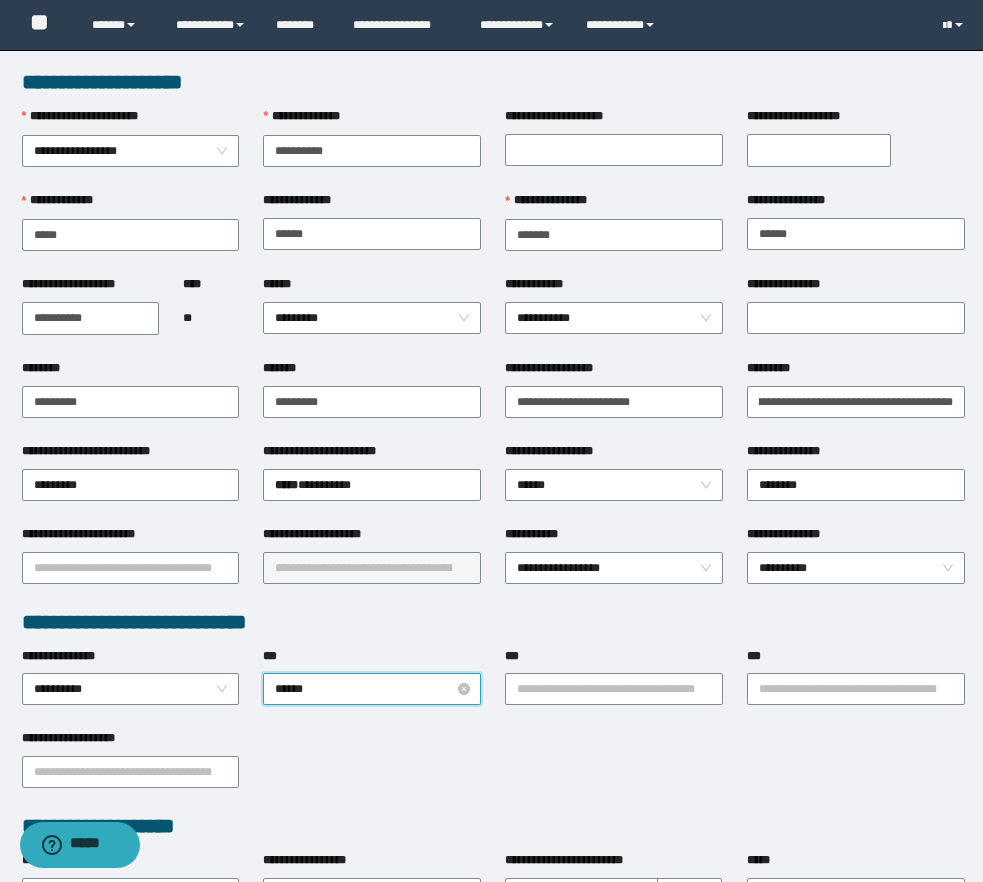 type on "*******" 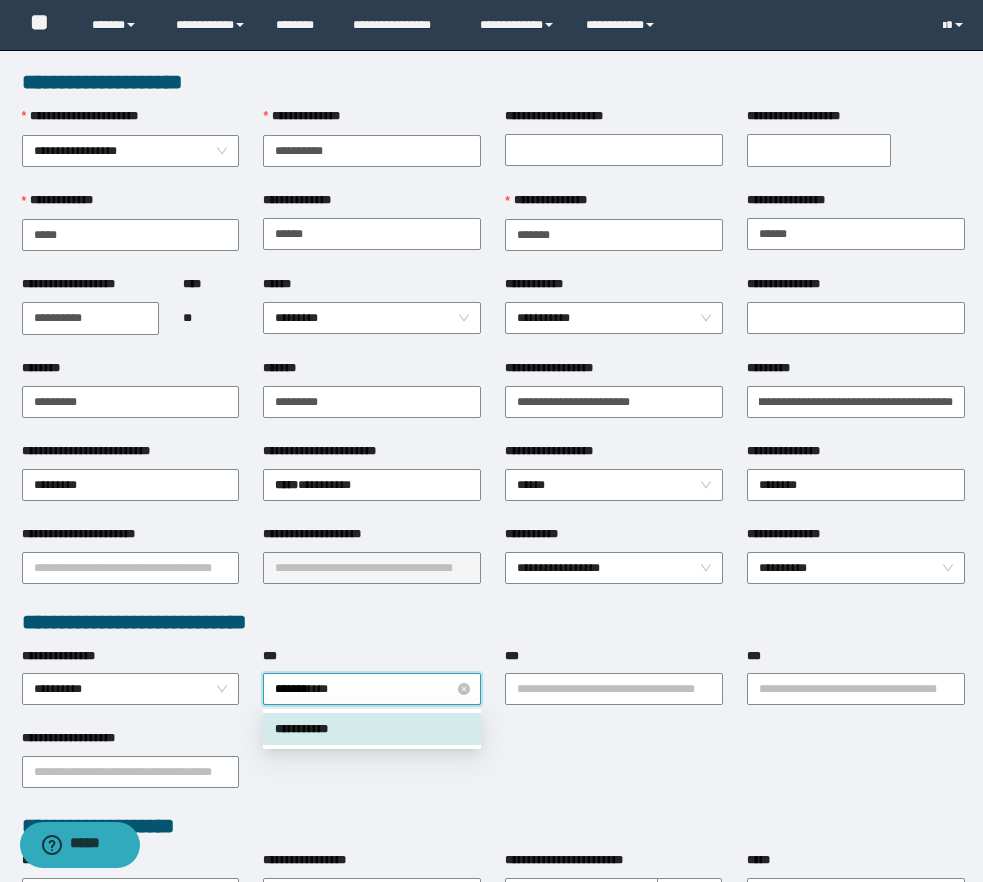 type 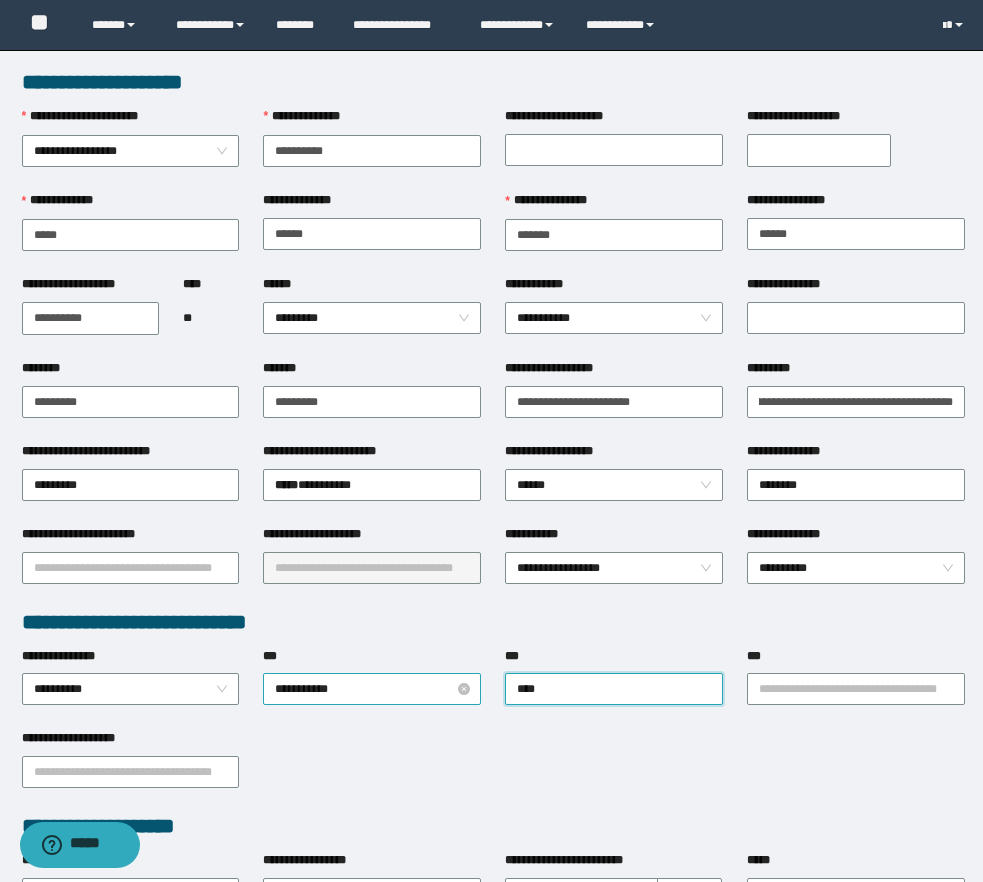 type on "*****" 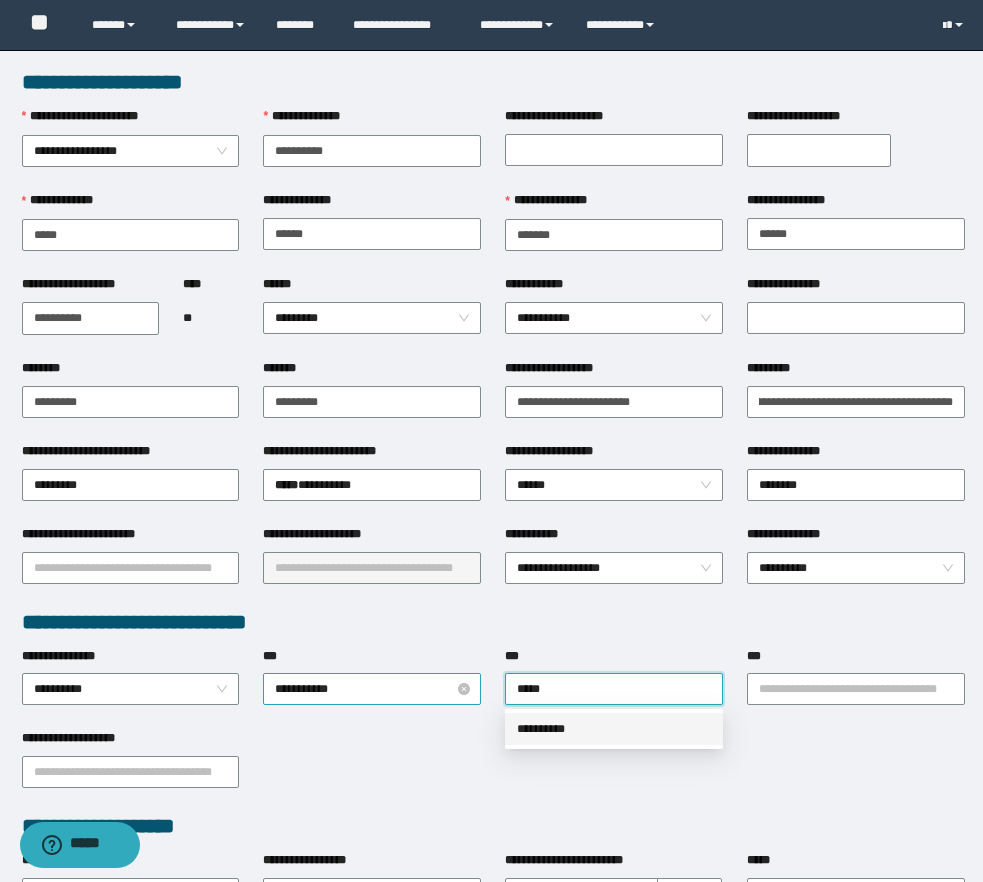 type 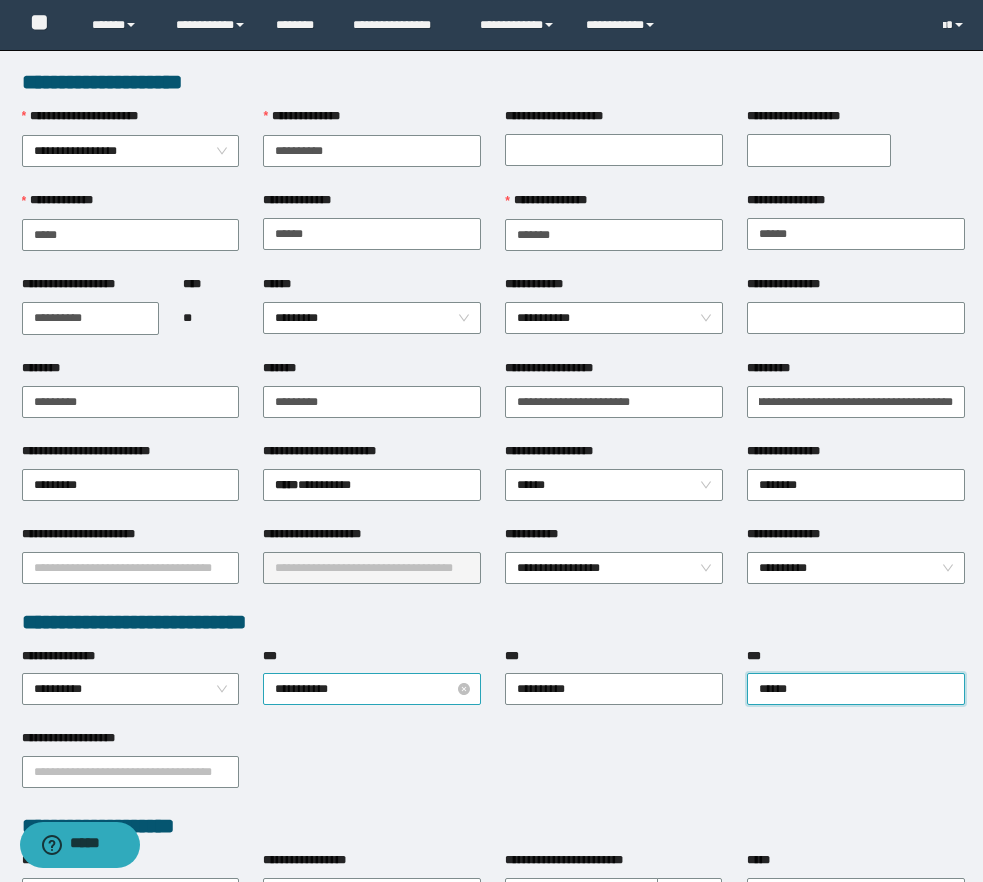type on "*******" 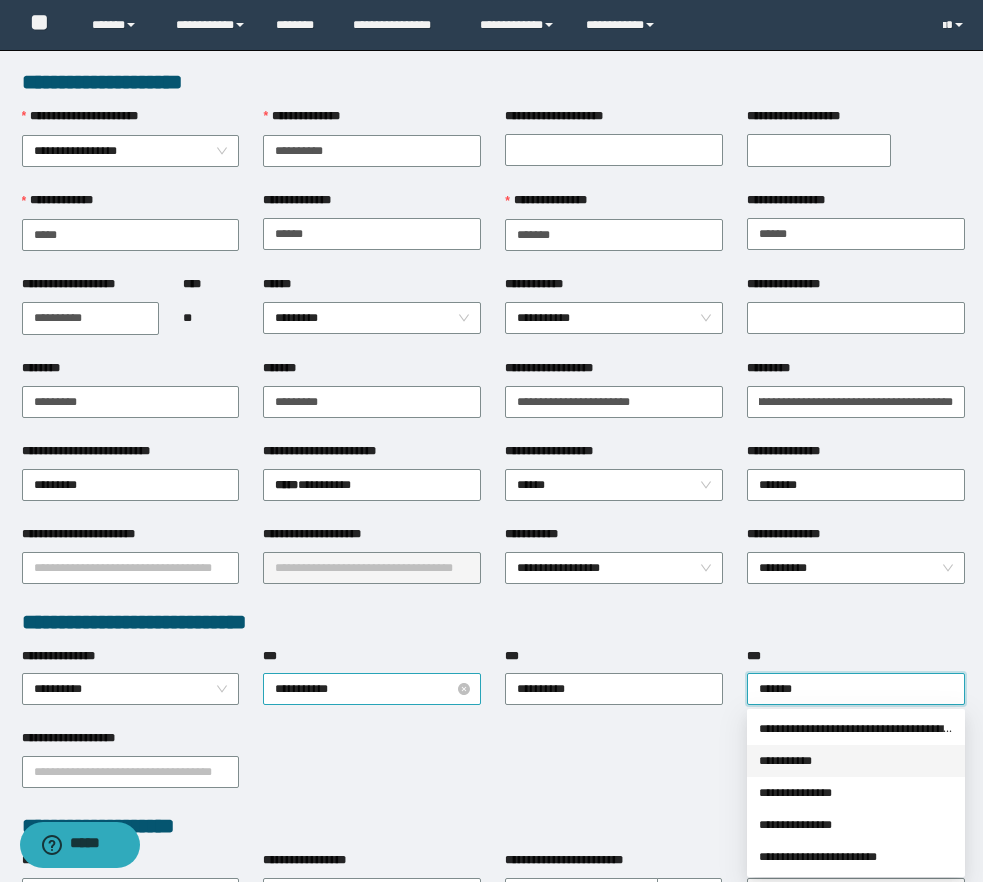 type 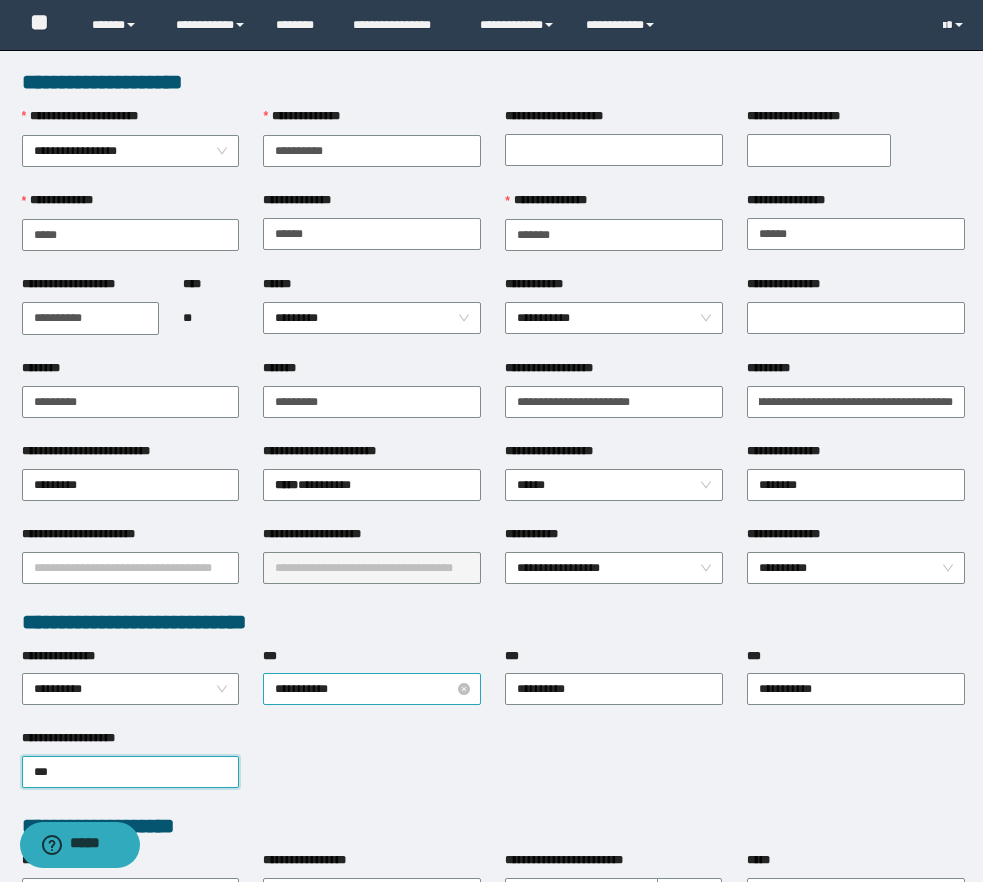 type on "****" 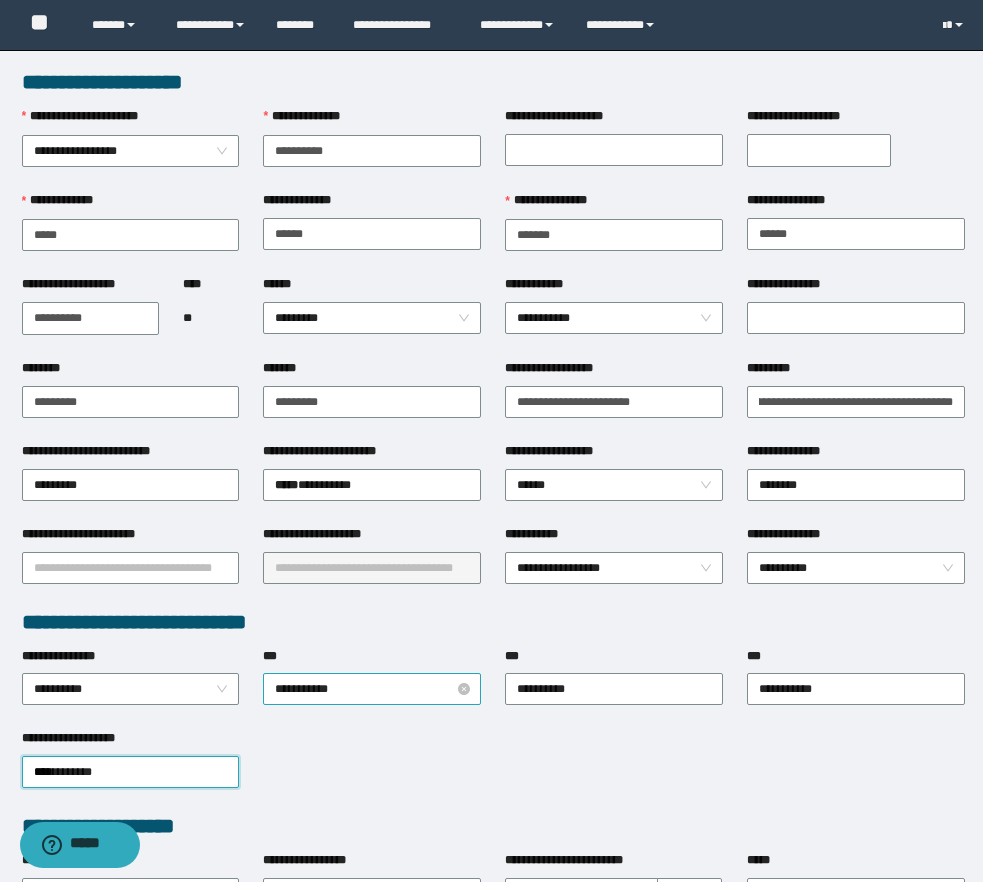 type 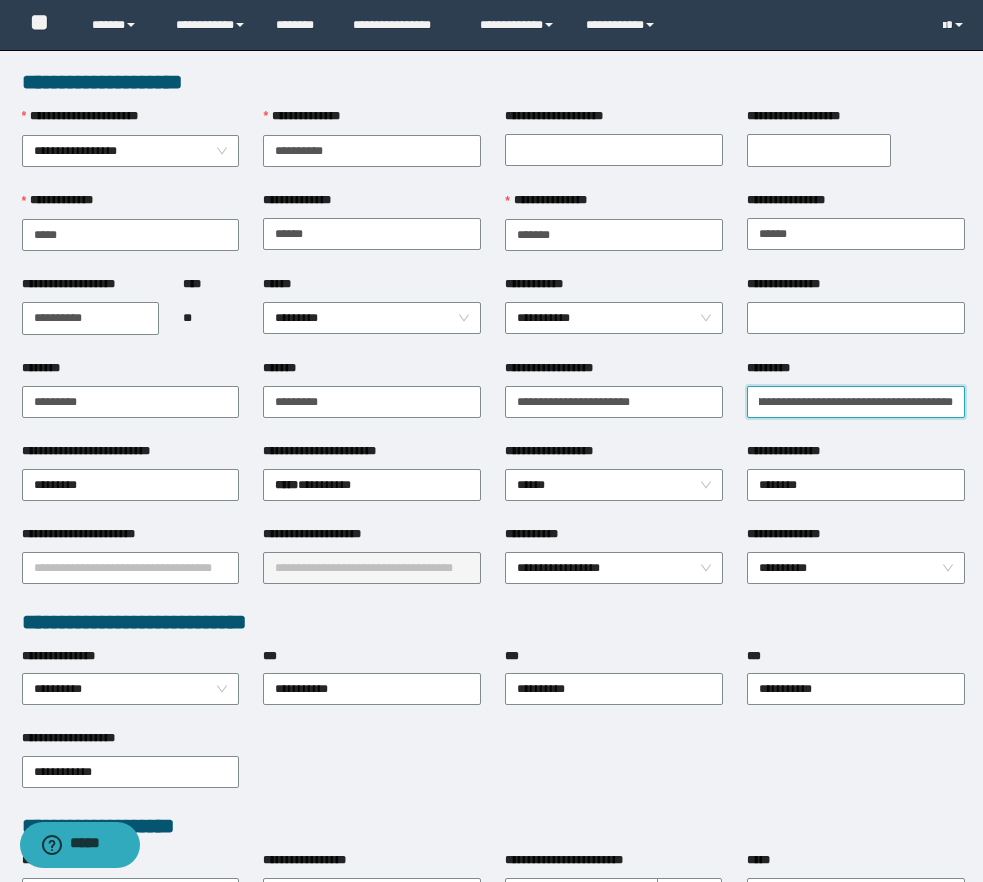 click on "**********" at bounding box center [856, 402] 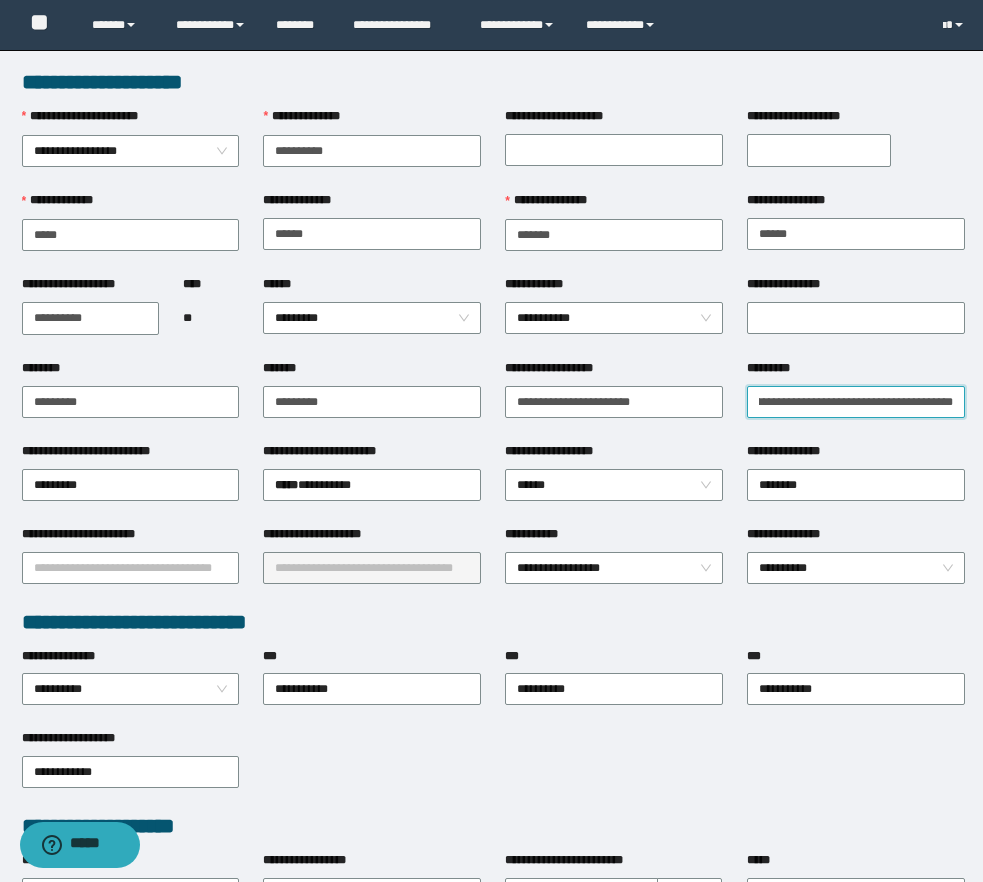 scroll, scrollTop: 0, scrollLeft: 106, axis: horizontal 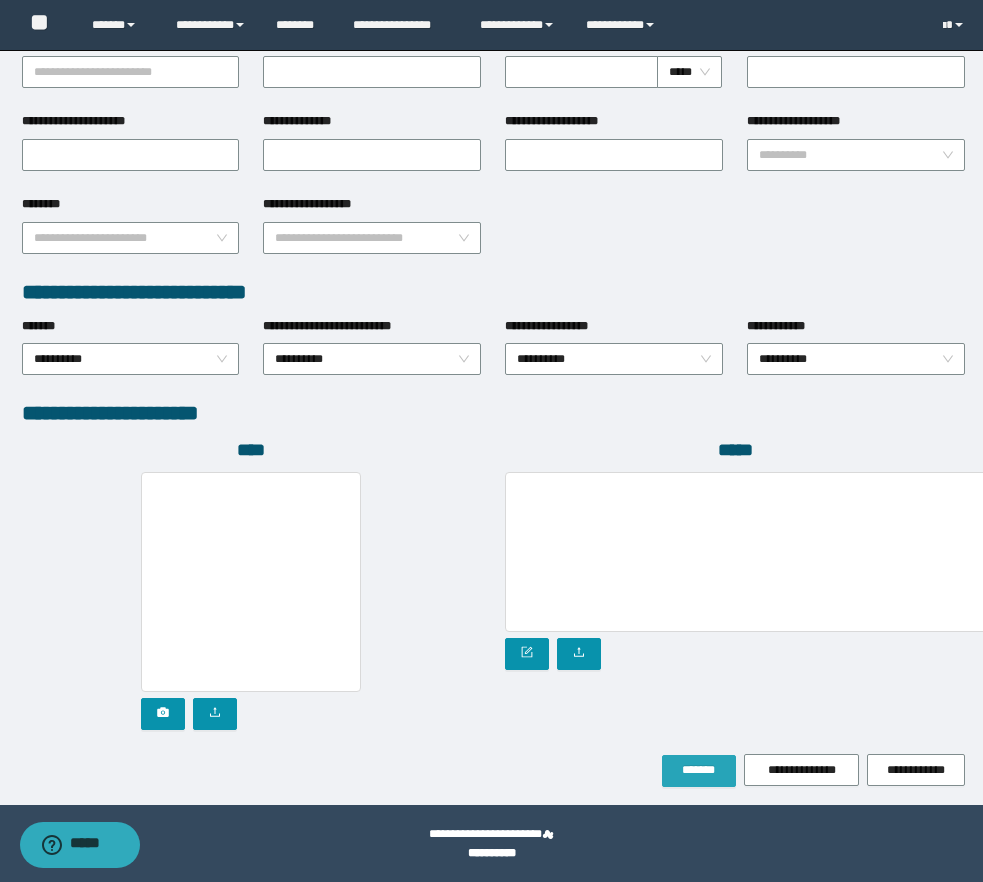 click on "*******" at bounding box center (699, 770) 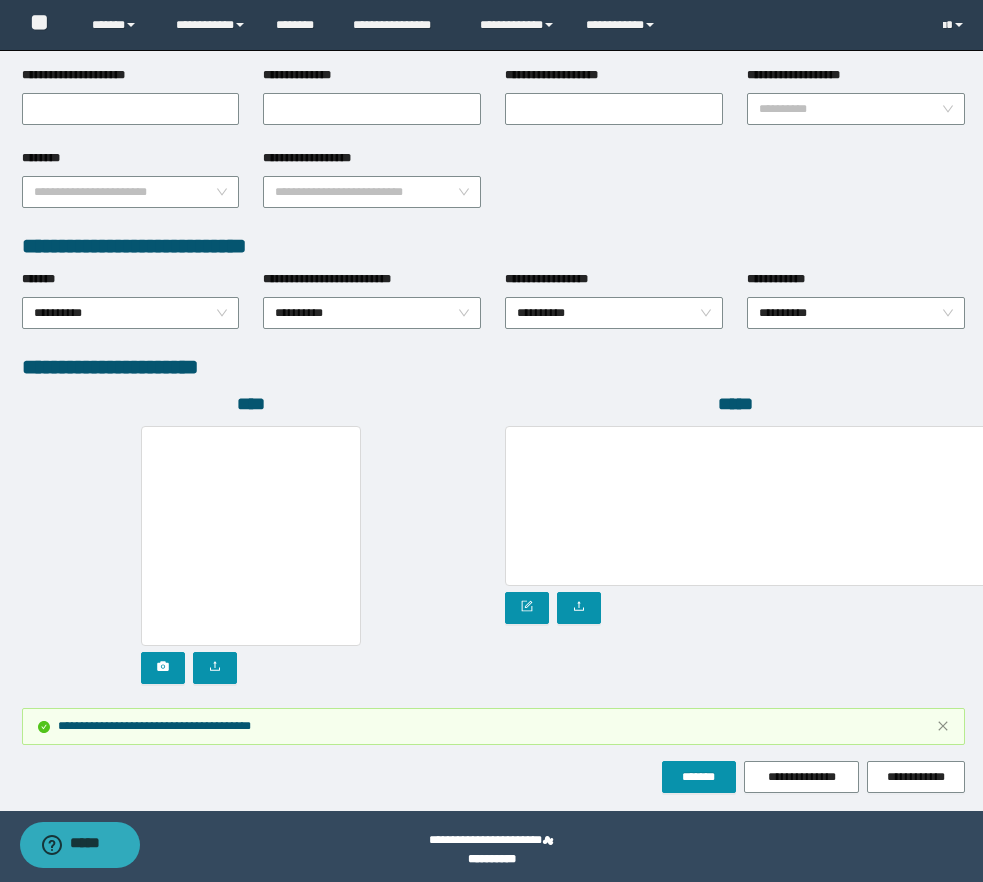 scroll, scrollTop: 928, scrollLeft: 0, axis: vertical 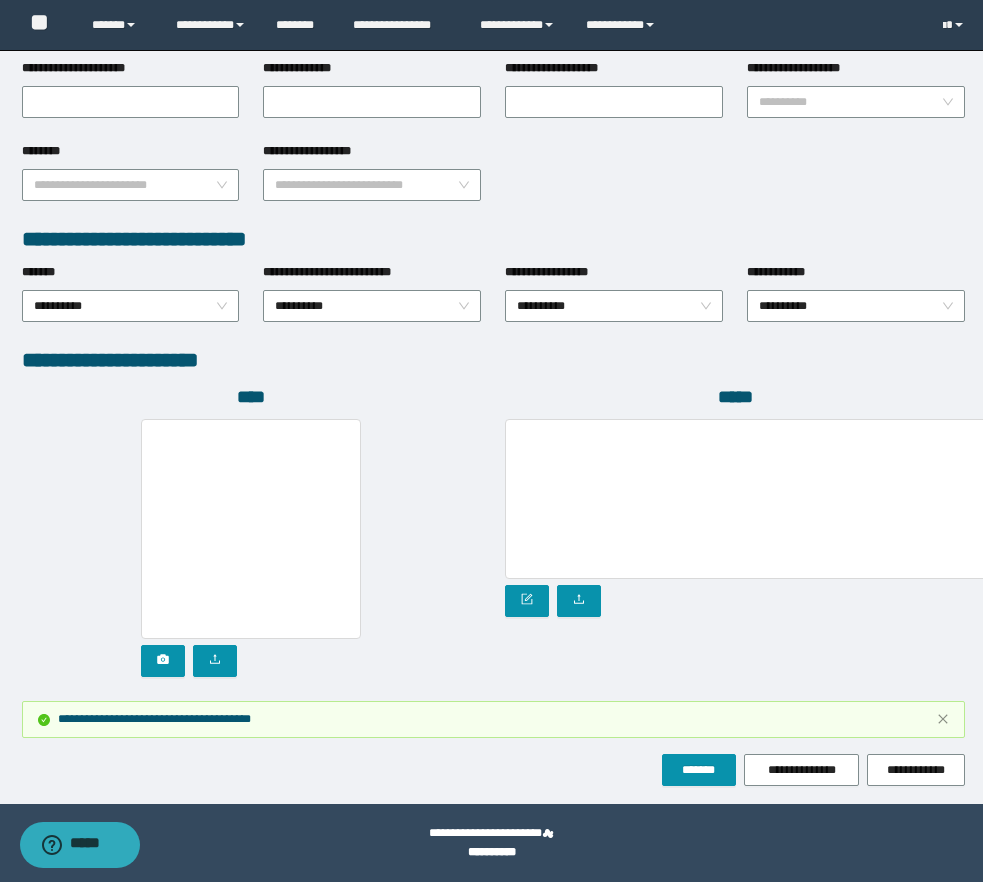 click on "**********" at bounding box center (493, -37) 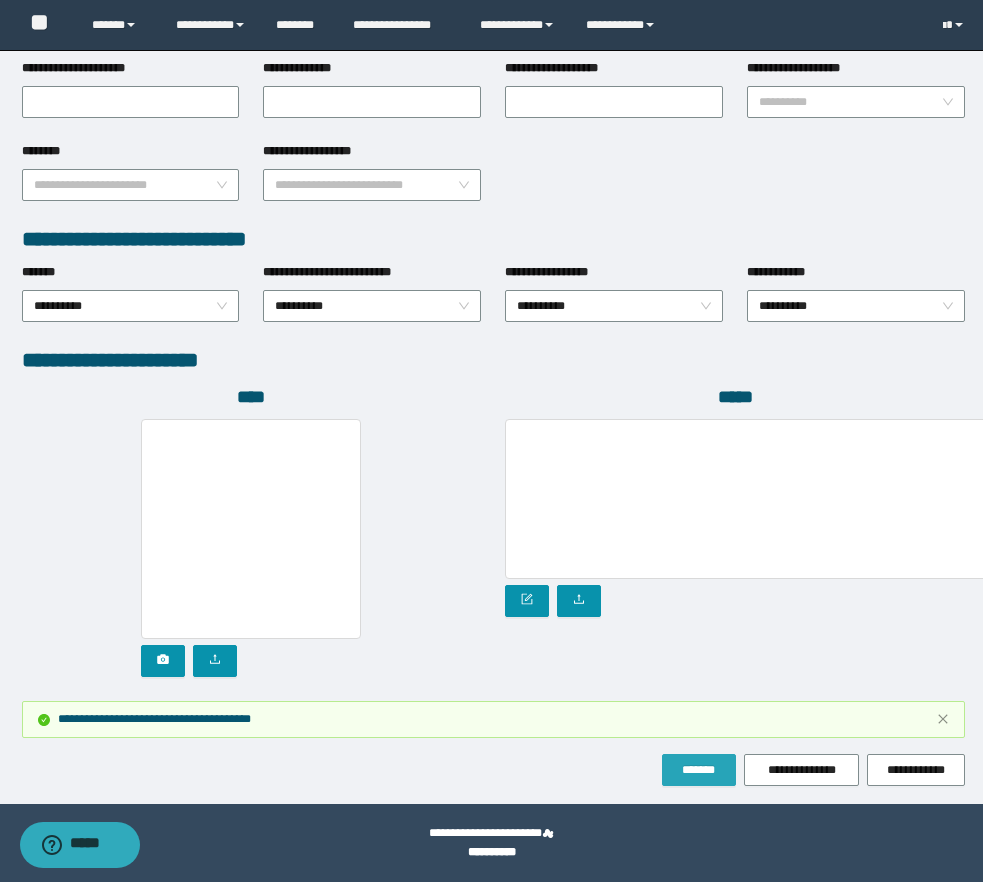 click on "*******" at bounding box center (699, 770) 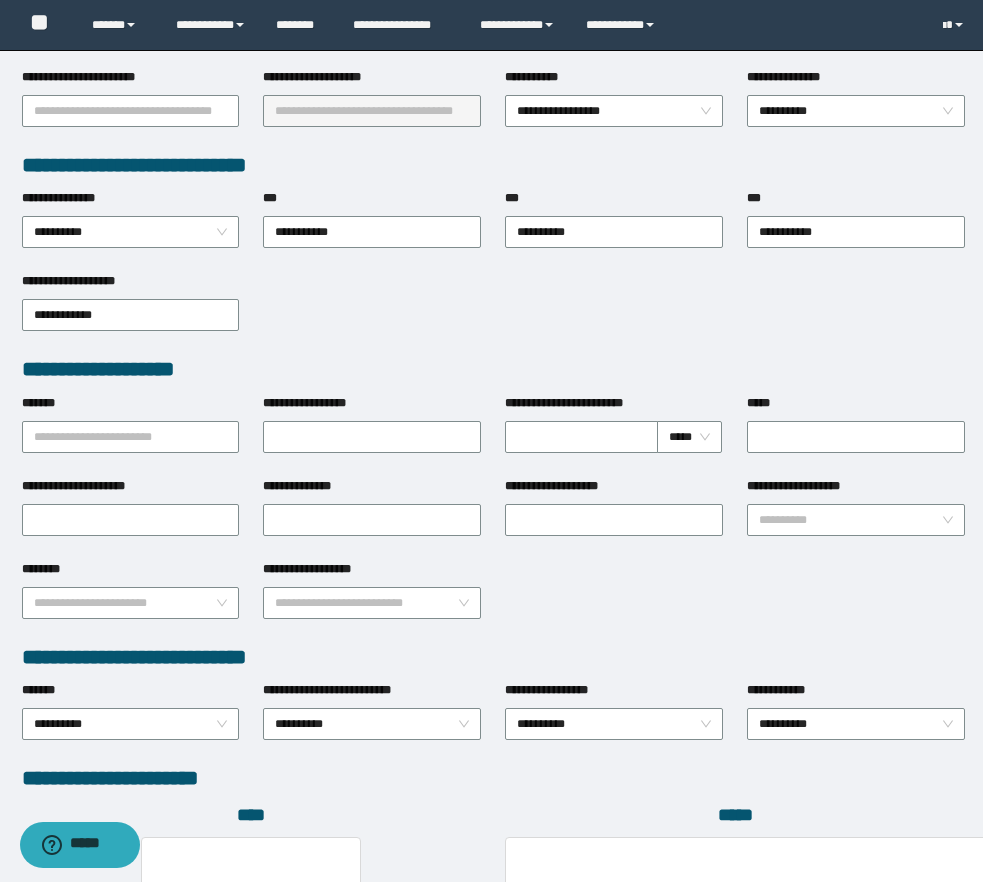 scroll, scrollTop: 928, scrollLeft: 0, axis: vertical 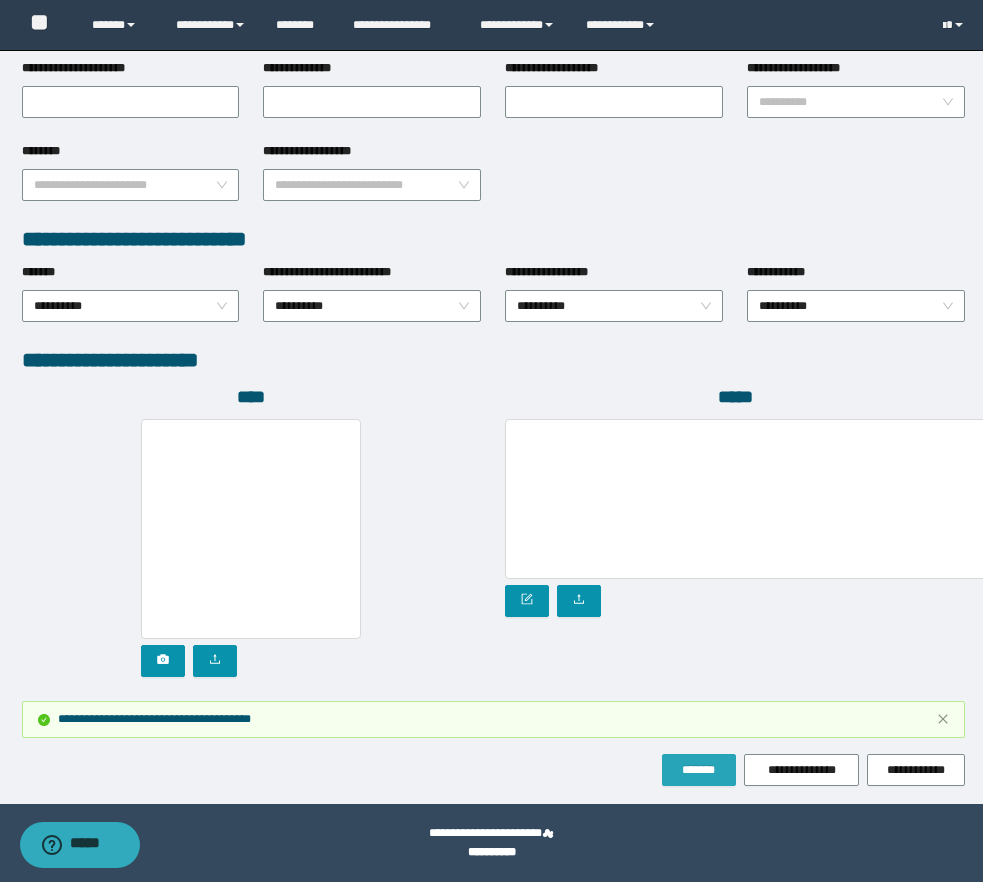 click on "*******" at bounding box center [699, 770] 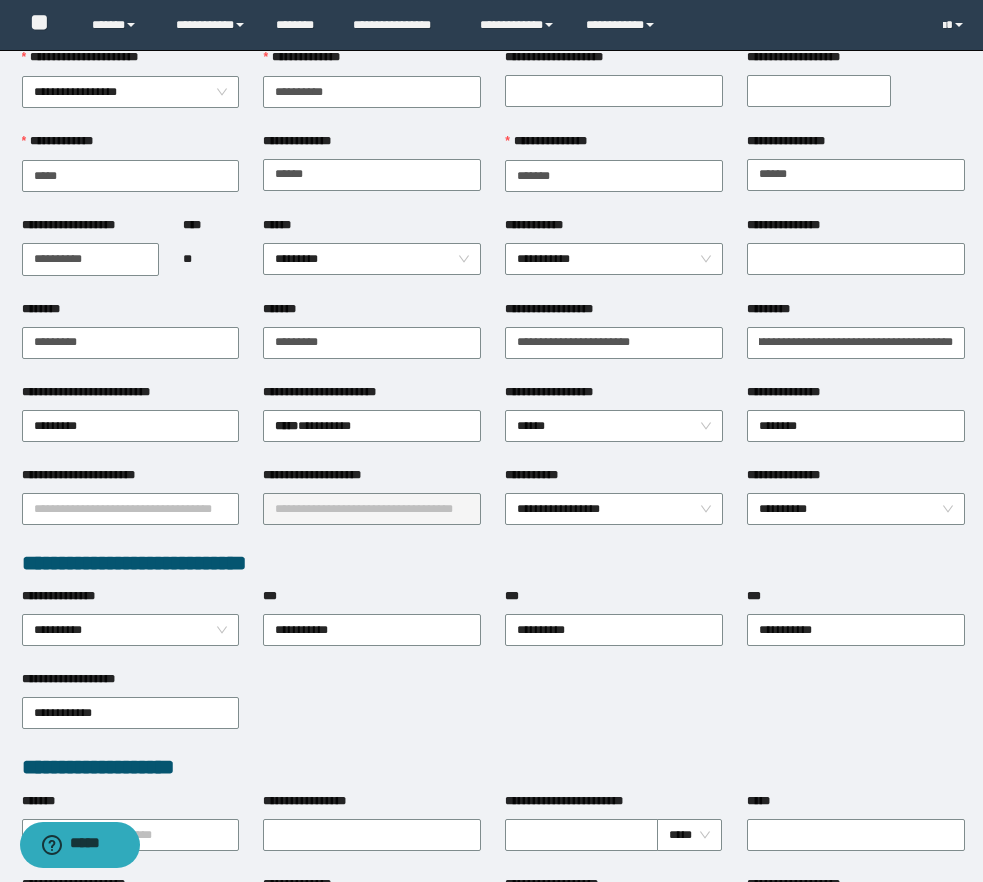 scroll, scrollTop: 0, scrollLeft: 0, axis: both 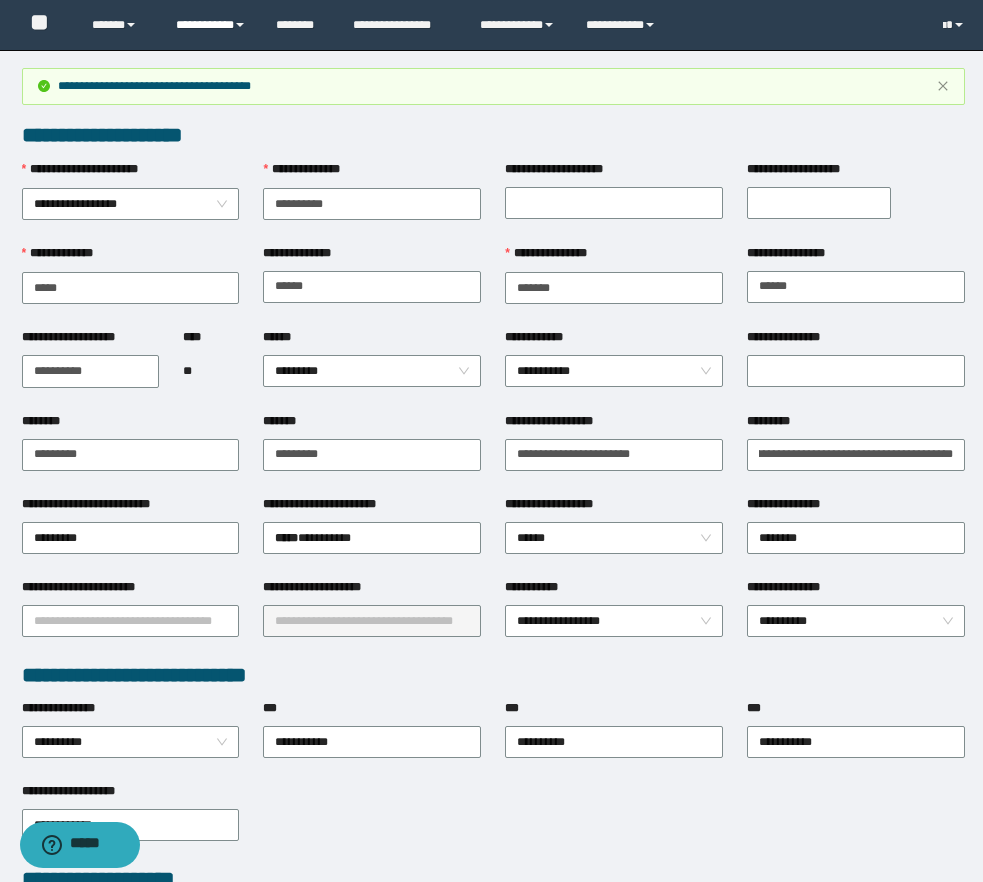 click on "**********" at bounding box center [211, 25] 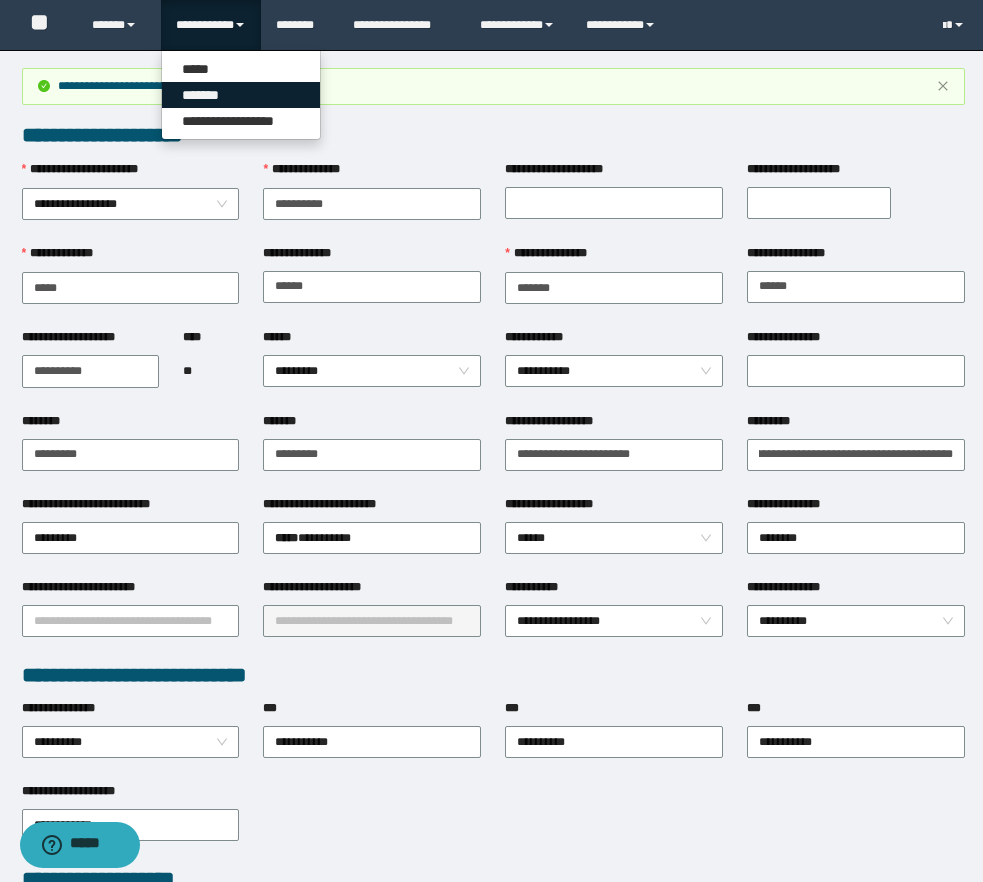 click on "*******" at bounding box center [241, 95] 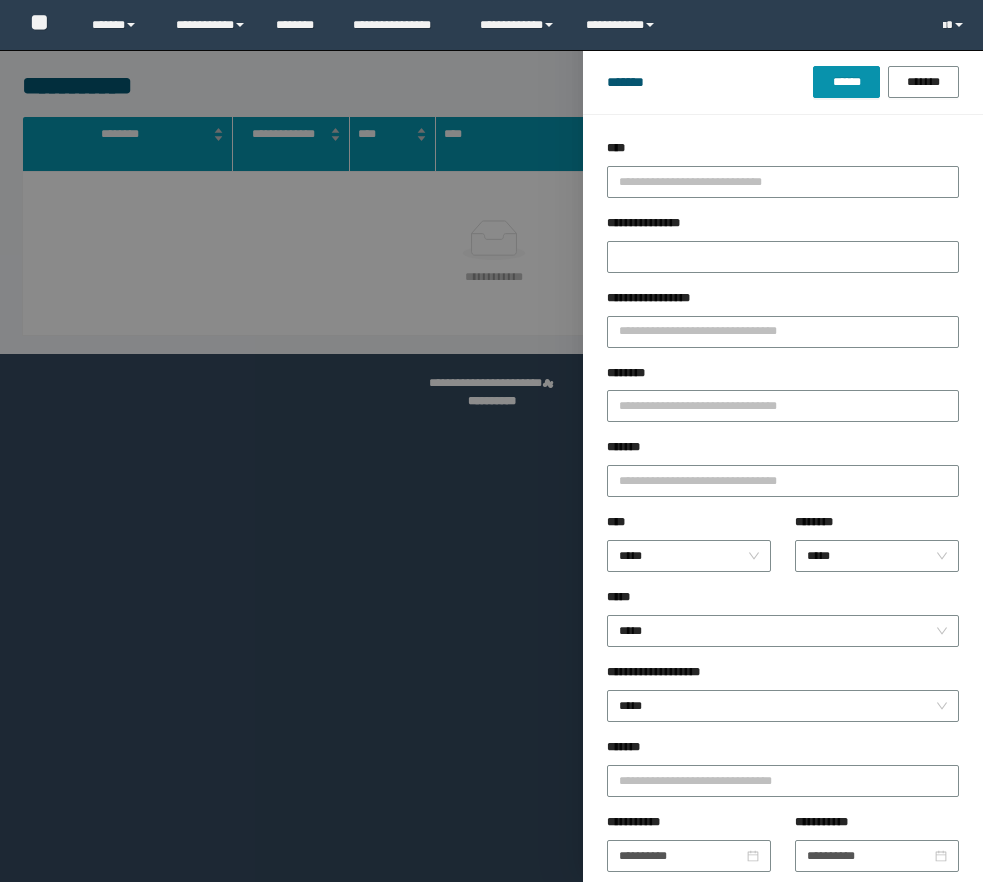 scroll, scrollTop: 0, scrollLeft: 0, axis: both 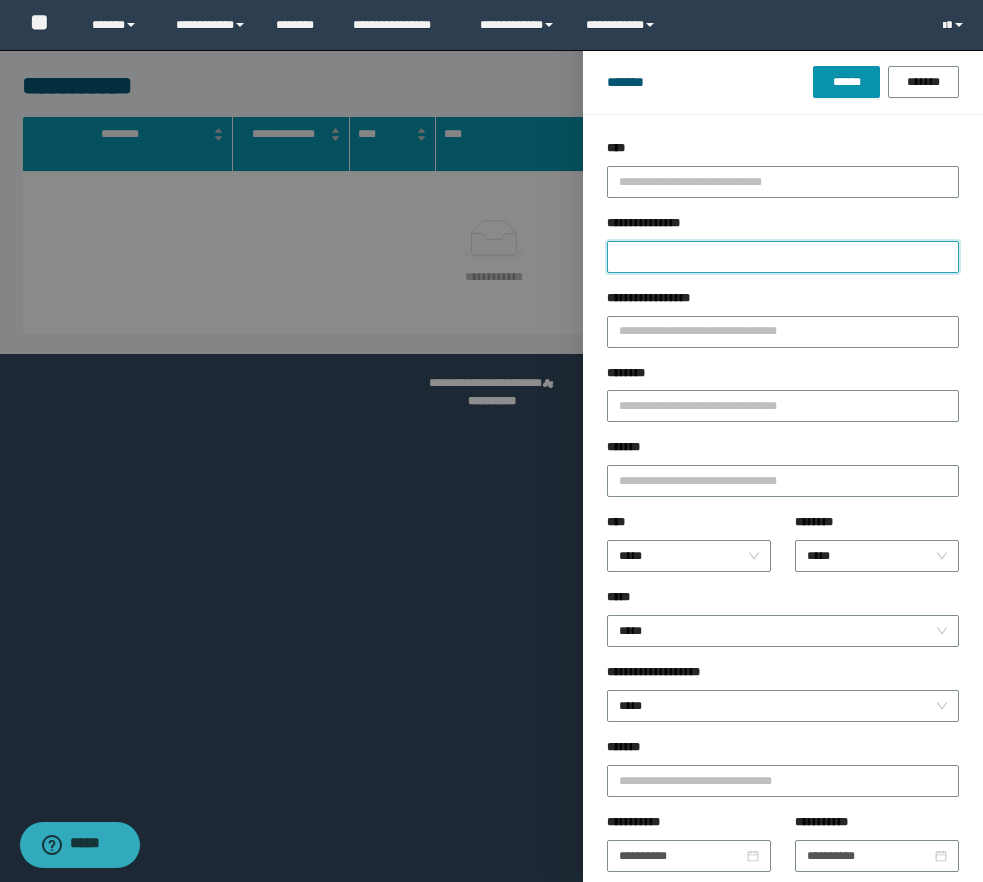click on "**********" at bounding box center (783, 257) 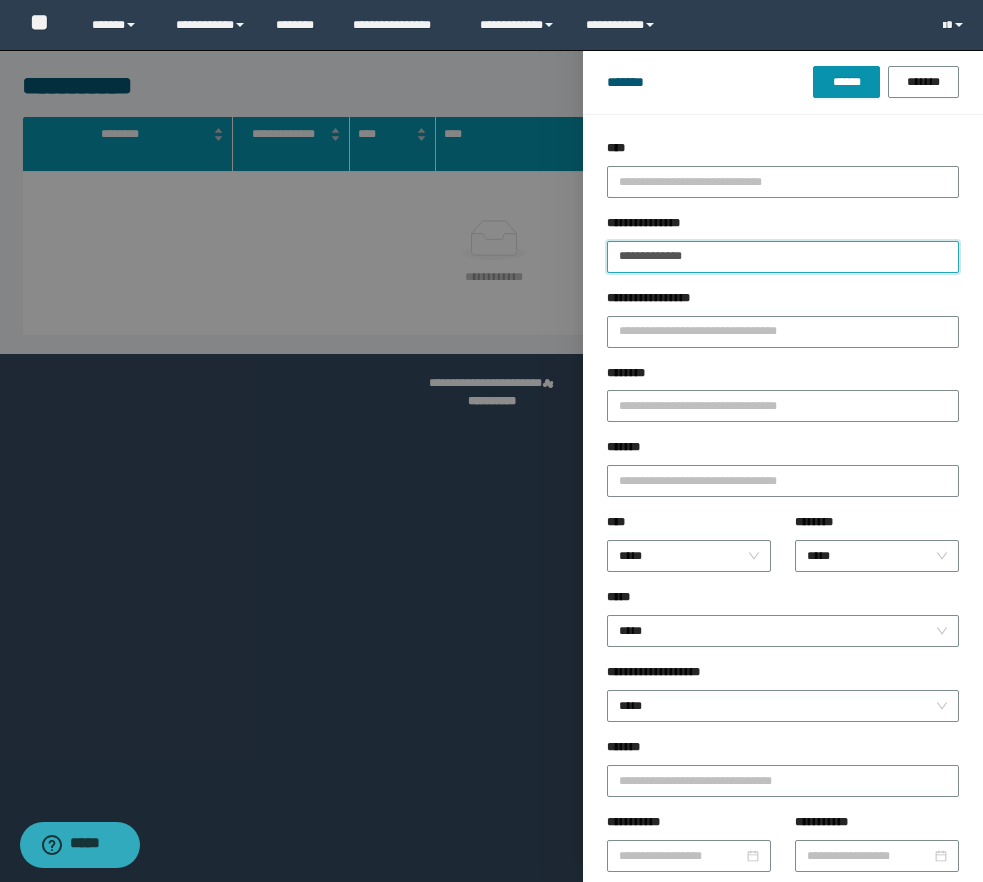 type on "**********" 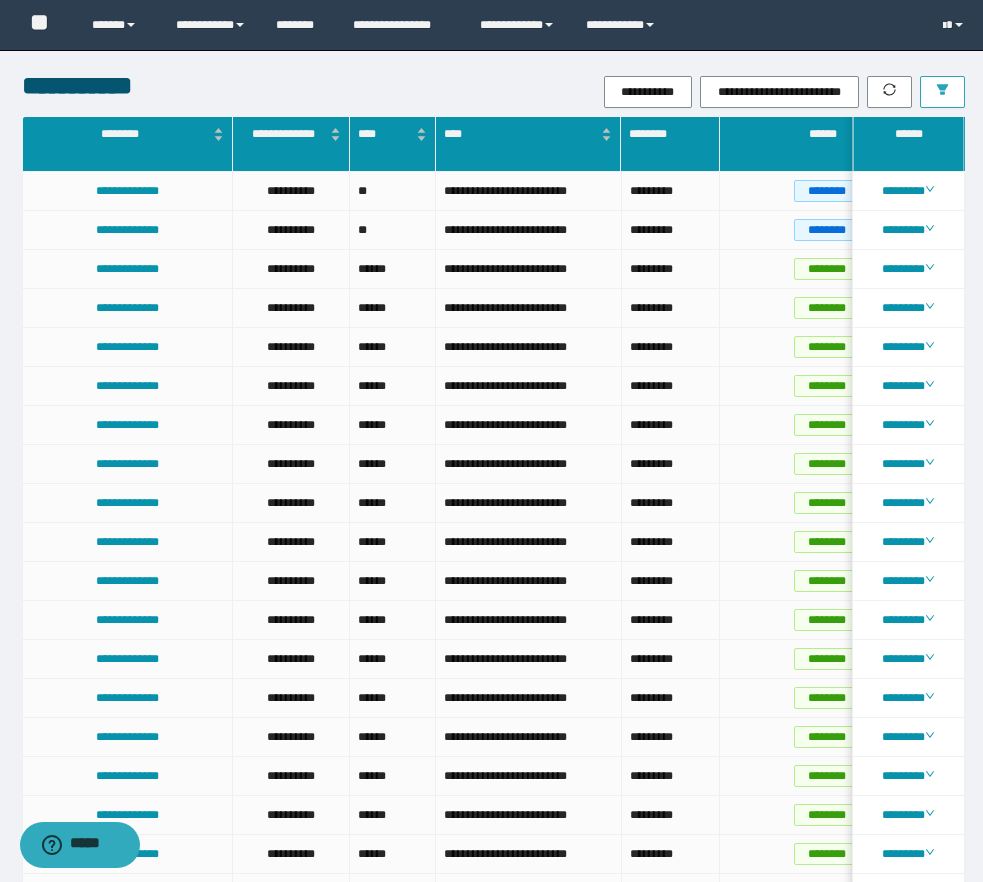click at bounding box center [942, 92] 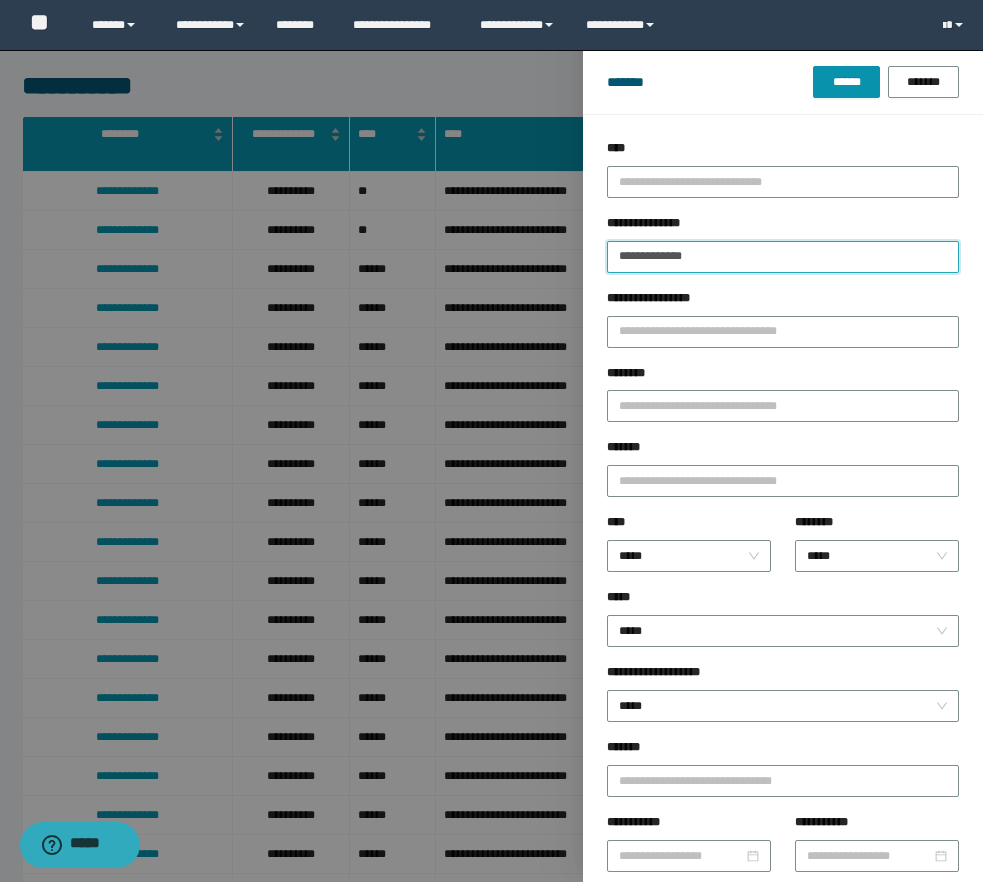 click on "**********" at bounding box center [783, 257] 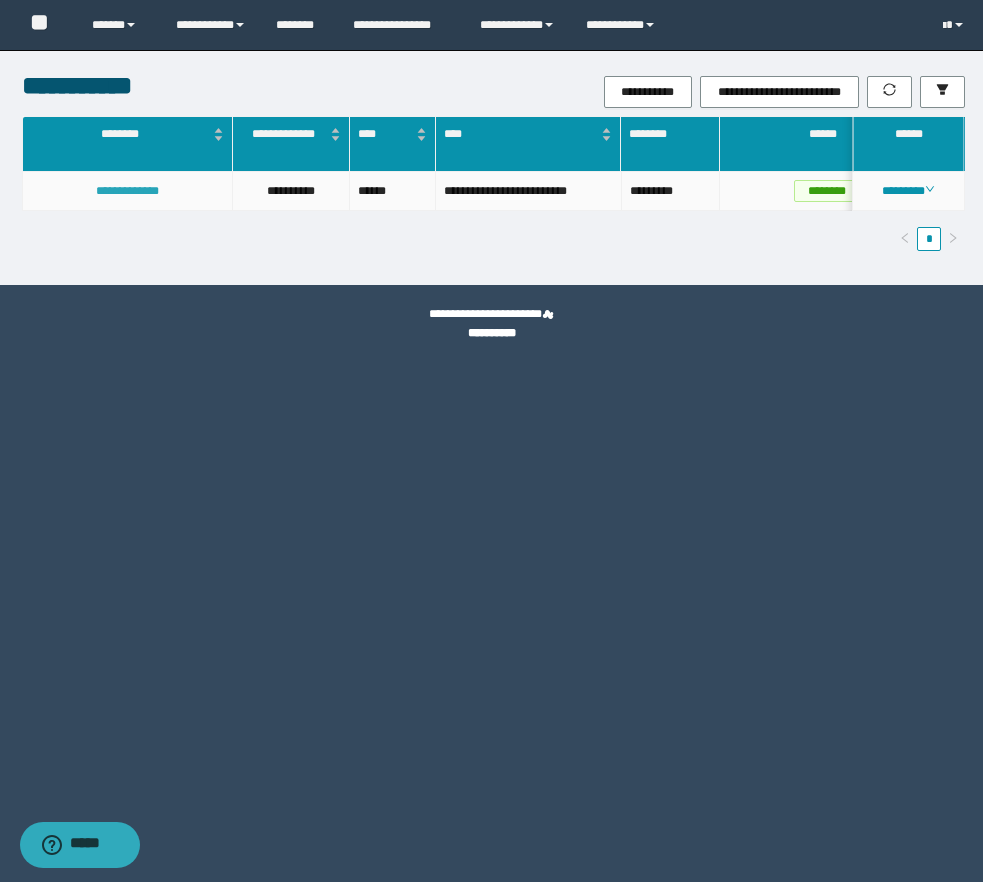 click on "**********" at bounding box center (127, 191) 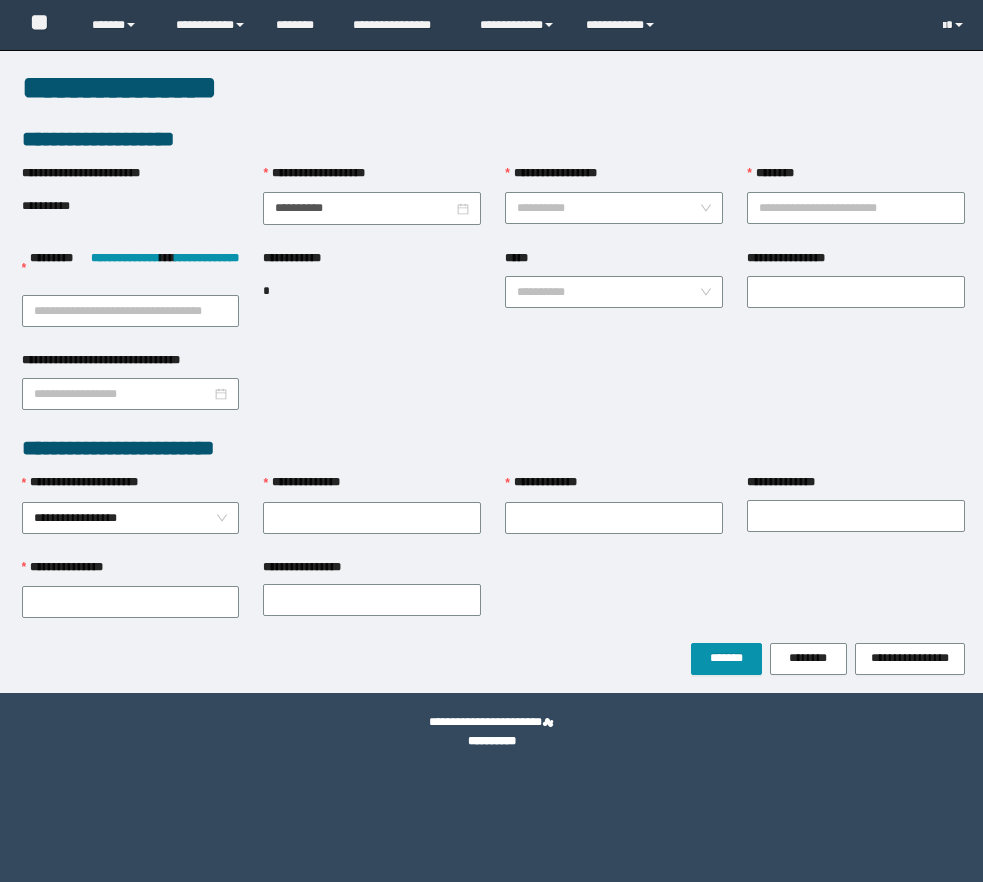 scroll, scrollTop: 0, scrollLeft: 0, axis: both 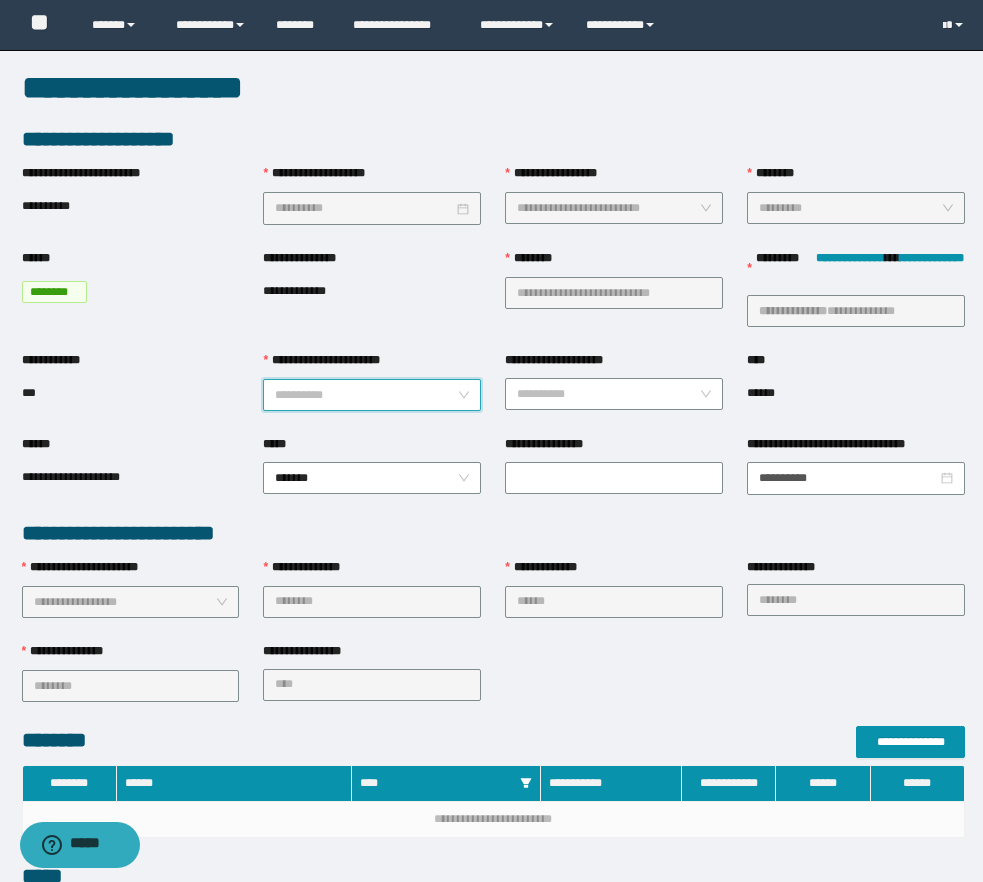 click on "**********" at bounding box center [366, 395] 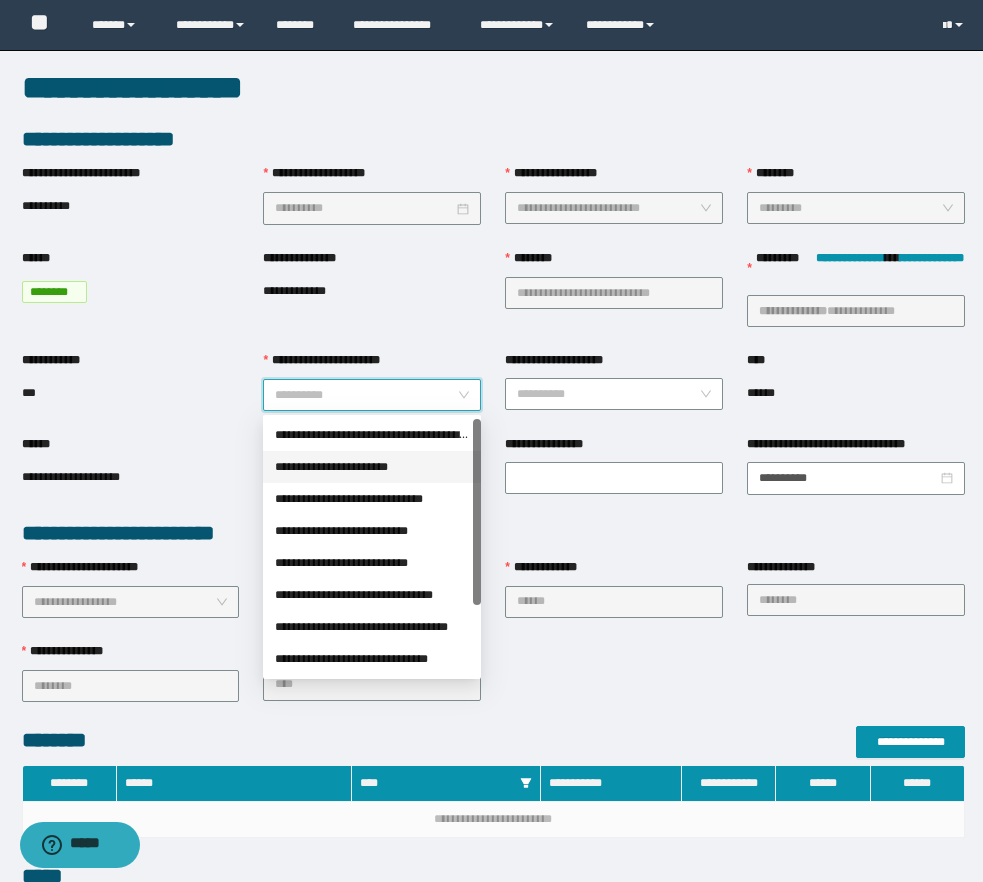 click on "**********" at bounding box center (372, 467) 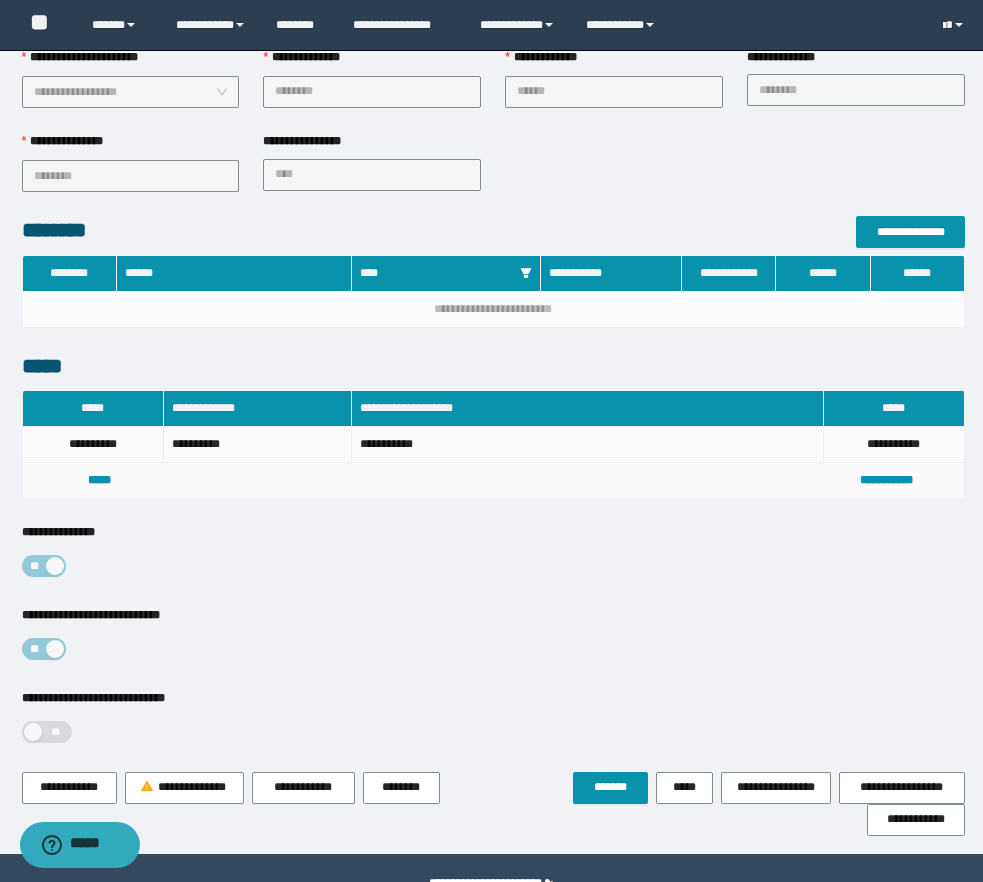 scroll, scrollTop: 560, scrollLeft: 0, axis: vertical 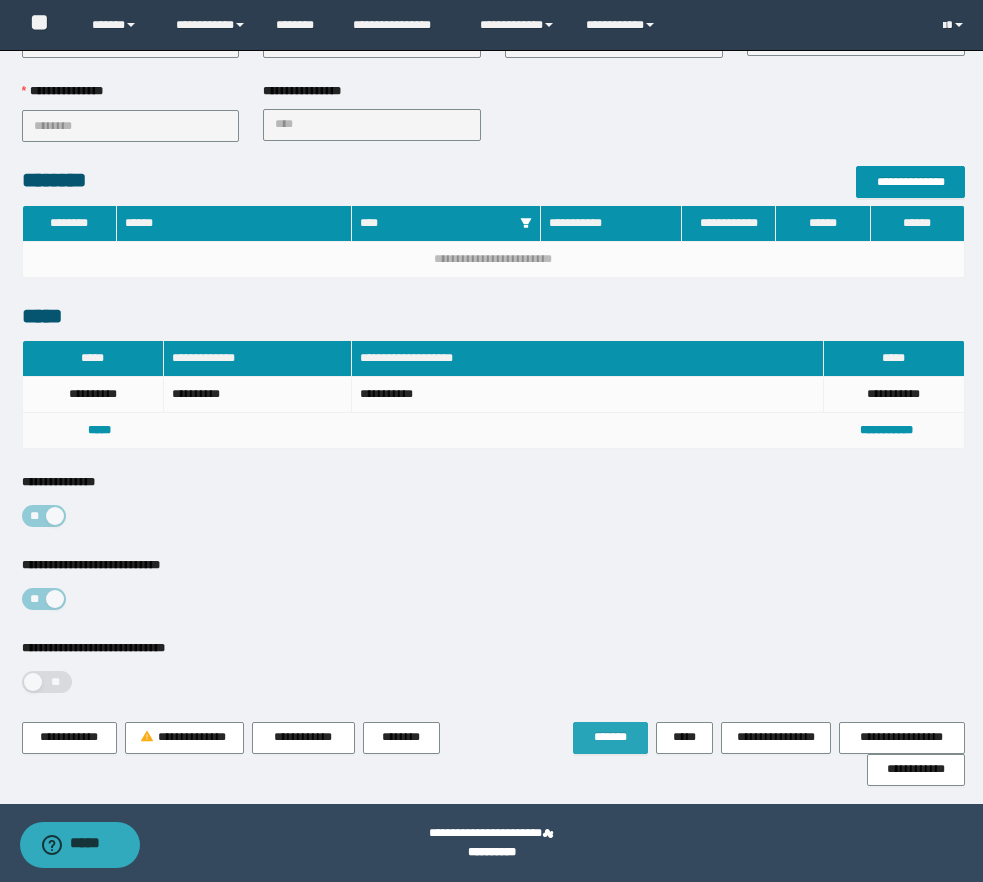 click on "*******" at bounding box center [610, 737] 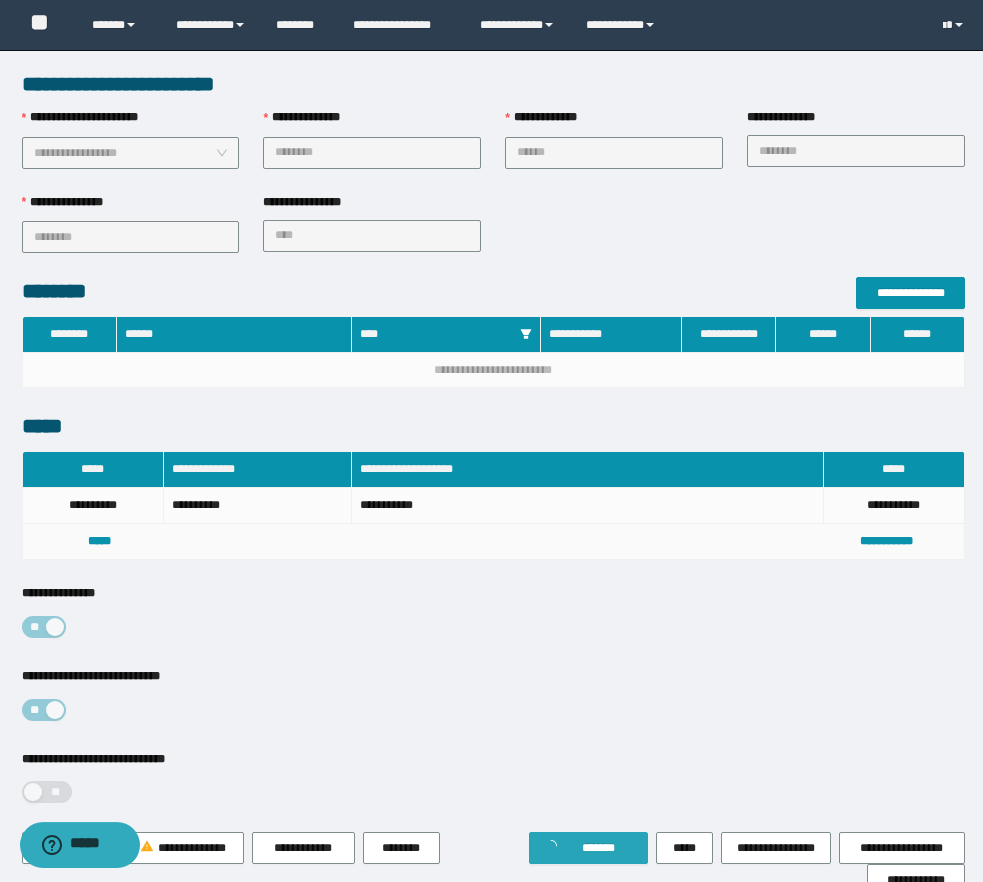 scroll, scrollTop: 0, scrollLeft: 0, axis: both 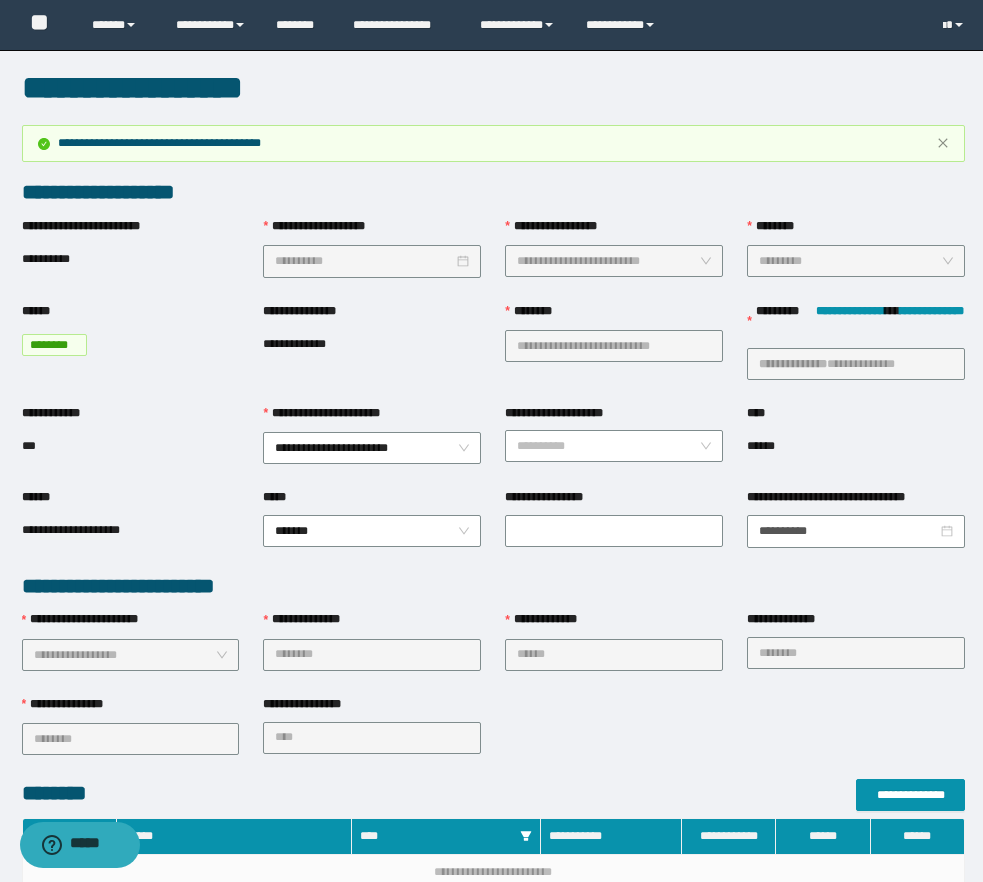 type 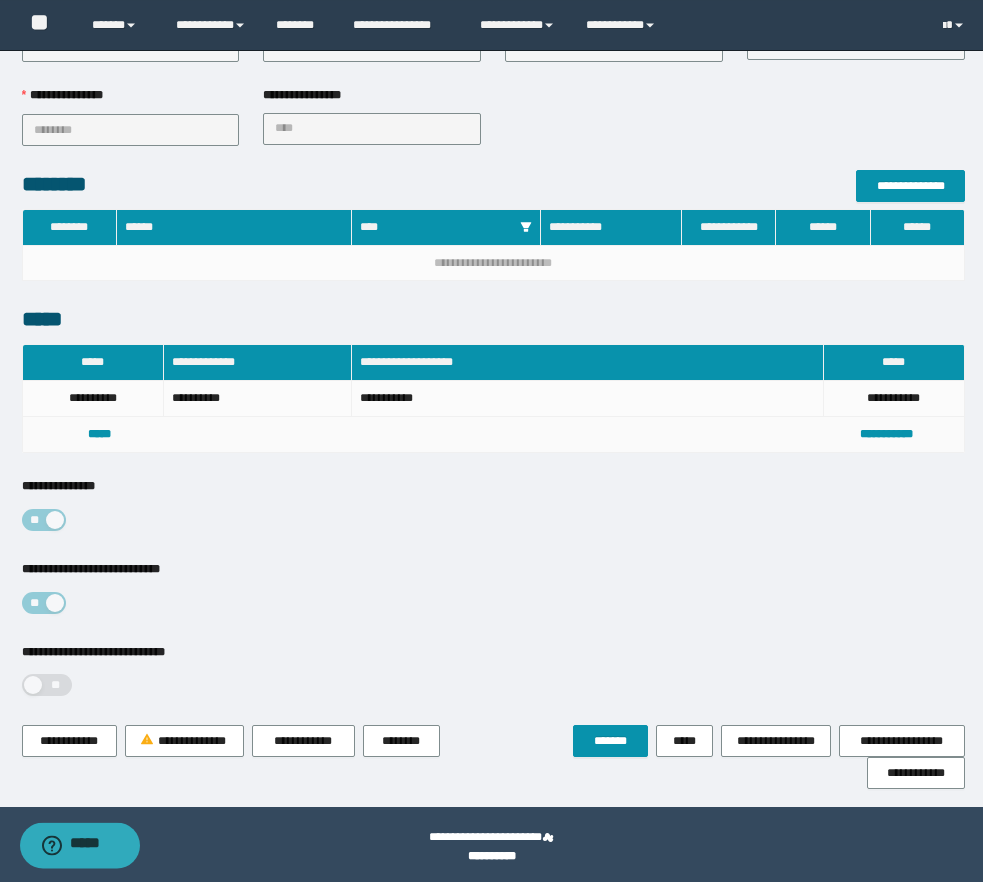 scroll, scrollTop: 613, scrollLeft: 0, axis: vertical 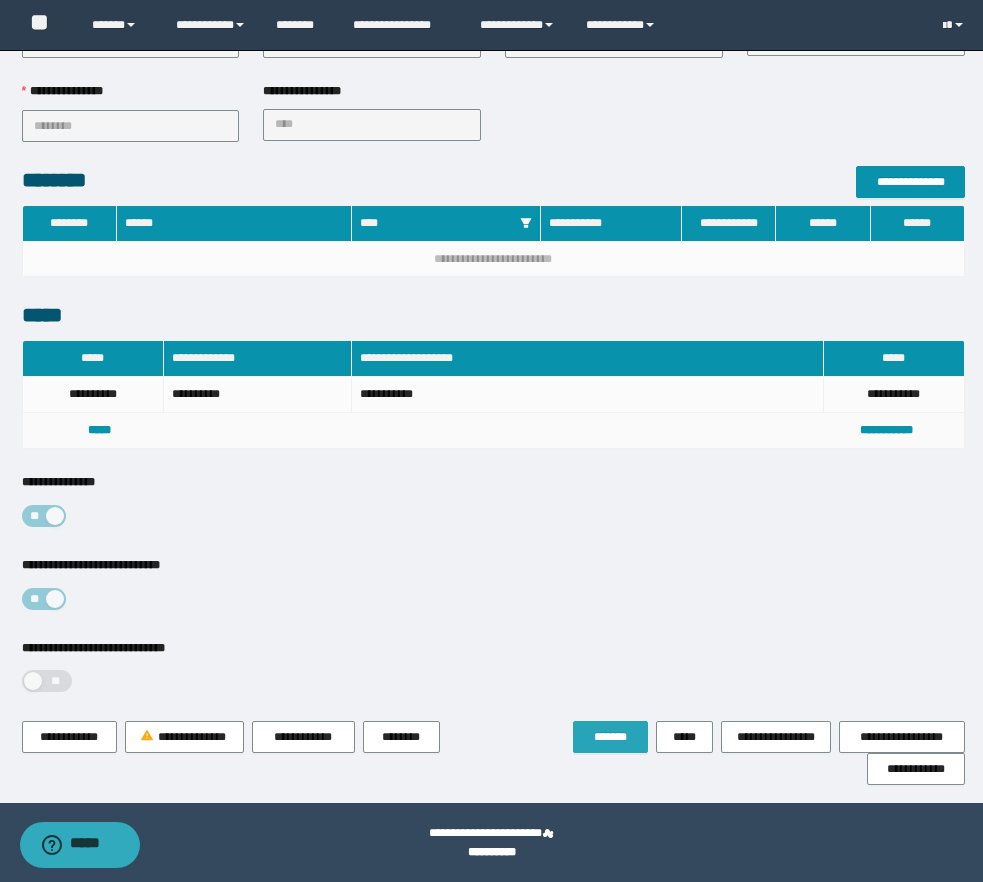 click on "*******" at bounding box center [610, 737] 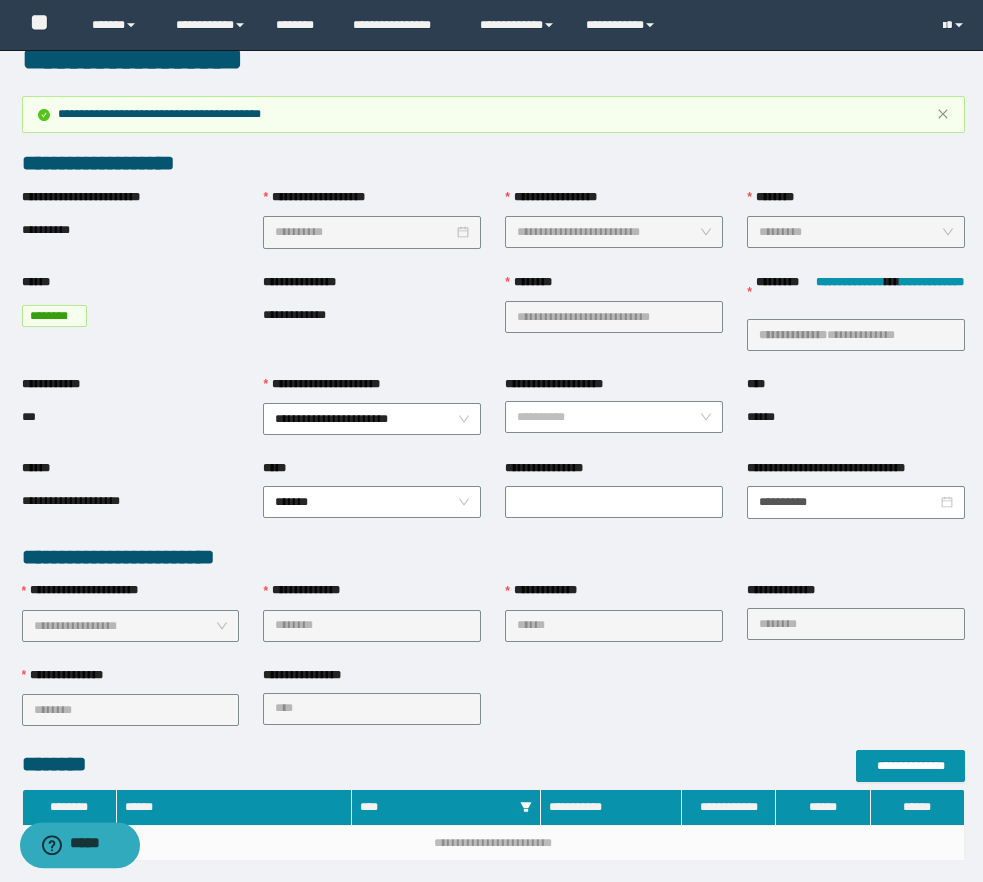 scroll, scrollTop: 0, scrollLeft: 0, axis: both 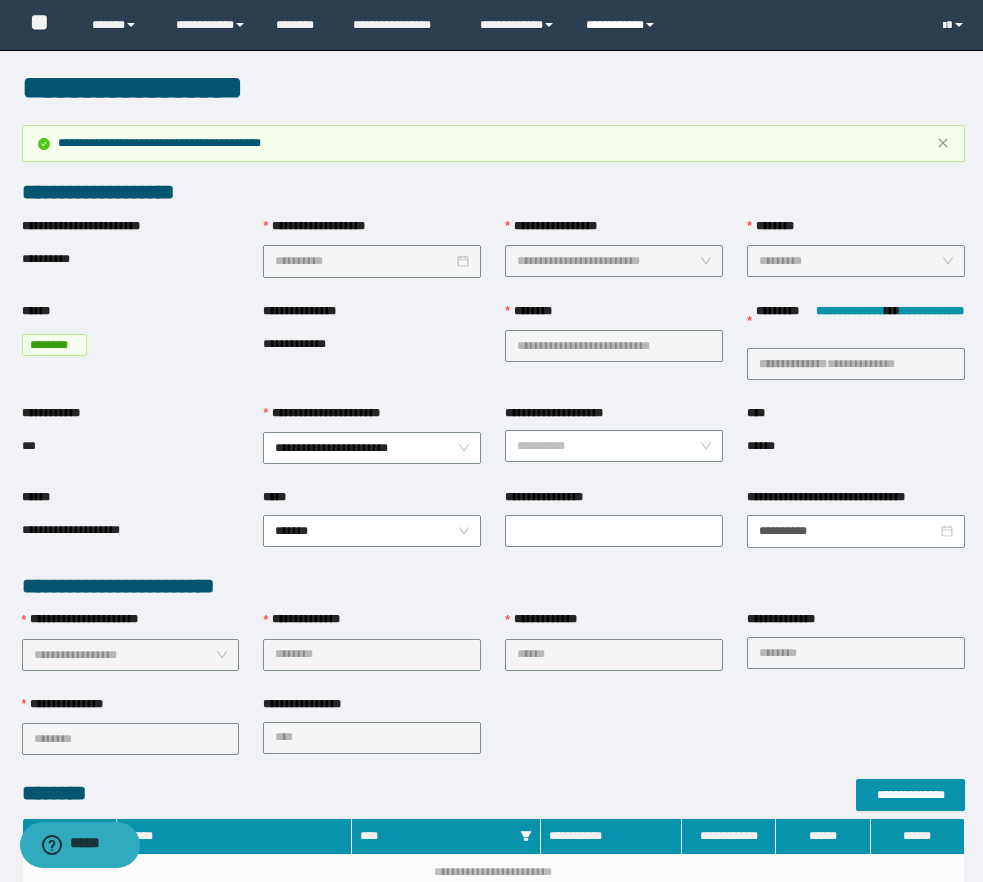 click on "**********" at bounding box center [623, 25] 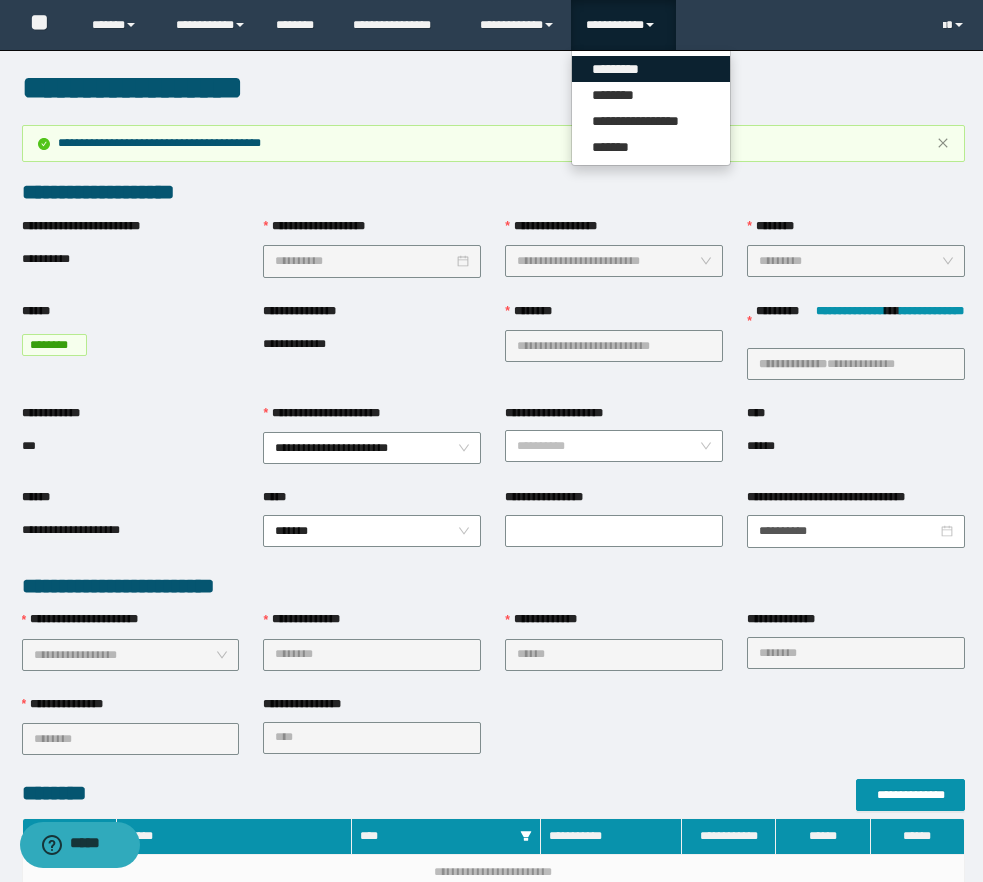 click on "*********" at bounding box center [651, 69] 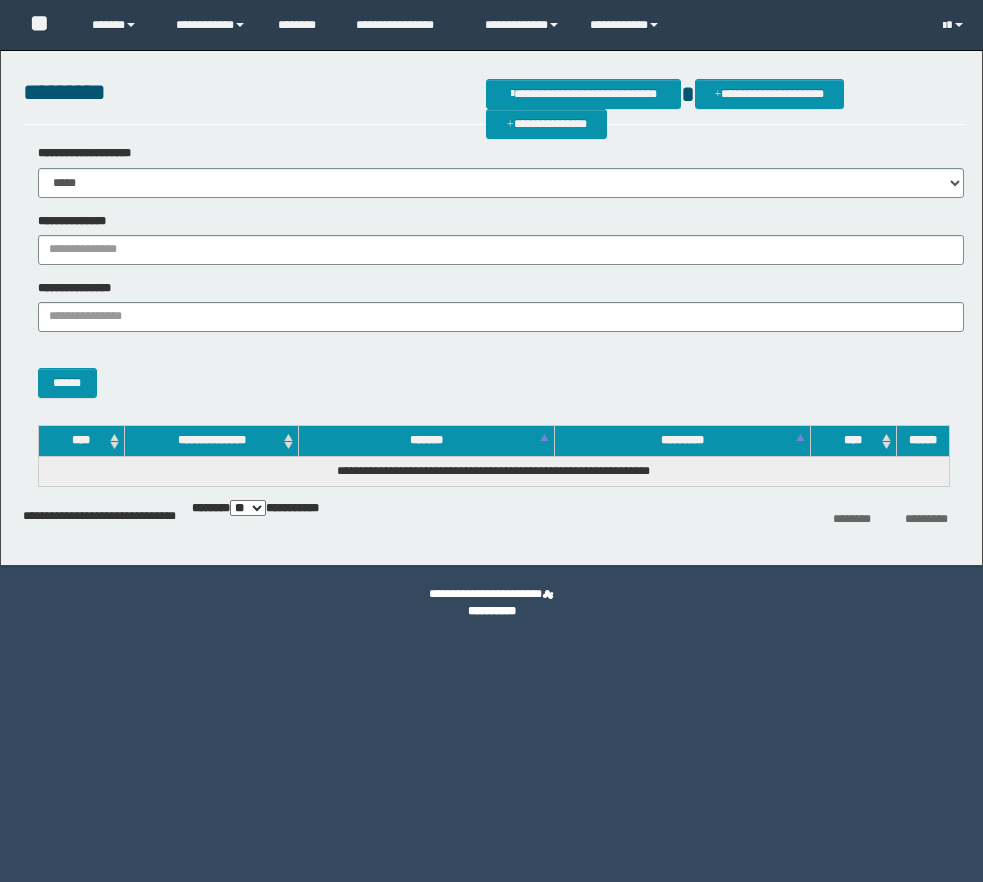 scroll, scrollTop: 0, scrollLeft: 0, axis: both 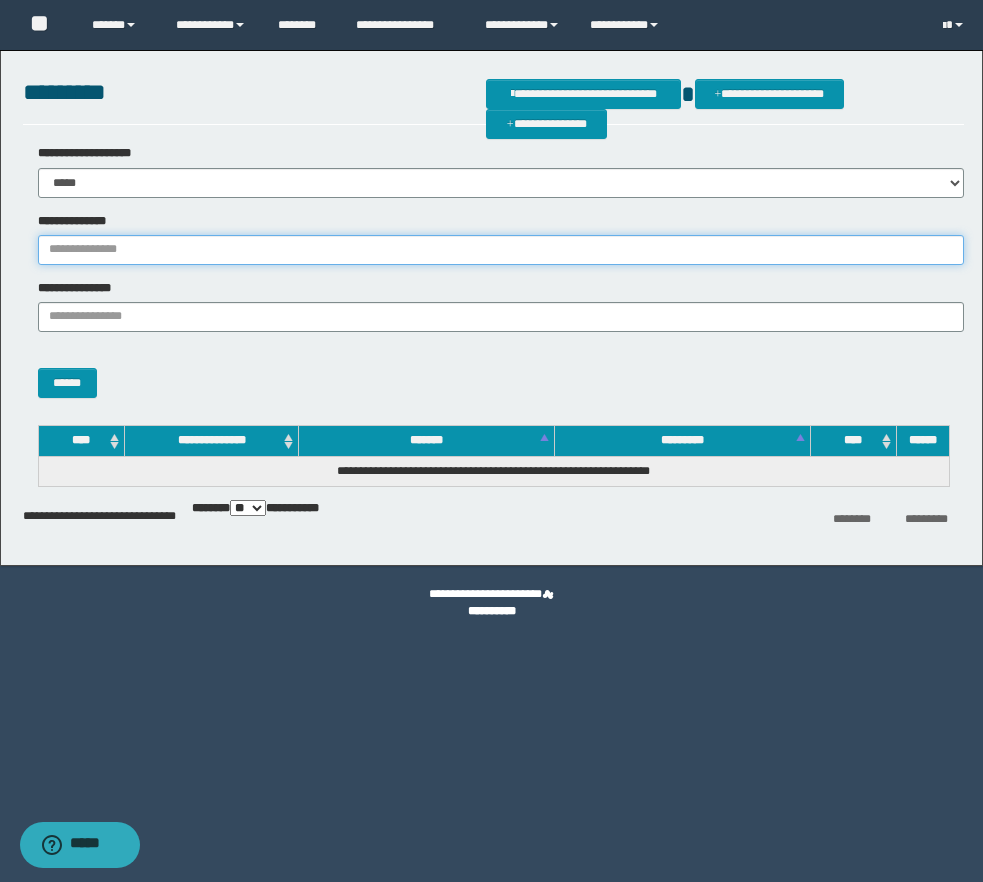 click on "**********" at bounding box center (501, 250) 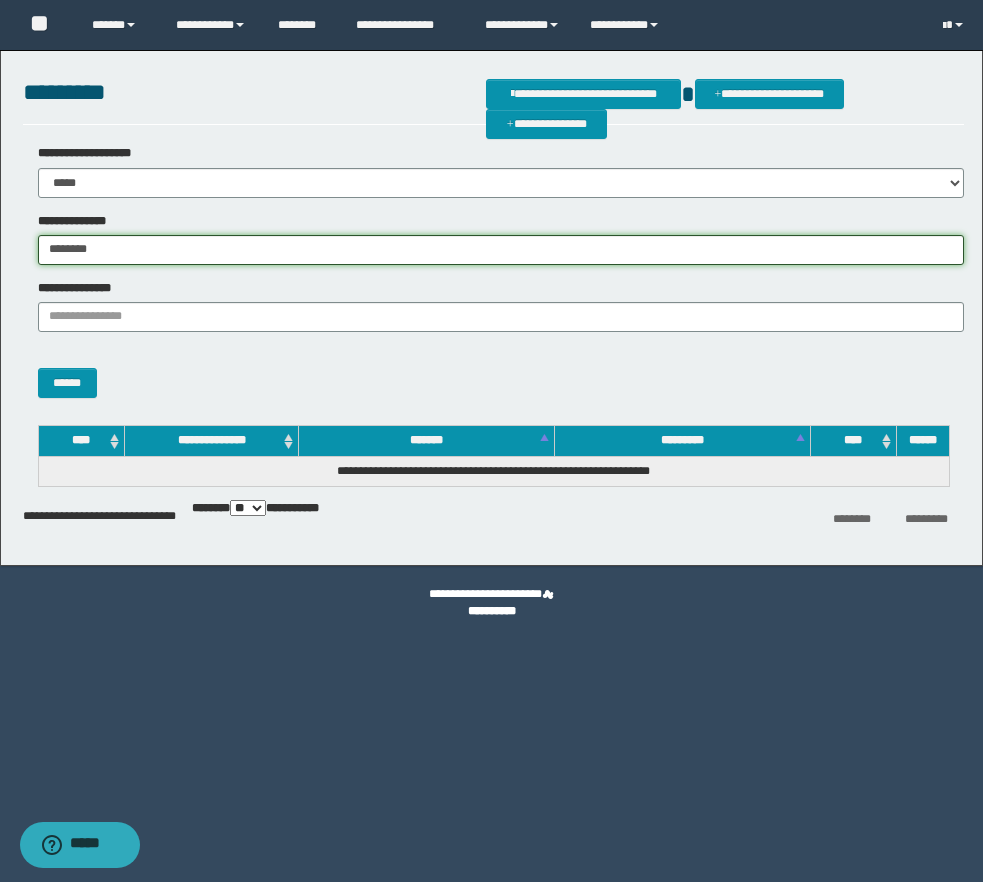 type on "********" 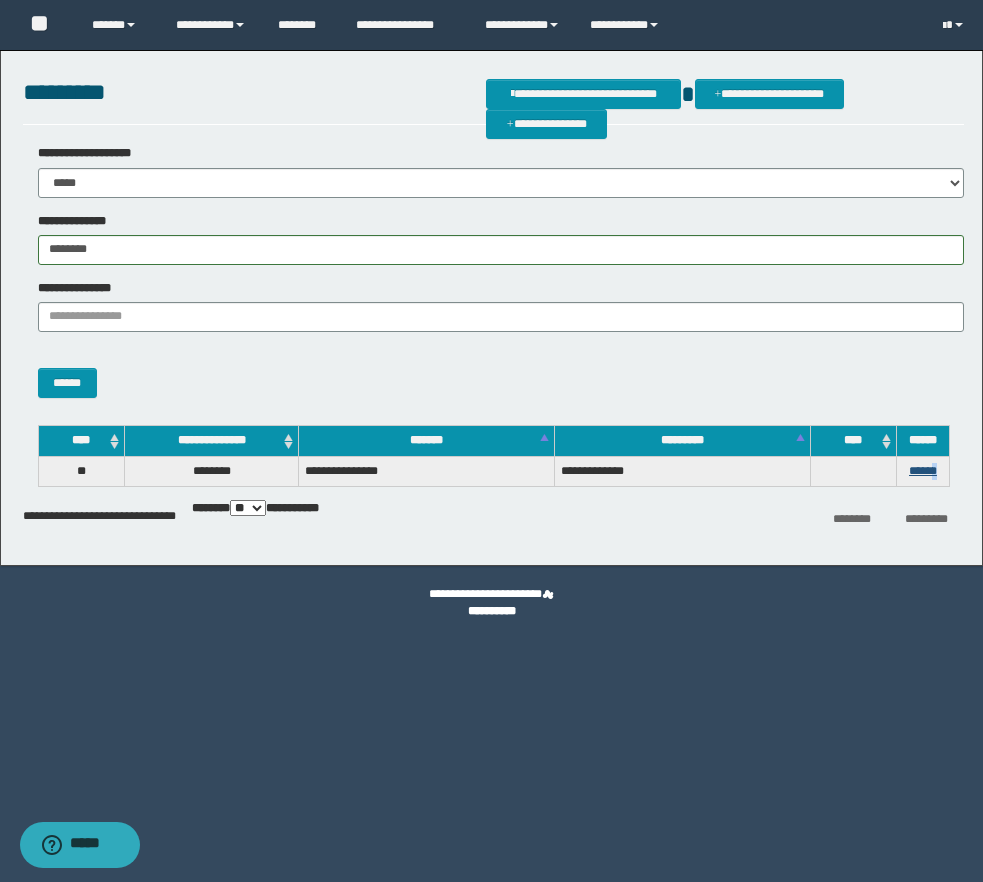 drag, startPoint x: 942, startPoint y: 468, endPoint x: 933, endPoint y: 473, distance: 10.29563 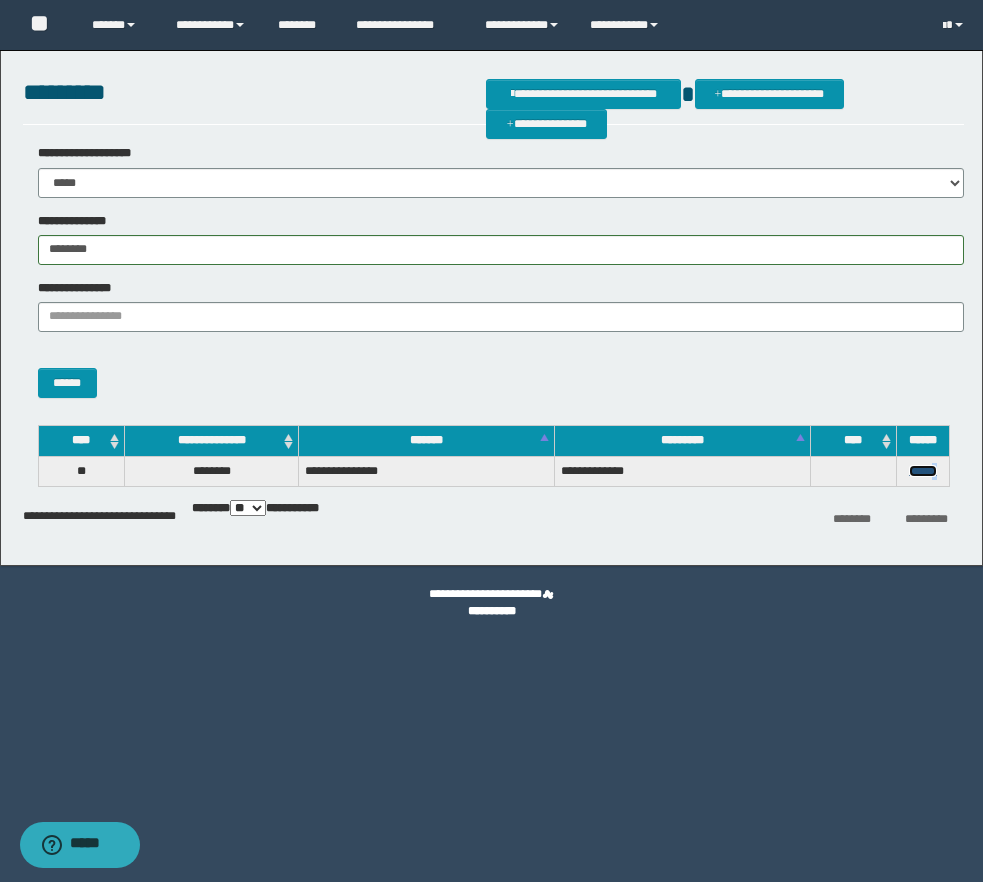 click on "******" at bounding box center (923, 471) 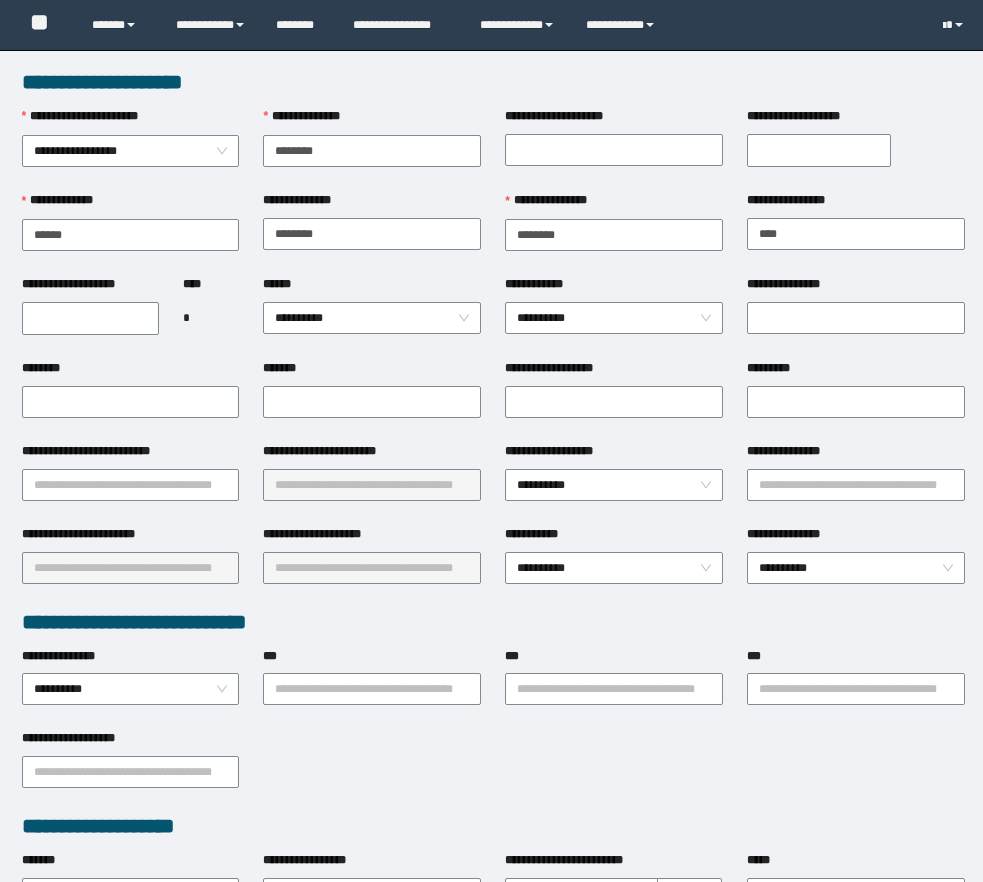 scroll, scrollTop: 0, scrollLeft: 0, axis: both 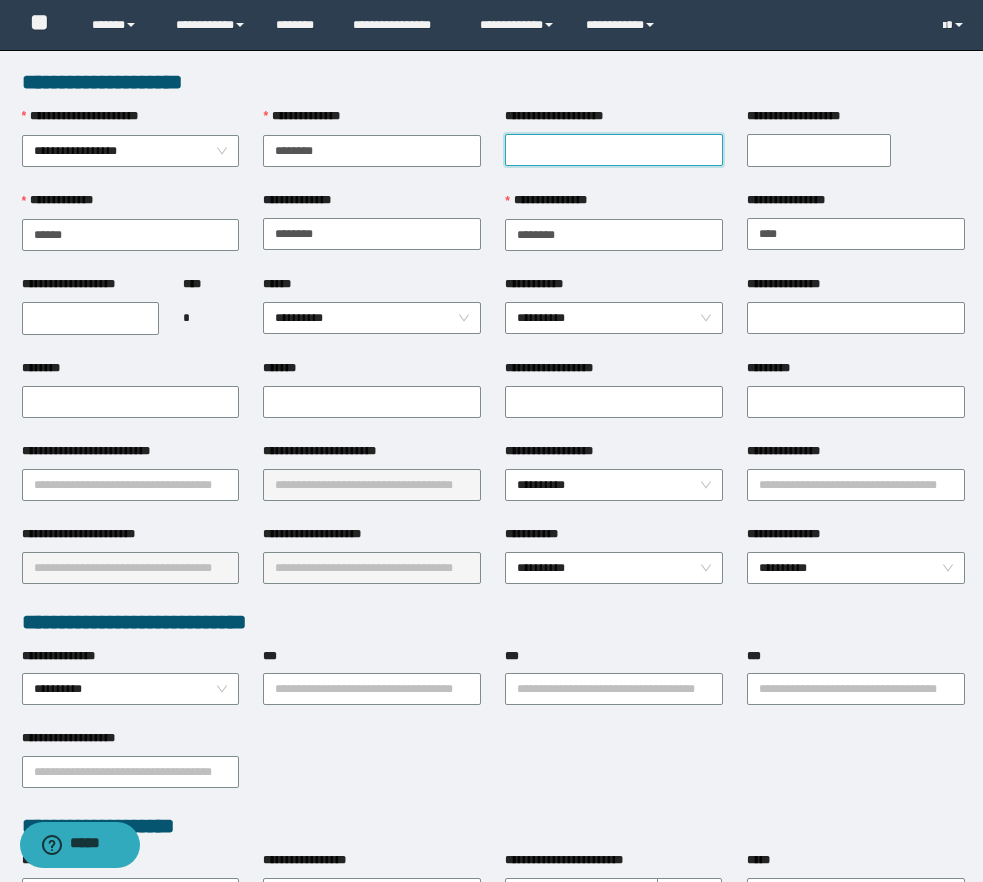 click on "**********" at bounding box center [614, 150] 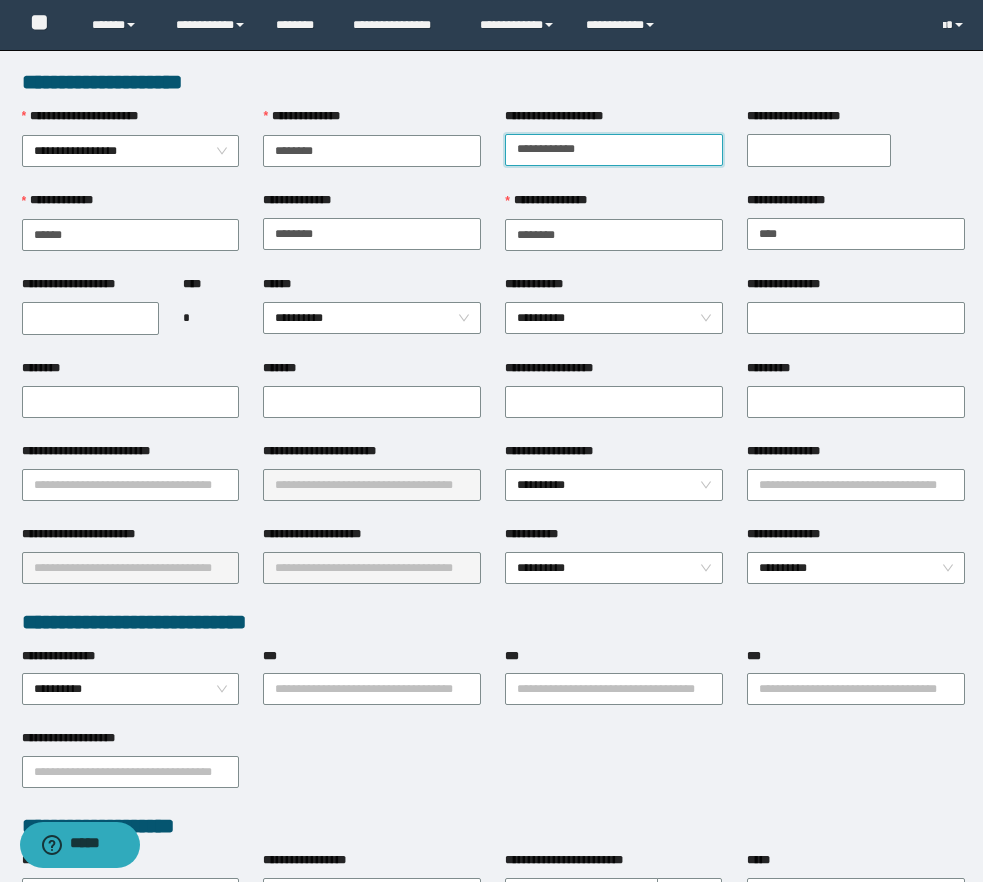type on "**********" 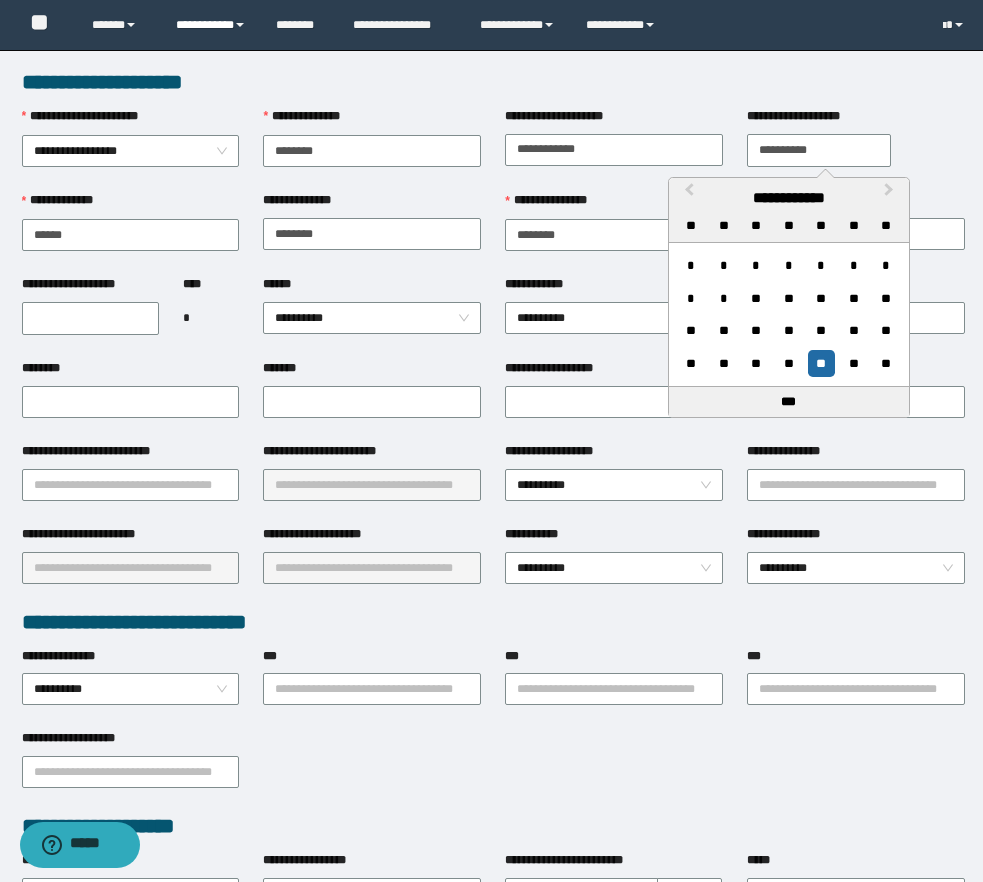 type on "**********" 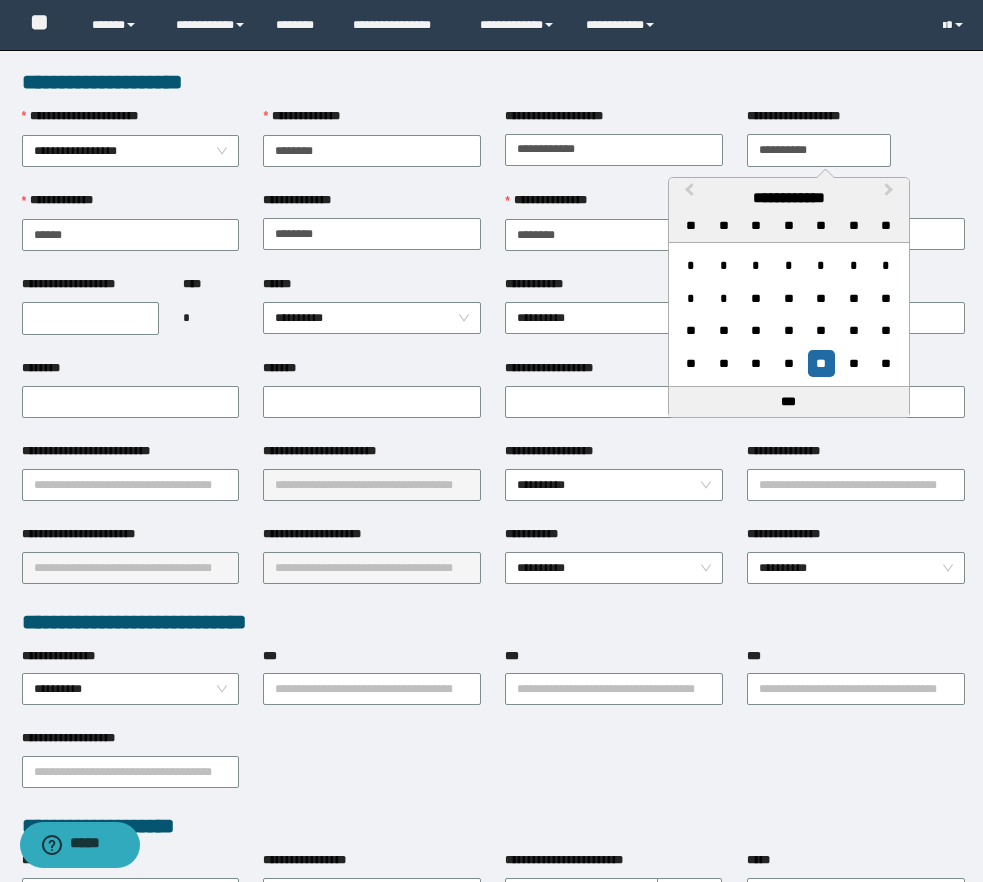 click on "**********" at bounding box center (90, 318) 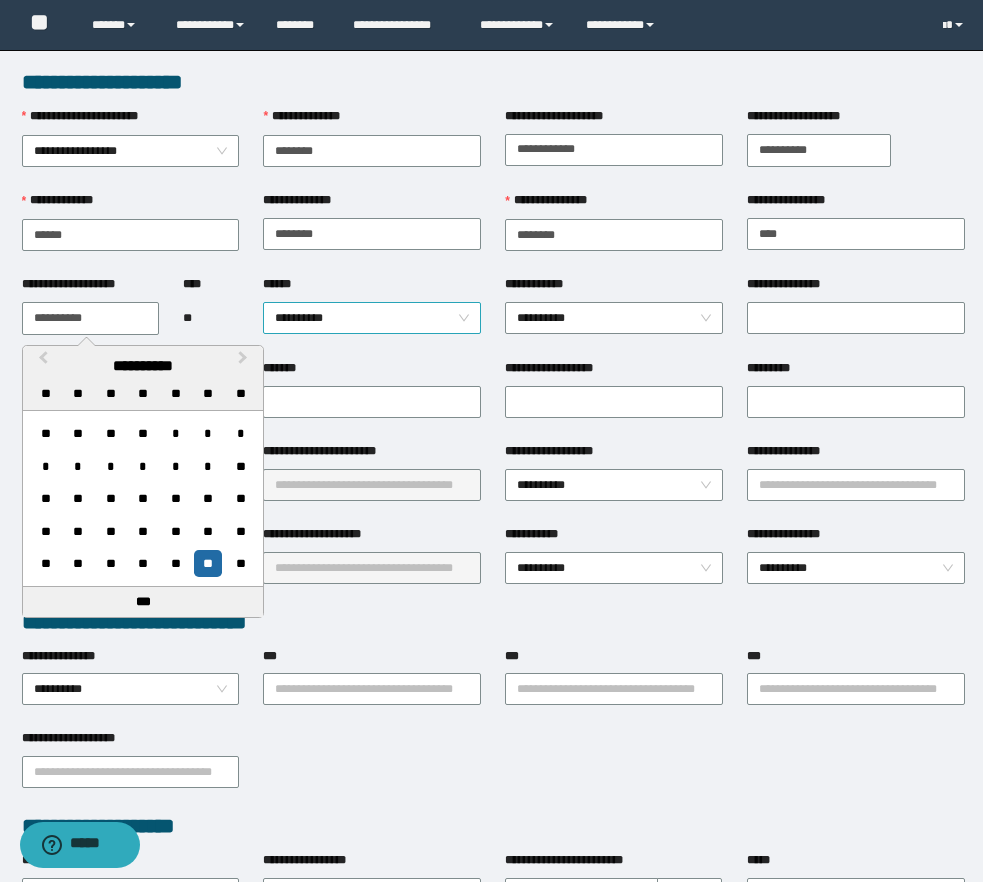 type on "**********" 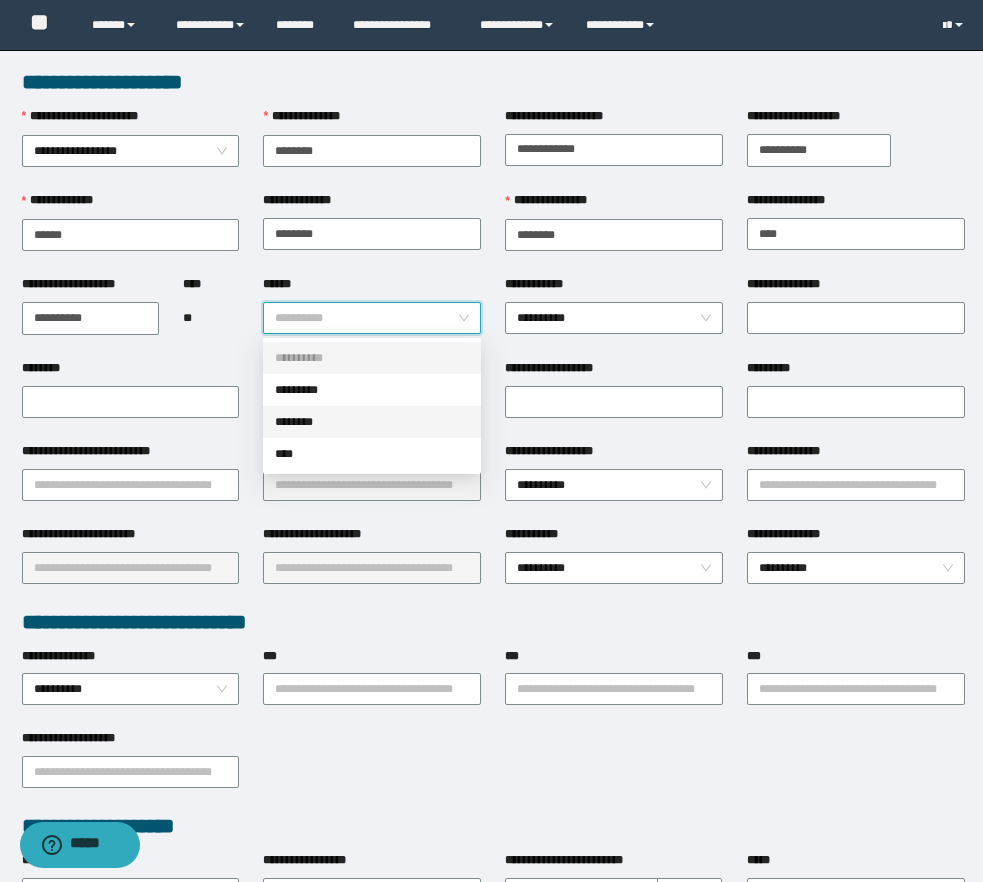click on "********" at bounding box center [372, 422] 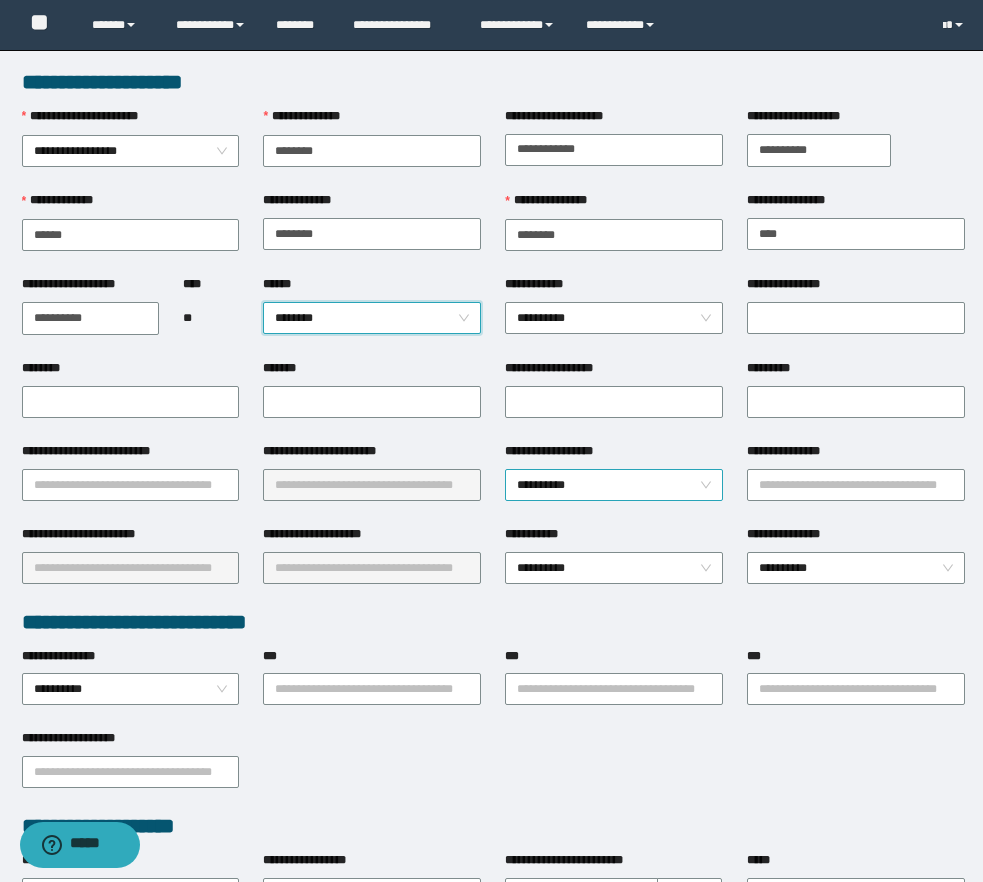 click on "**********" at bounding box center [614, 485] 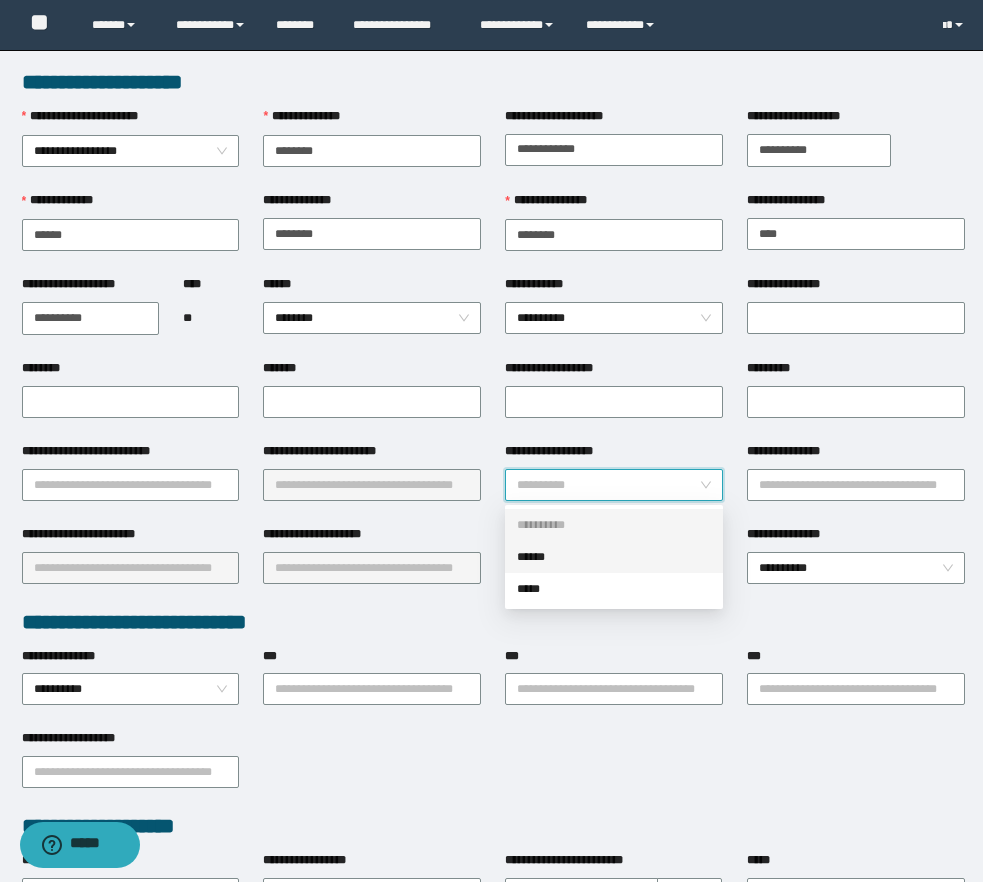 click on "******" at bounding box center (614, 557) 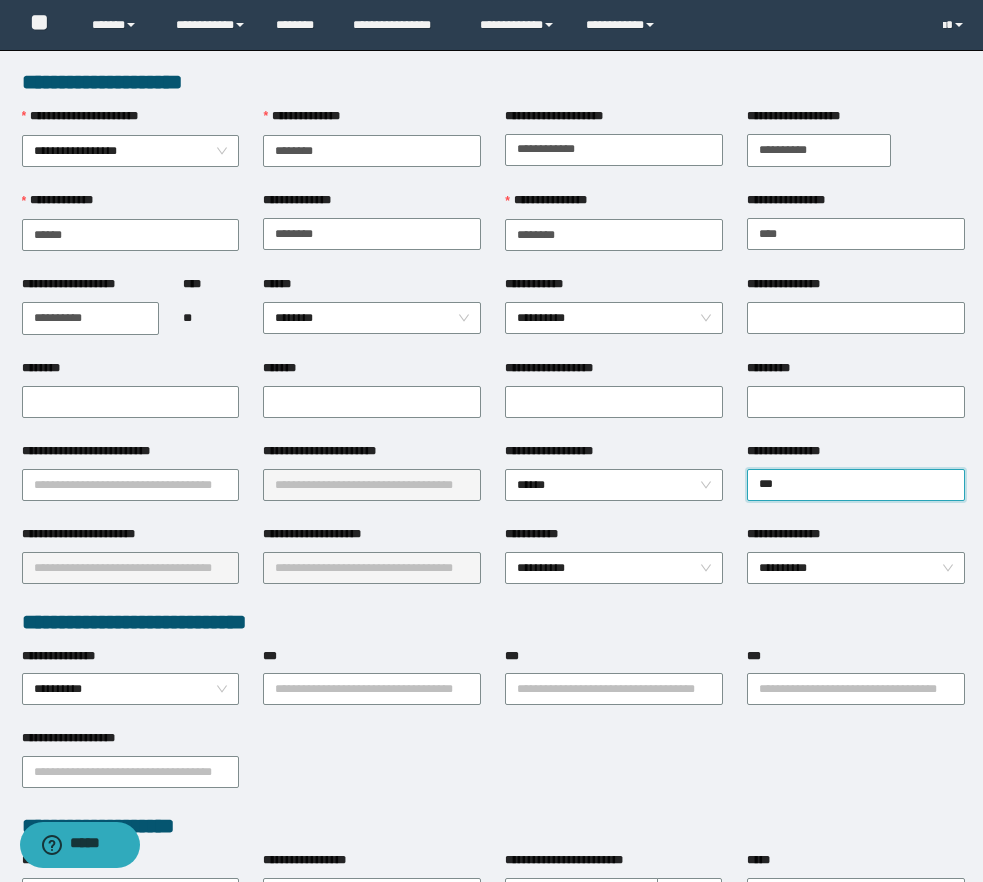 type on "****" 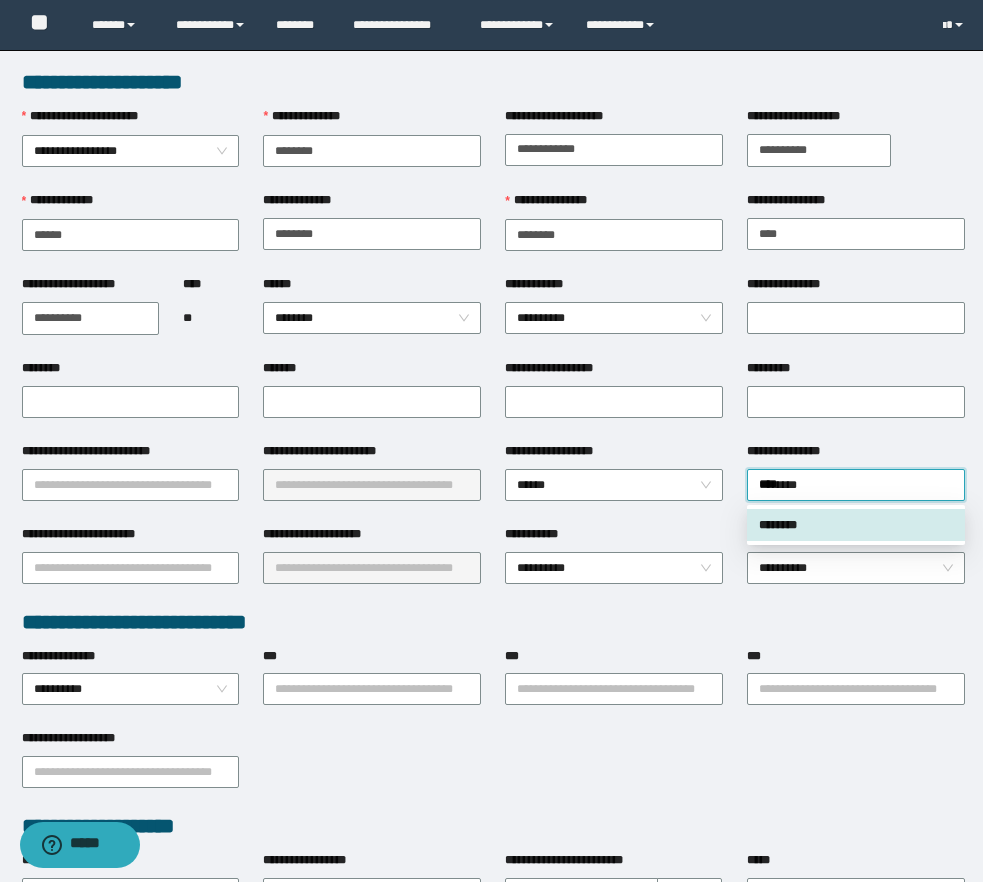 type 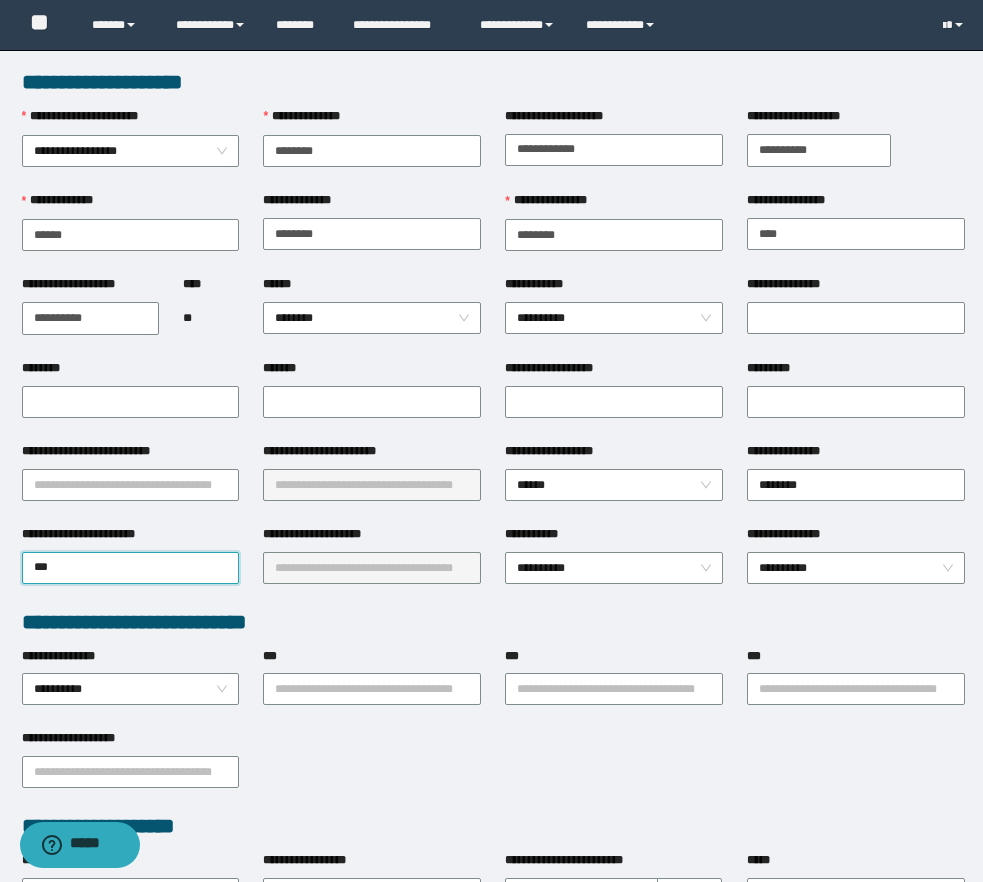 type on "****" 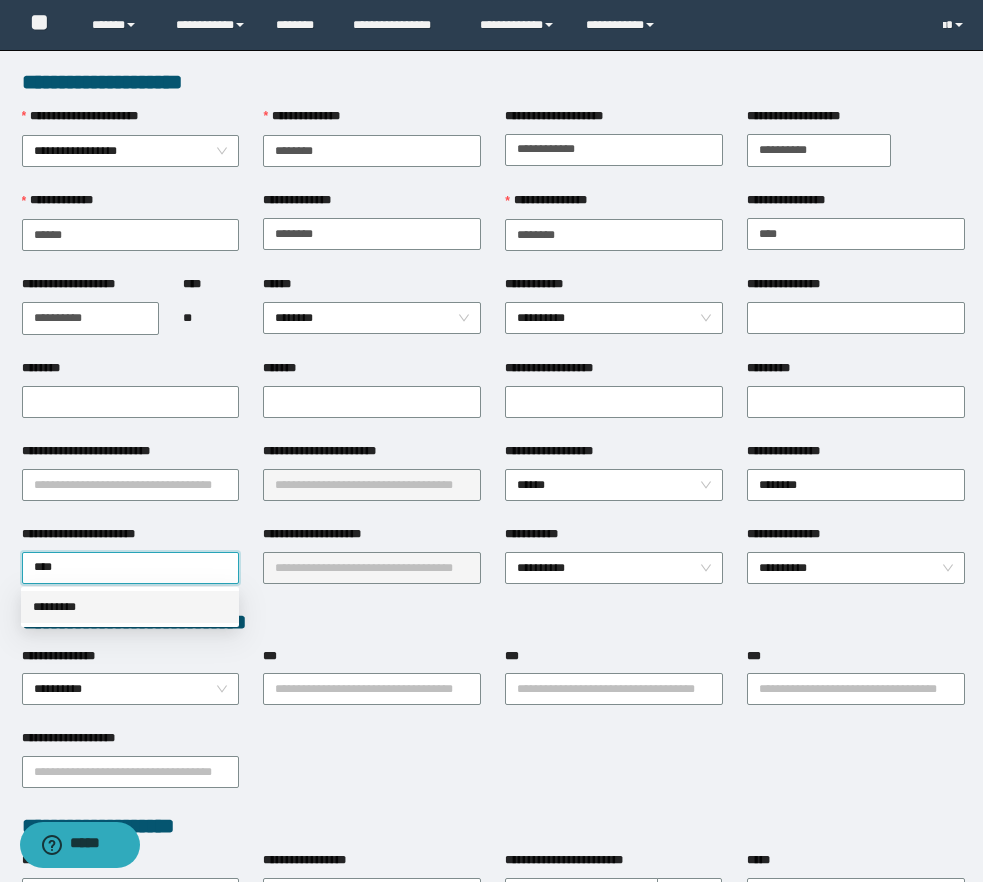 type 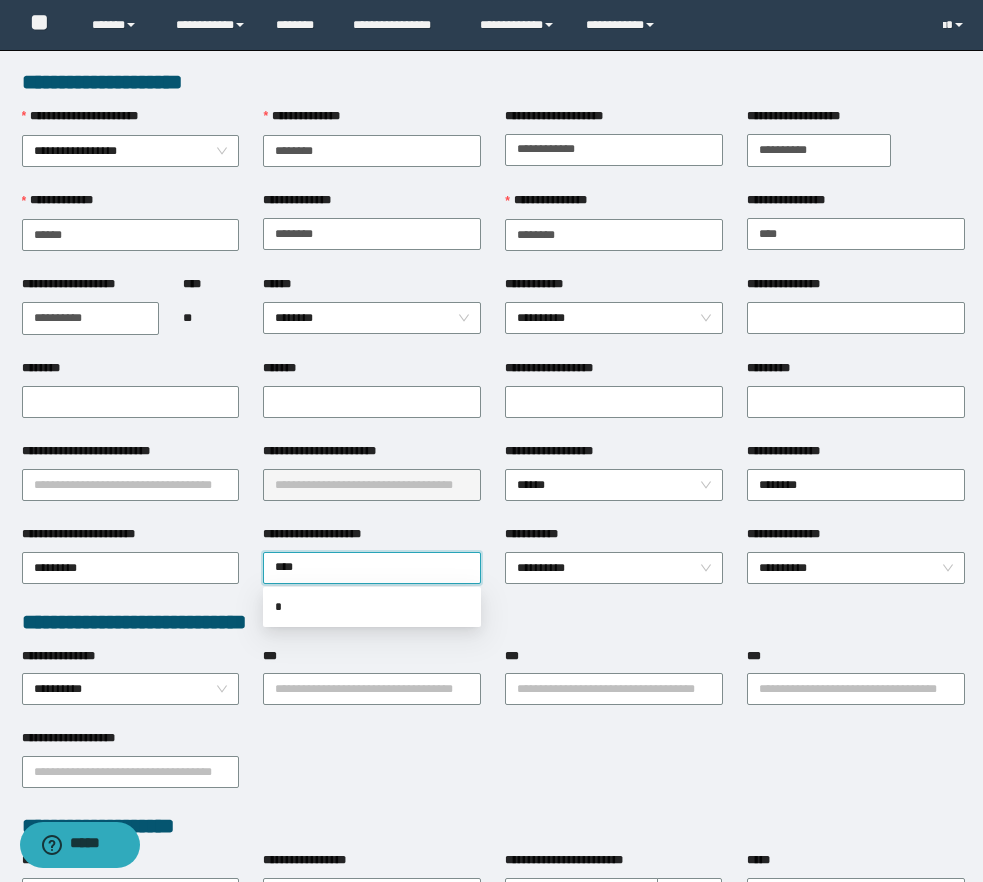 type on "*****" 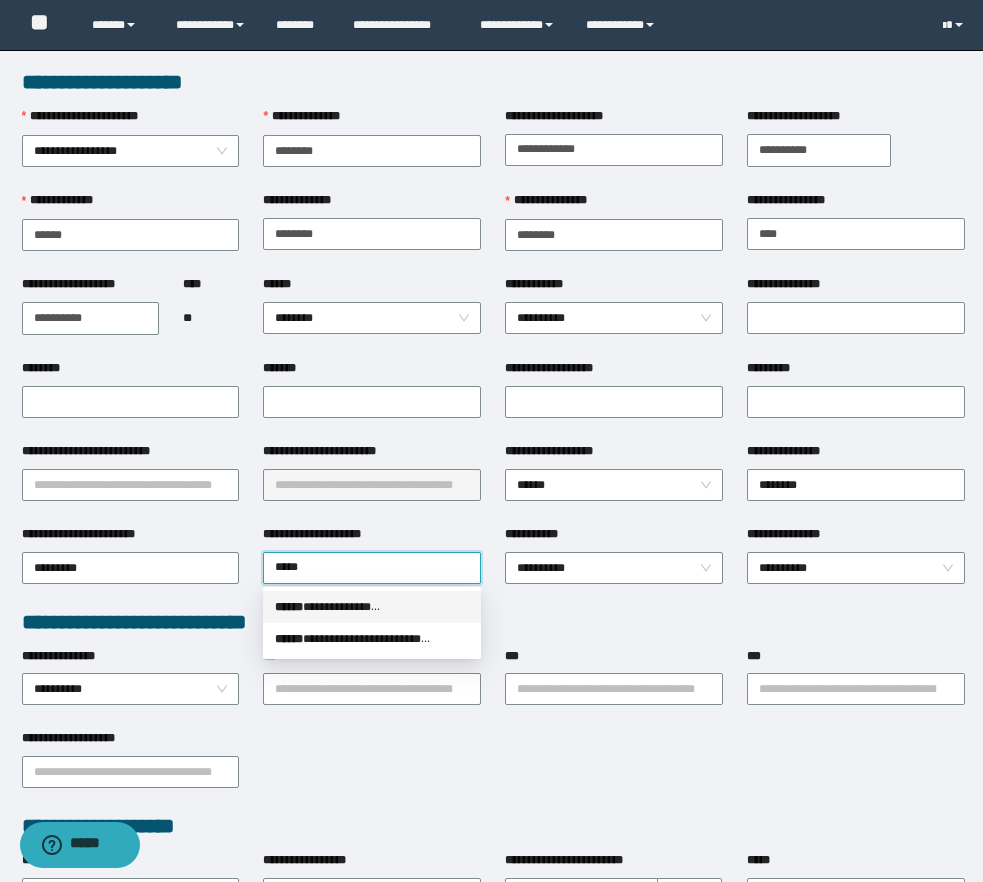 type 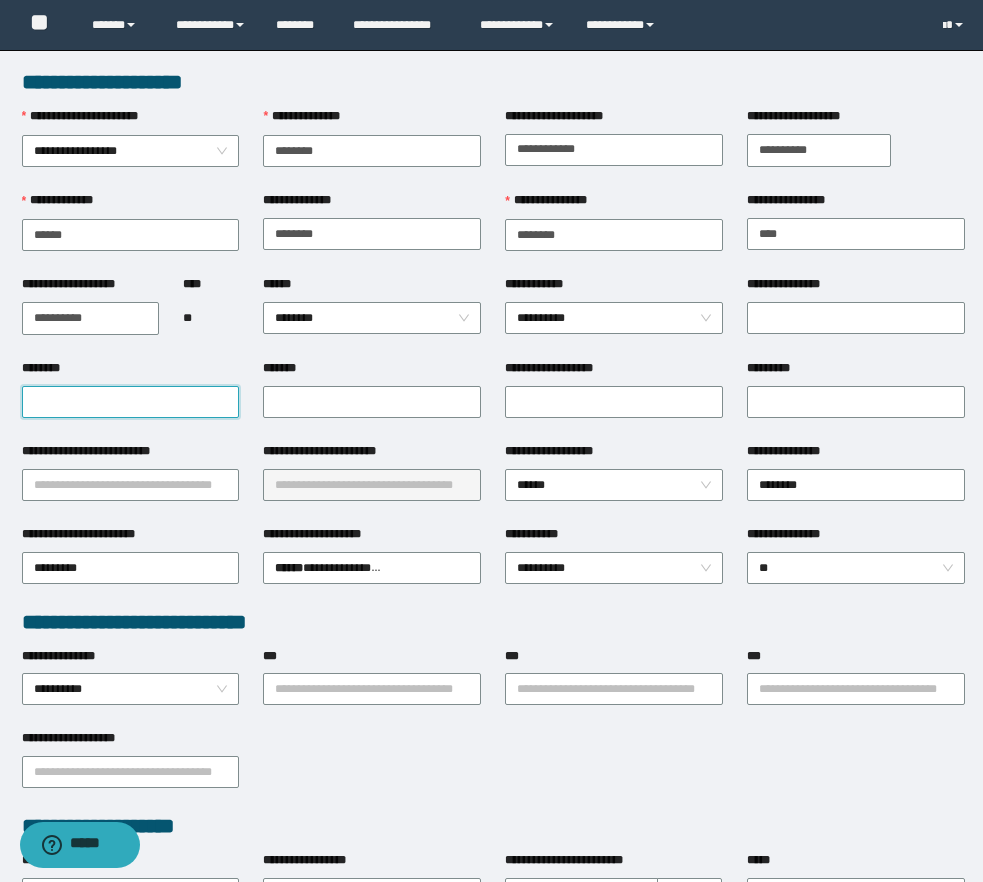 click on "********" at bounding box center [131, 402] 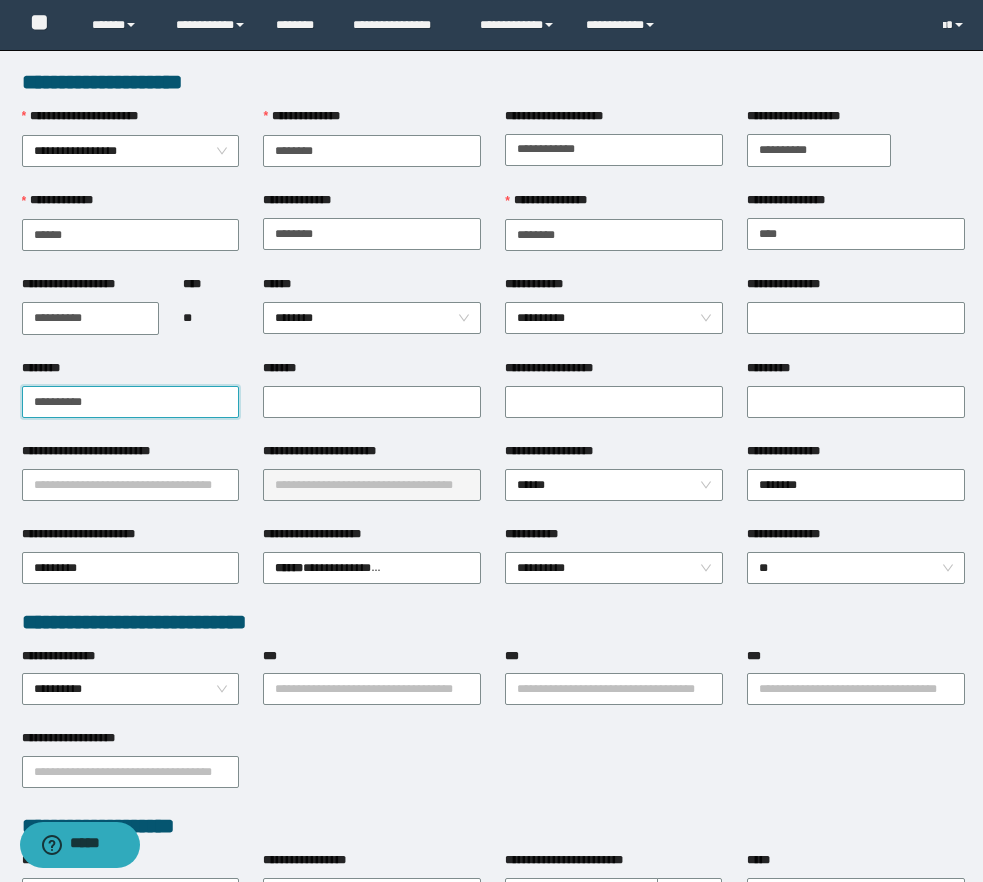 type on "**********" 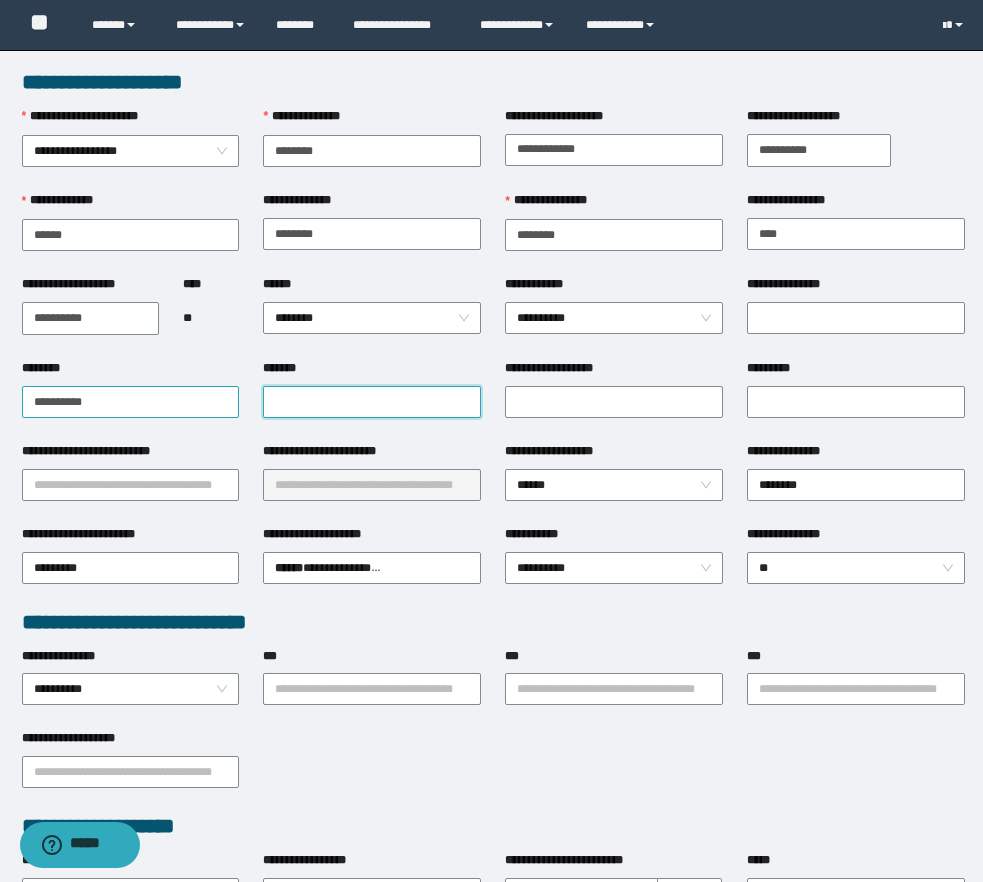 paste on "**********" 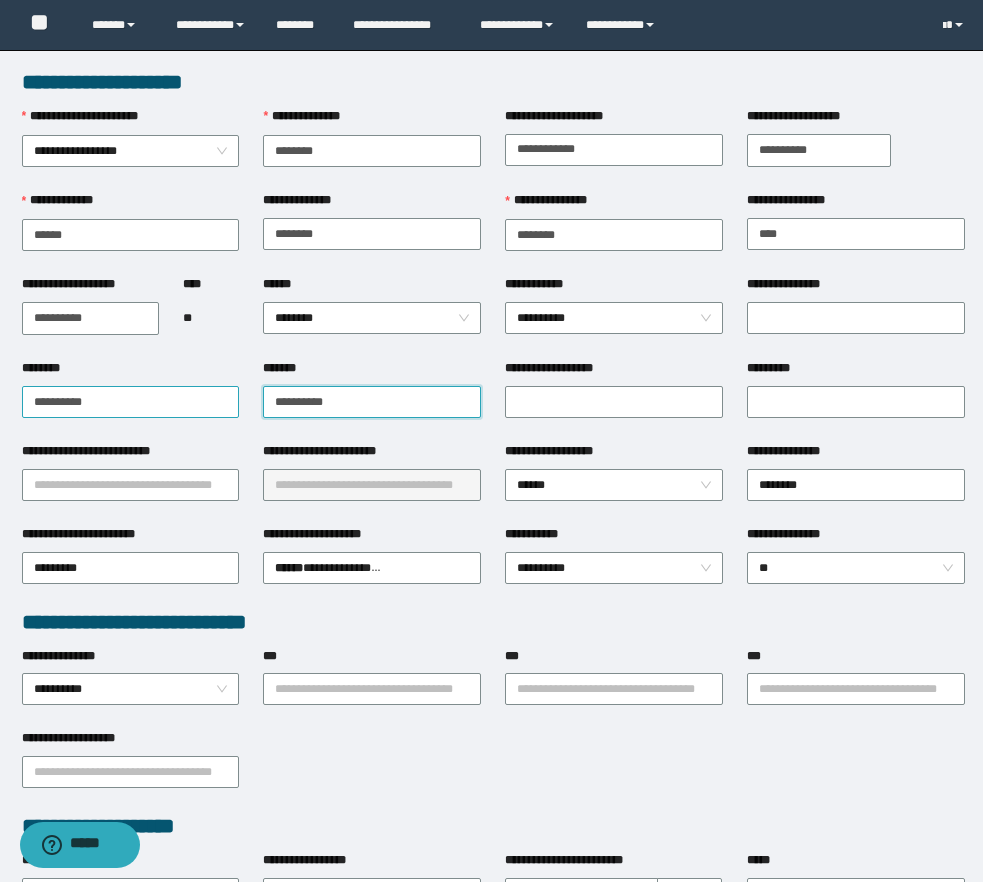 type on "**********" 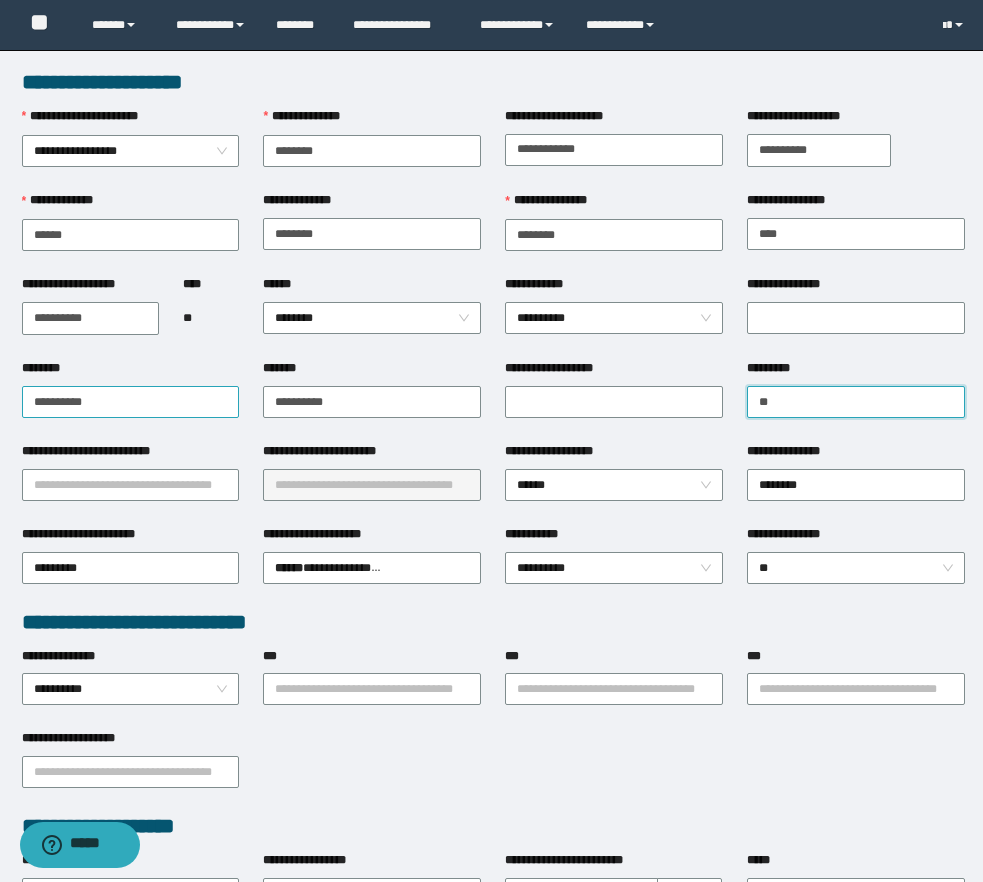 type on "*" 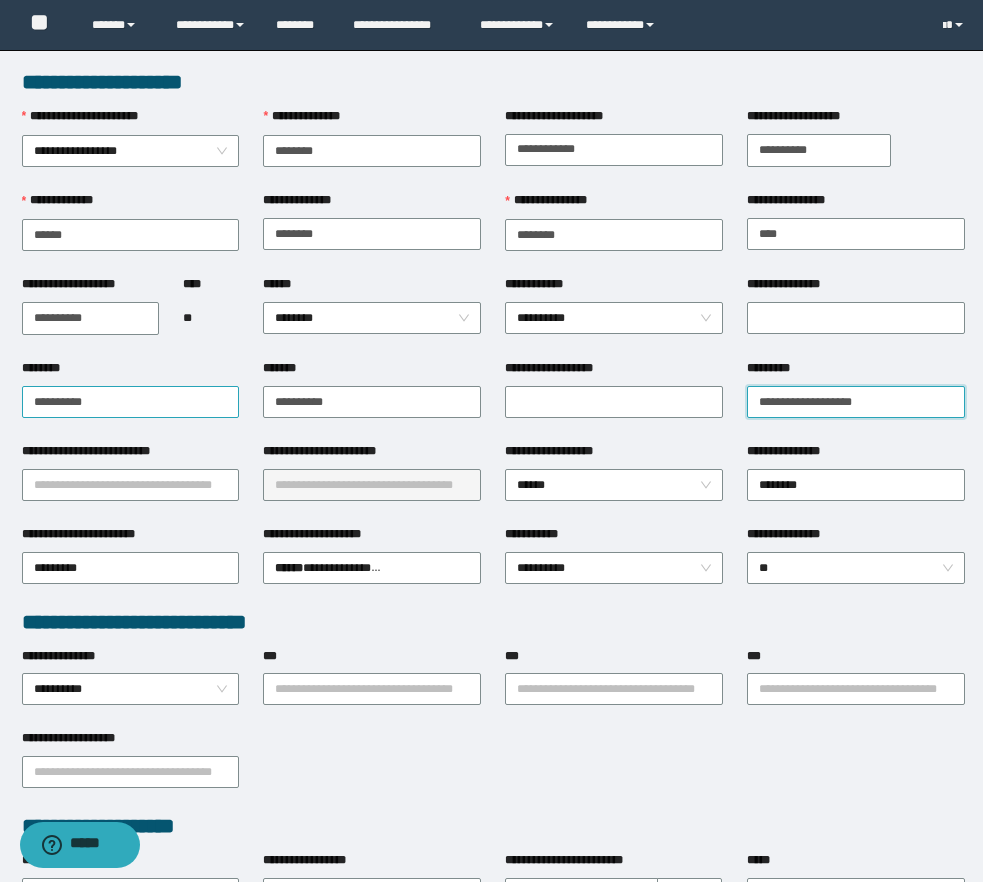 type on "**********" 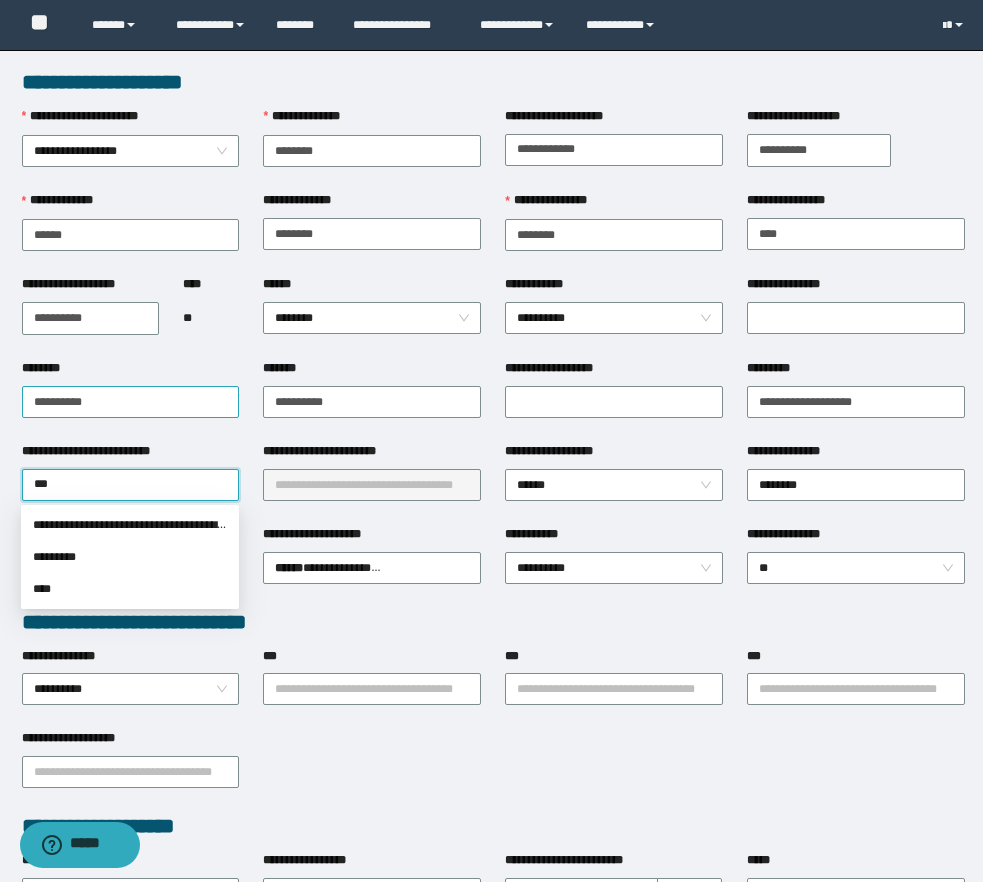 type on "****" 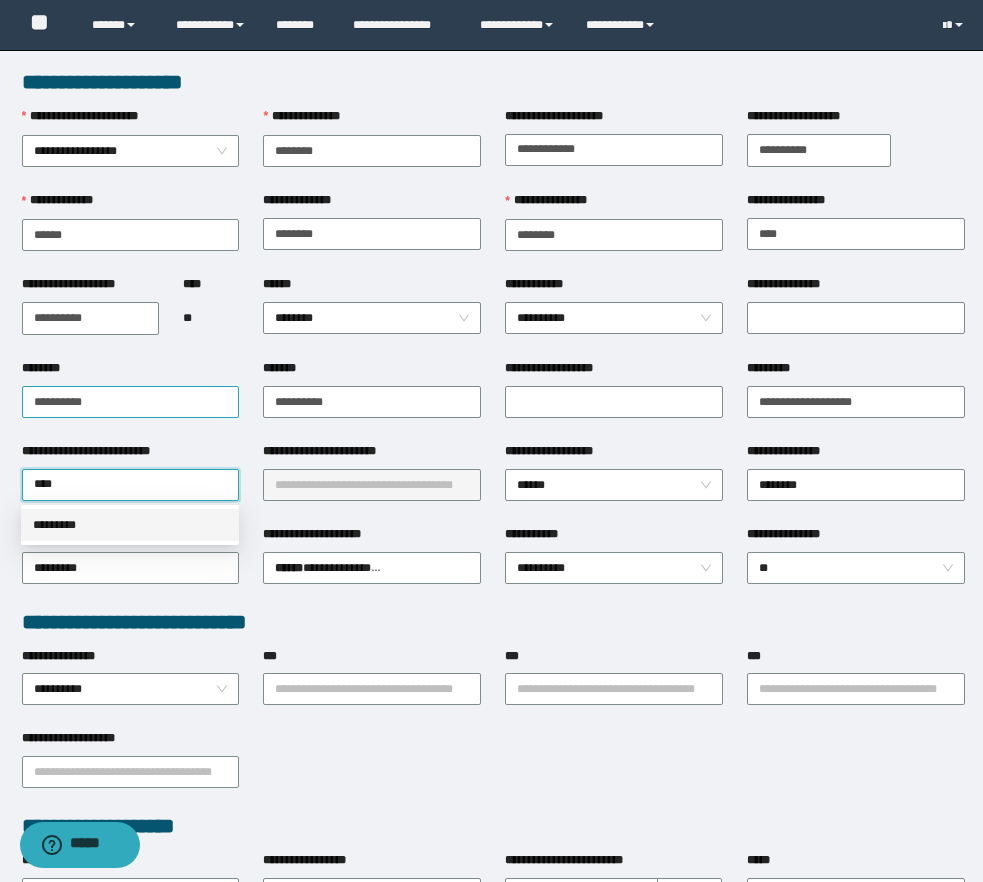 type 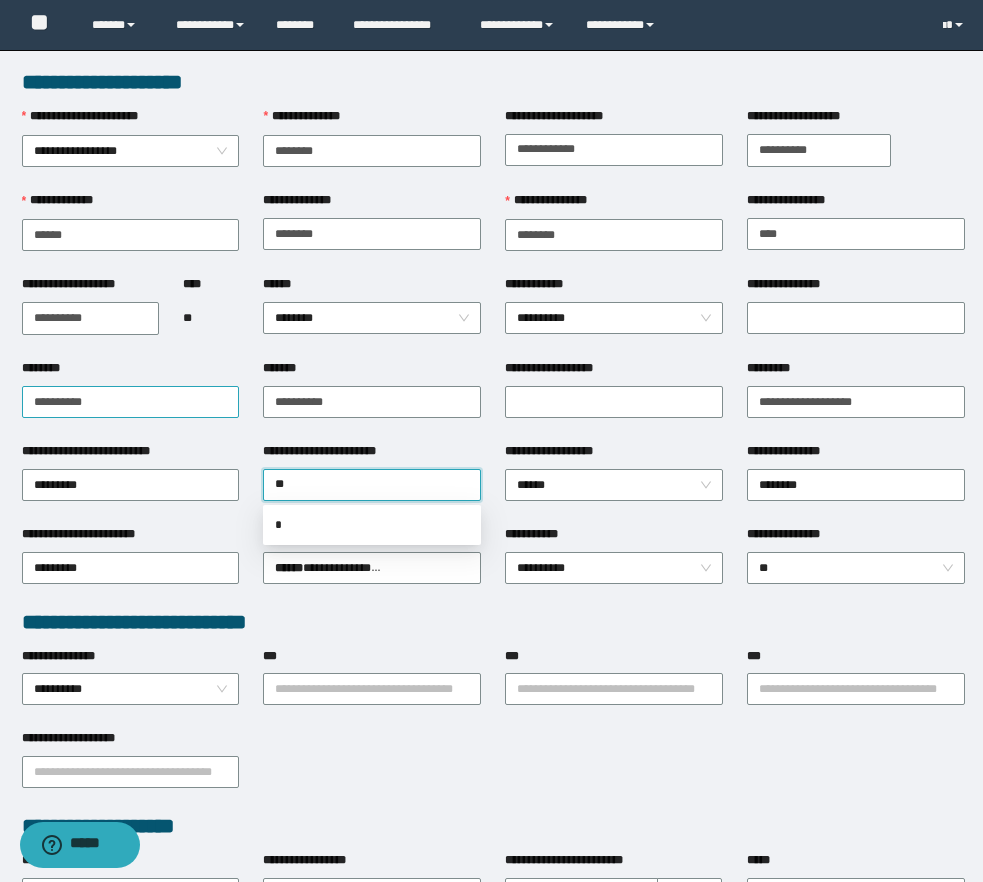 type on "*" 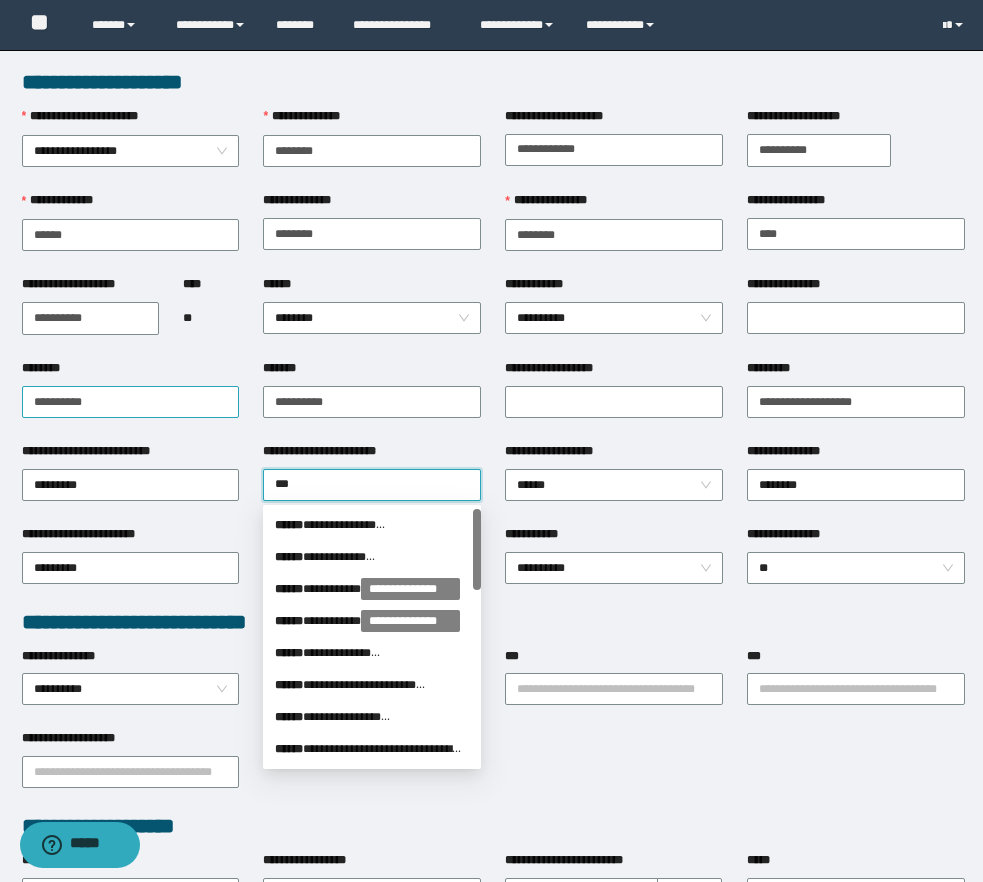 type on "****" 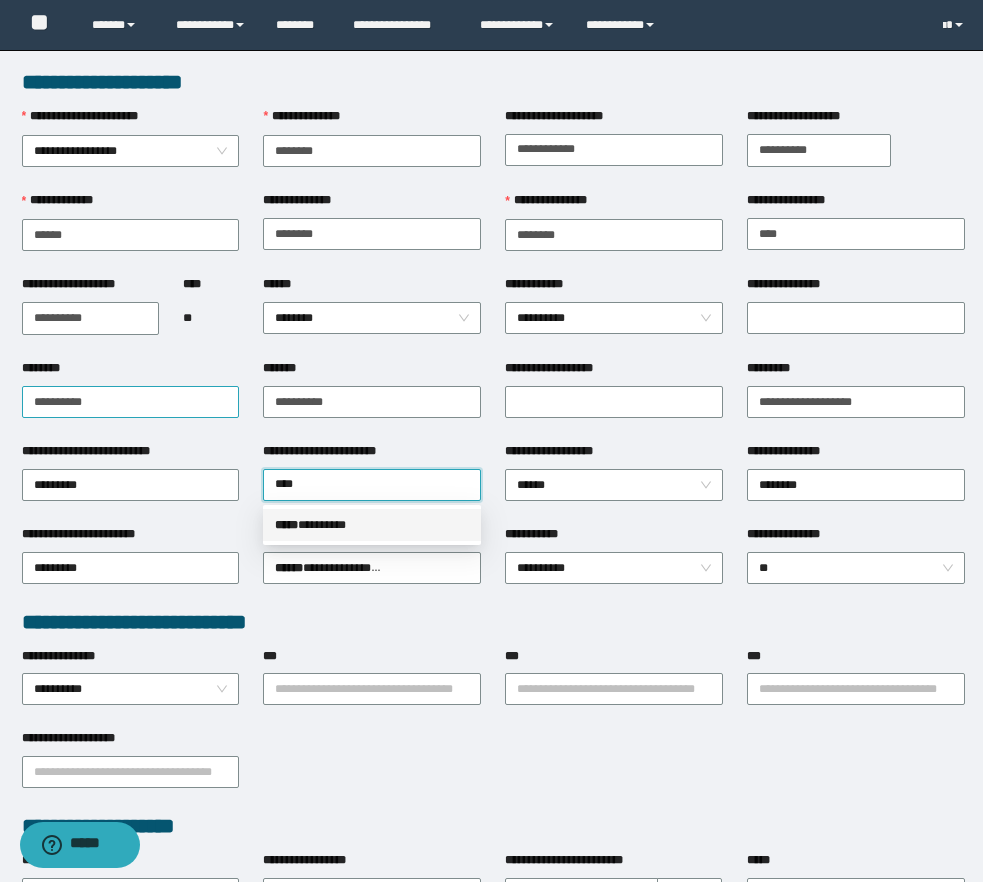 type 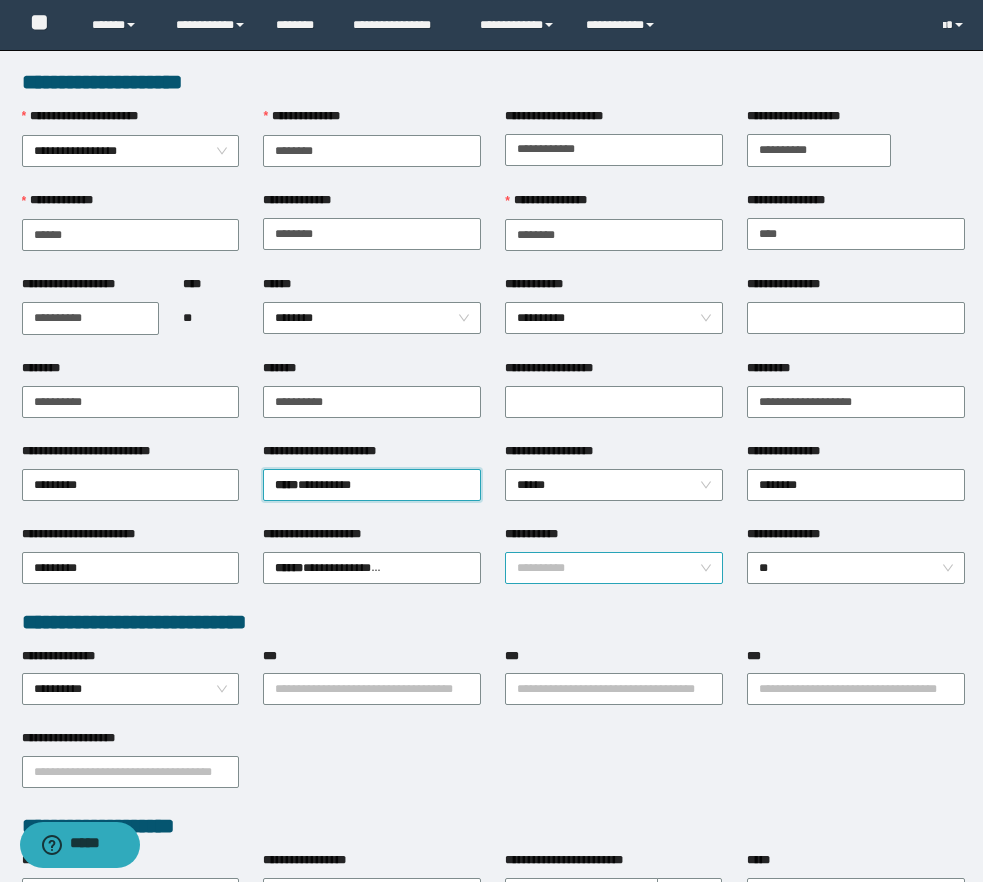 click on "**********" at bounding box center [614, 568] 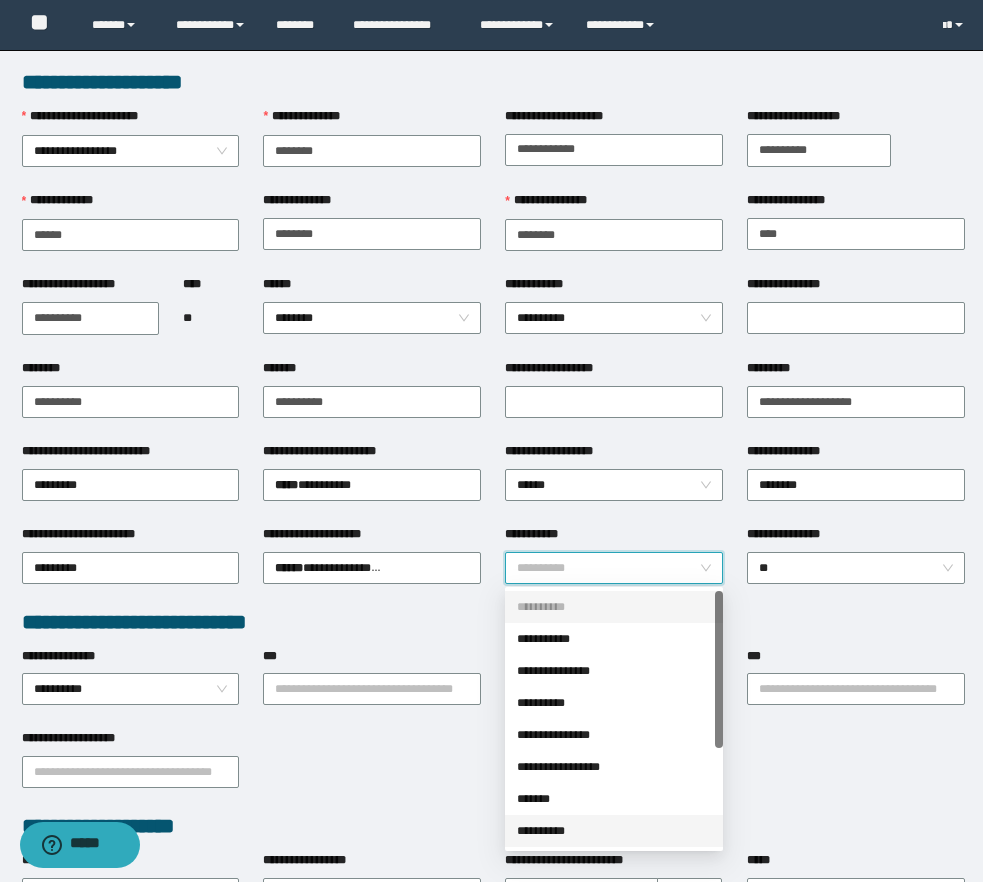 click on "**********" at bounding box center [614, 831] 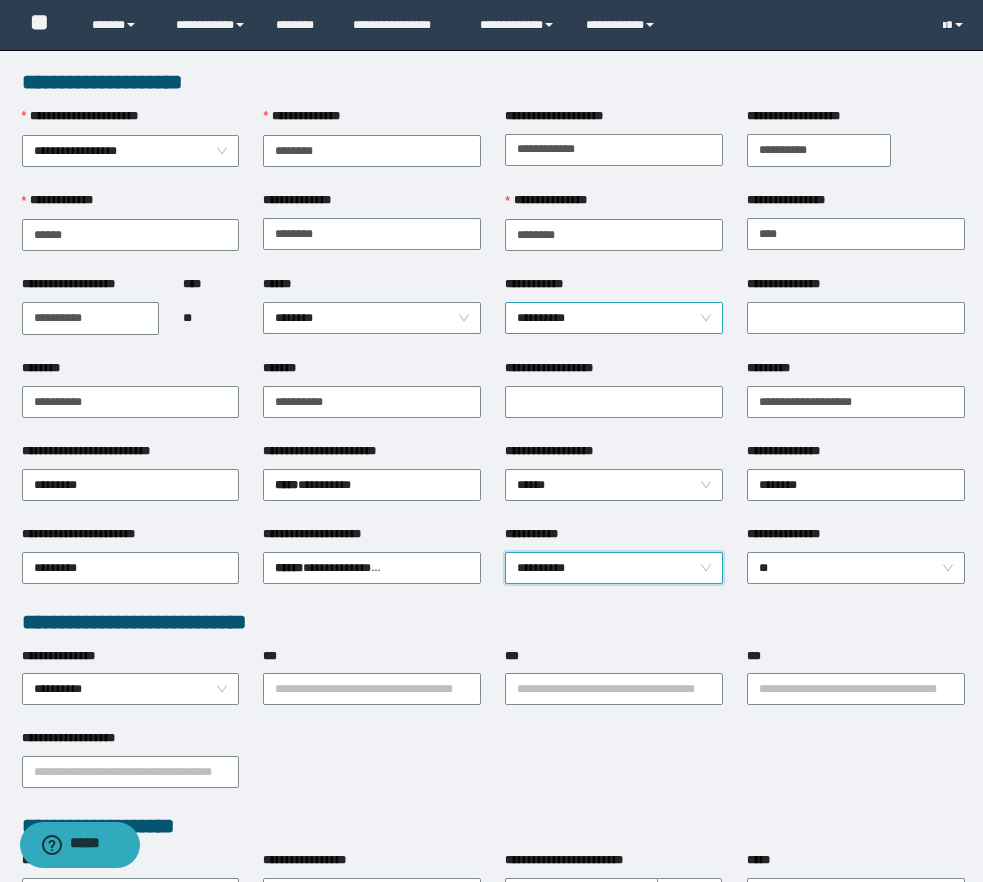 click on "**********" at bounding box center (614, 318) 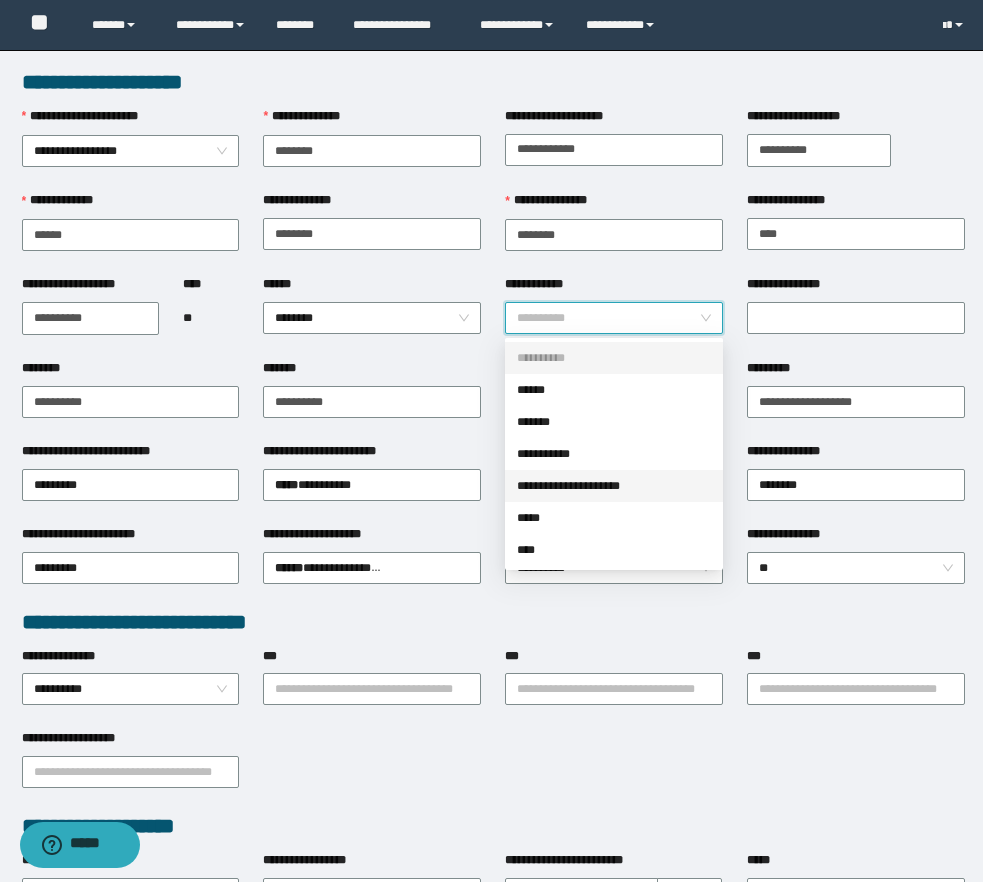 click on "**********" at bounding box center [614, 486] 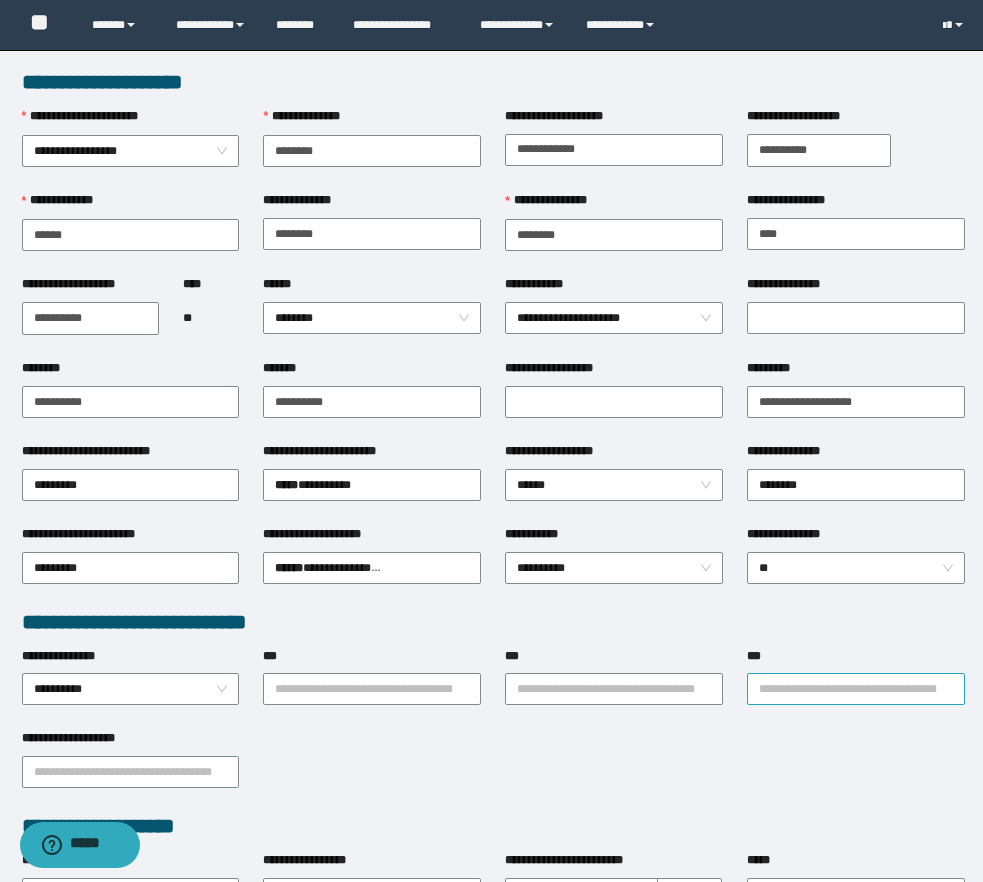 click on "***" at bounding box center [856, 689] 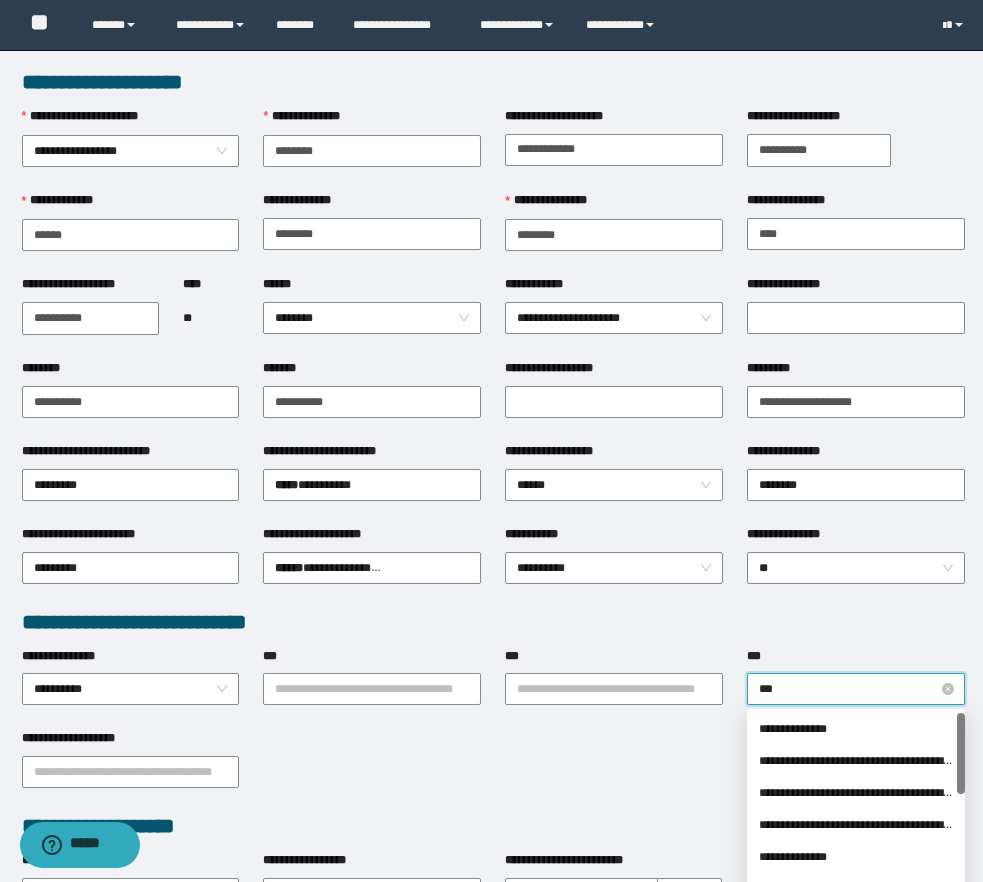 type on "****" 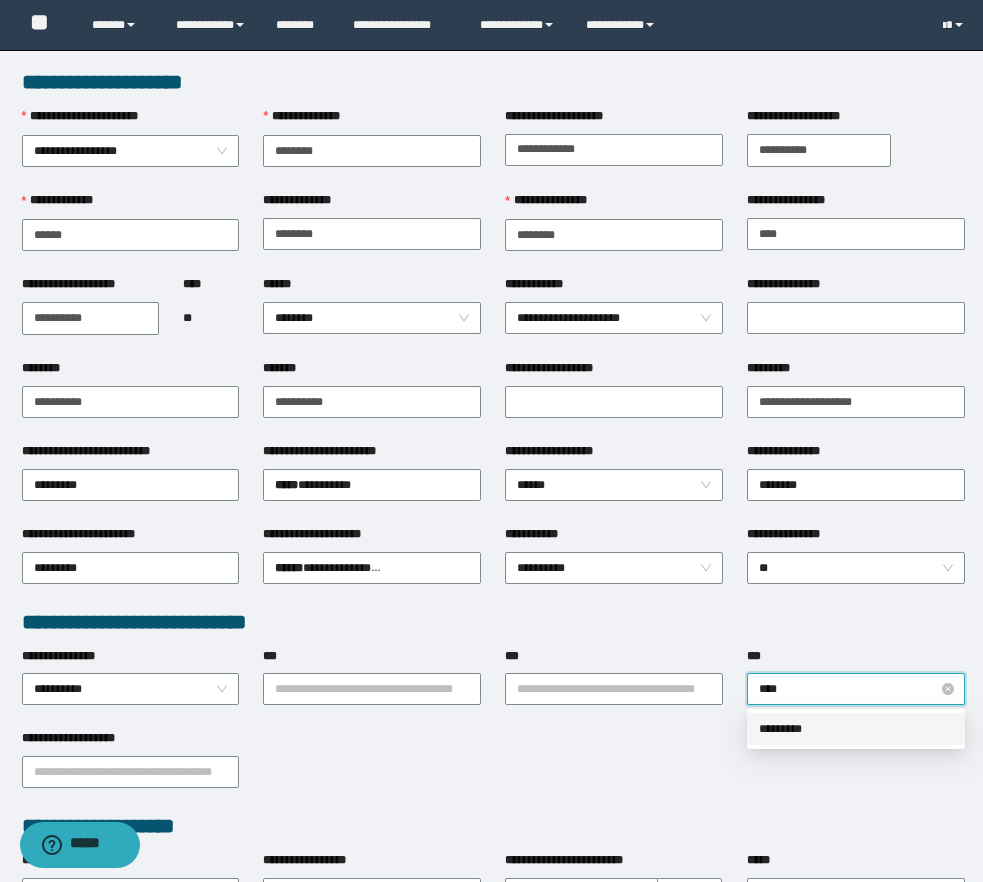 type 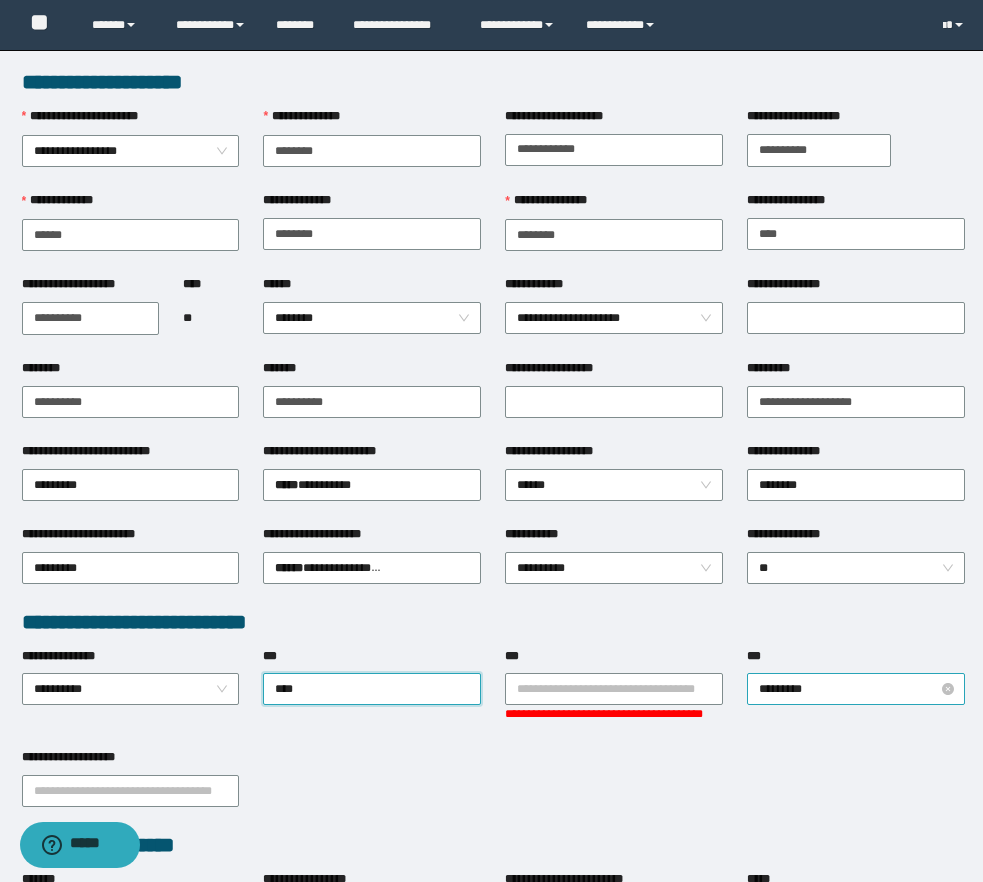 type on "*****" 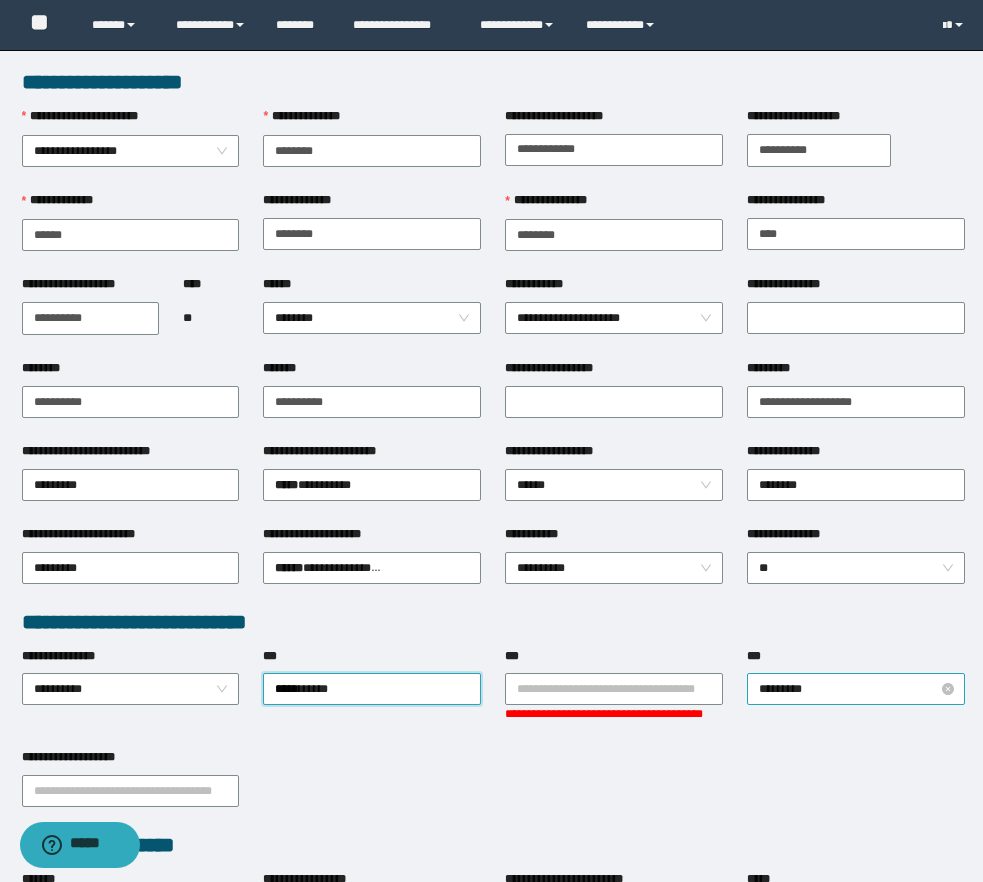 type 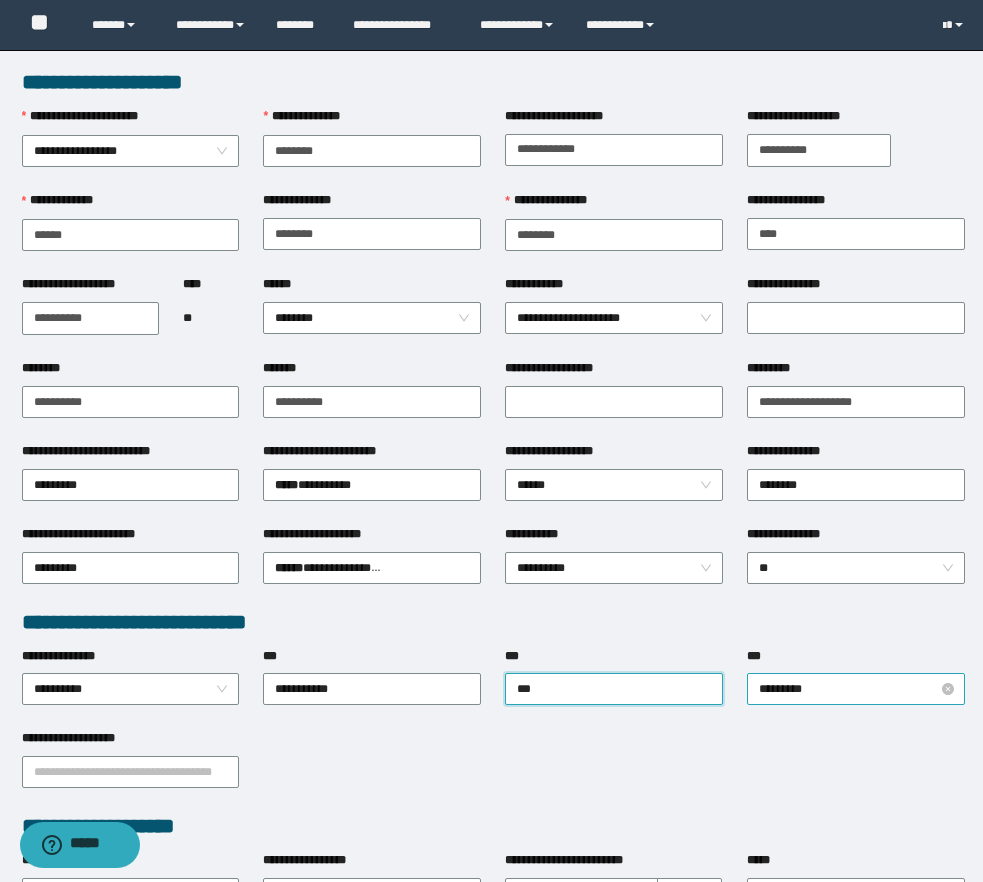 type on "****" 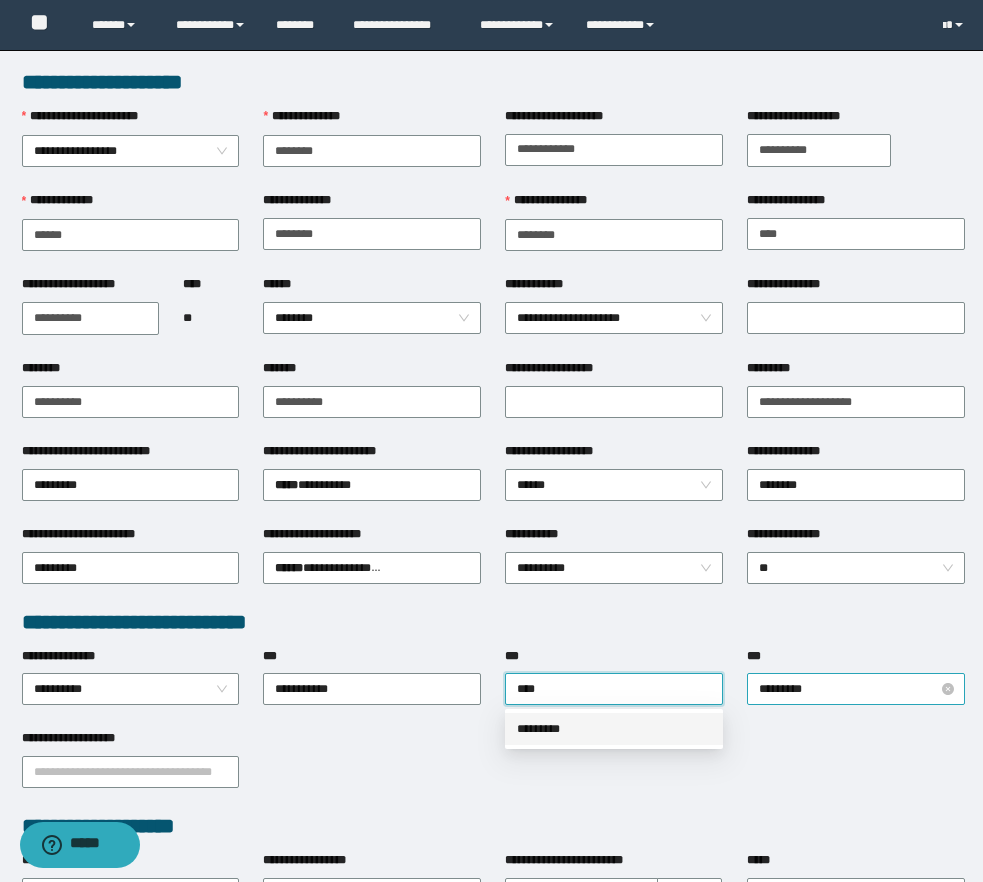type 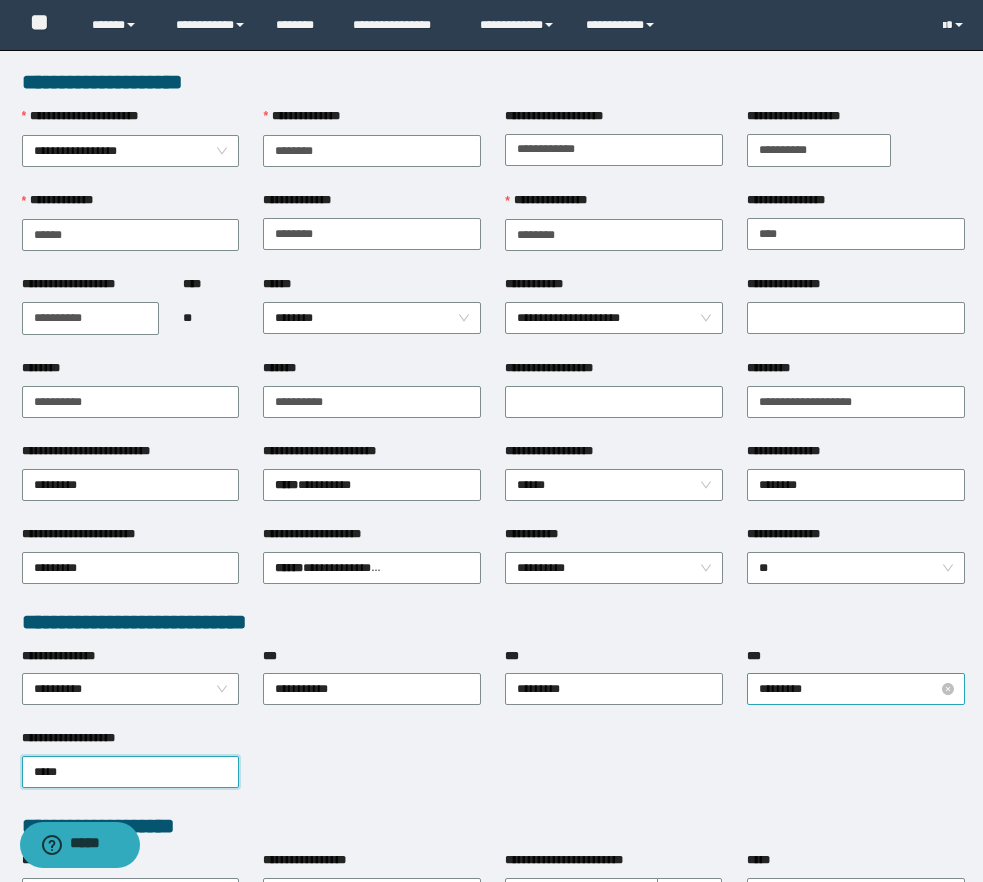 type on "******" 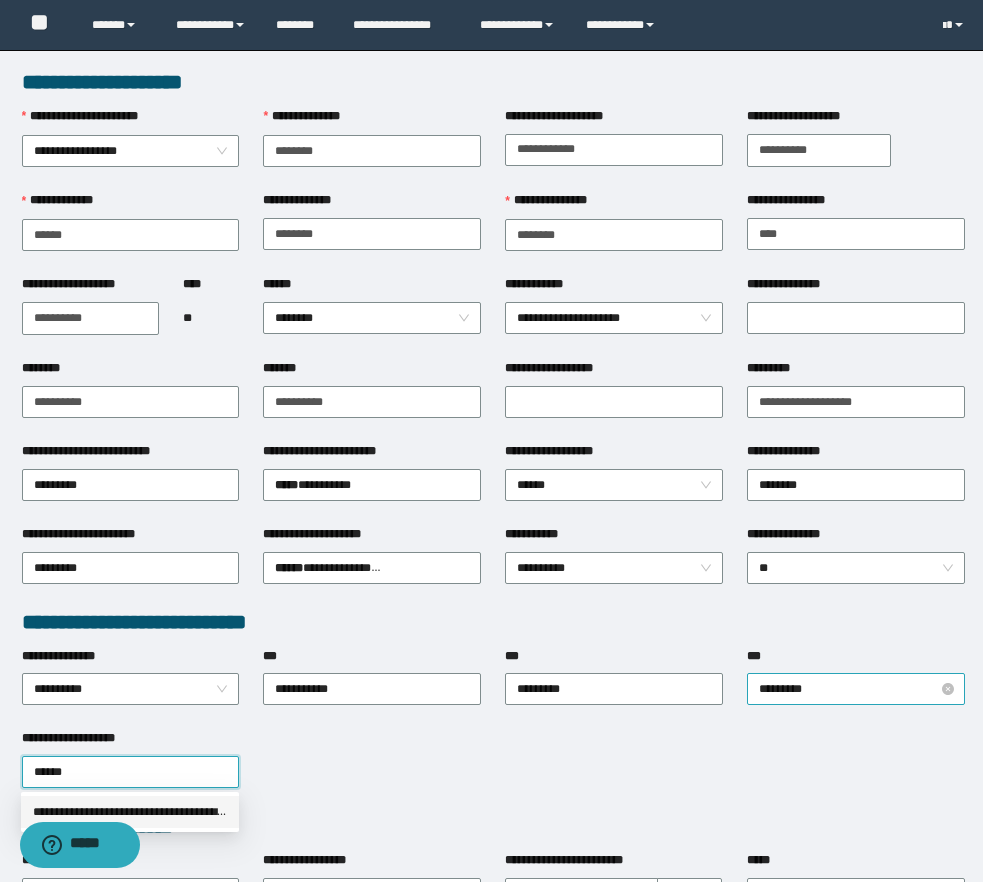 type 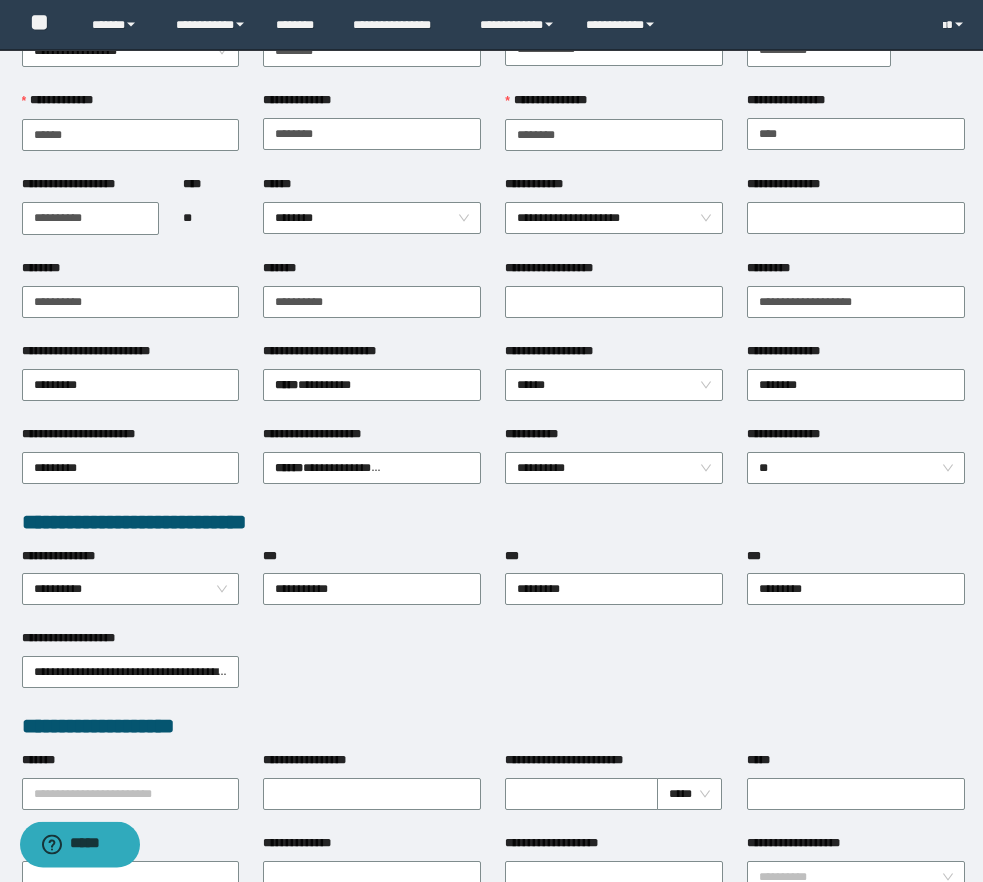 scroll, scrollTop: 0, scrollLeft: 0, axis: both 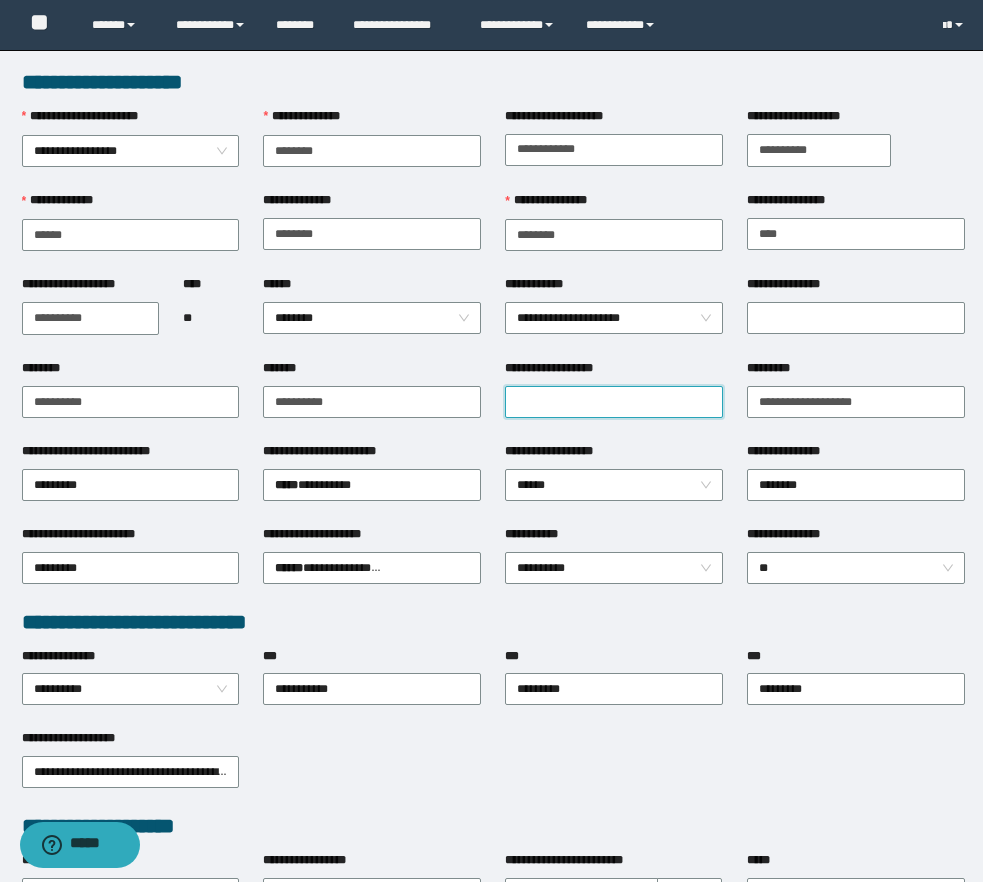 click on "**********" at bounding box center [614, 402] 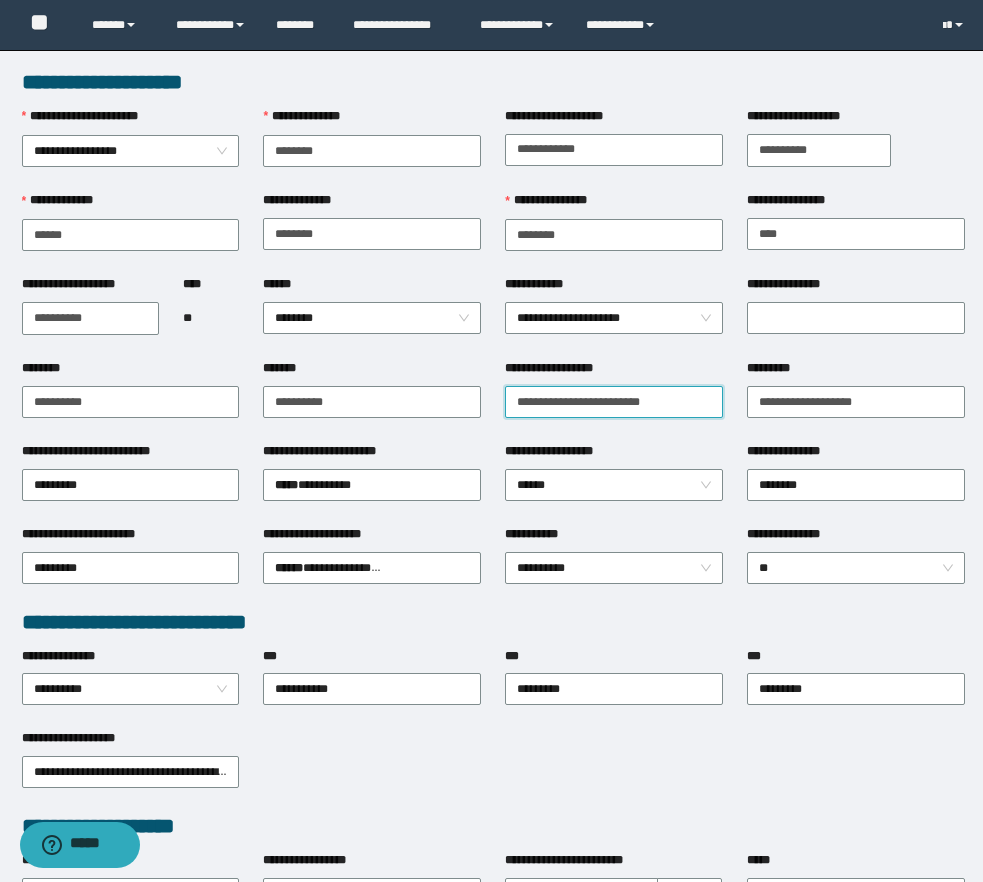 type on "**********" 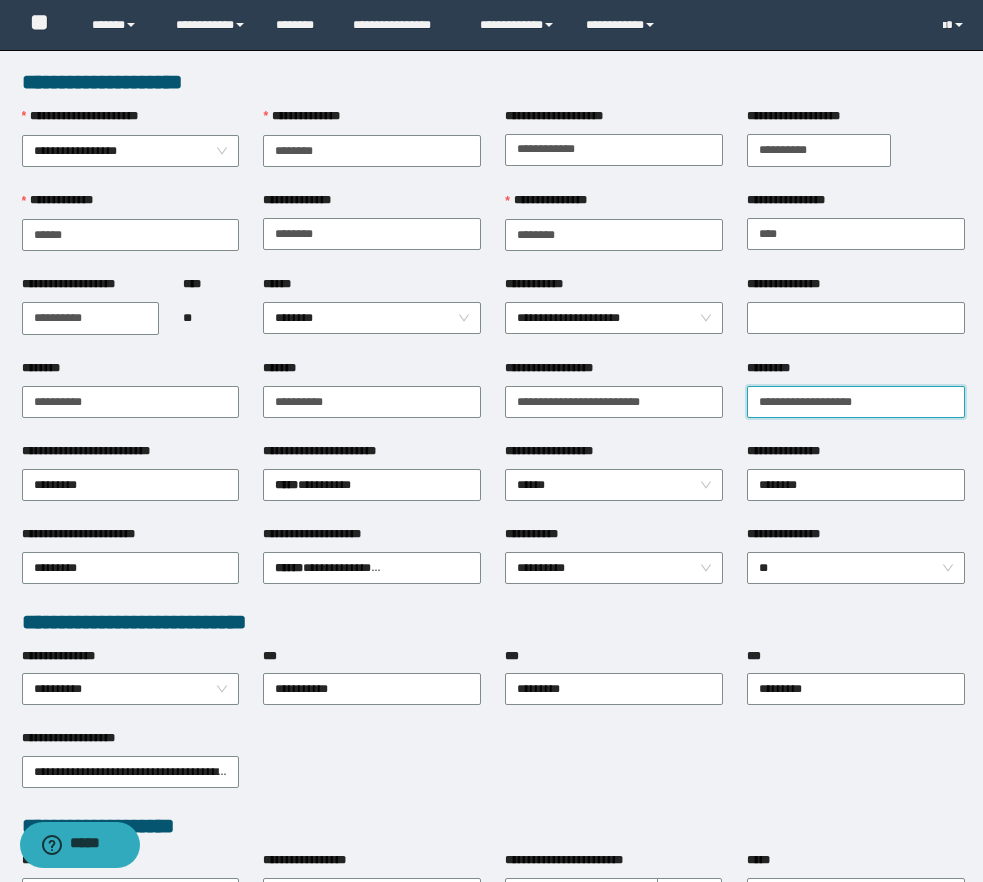 click on "**********" at bounding box center (856, 402) 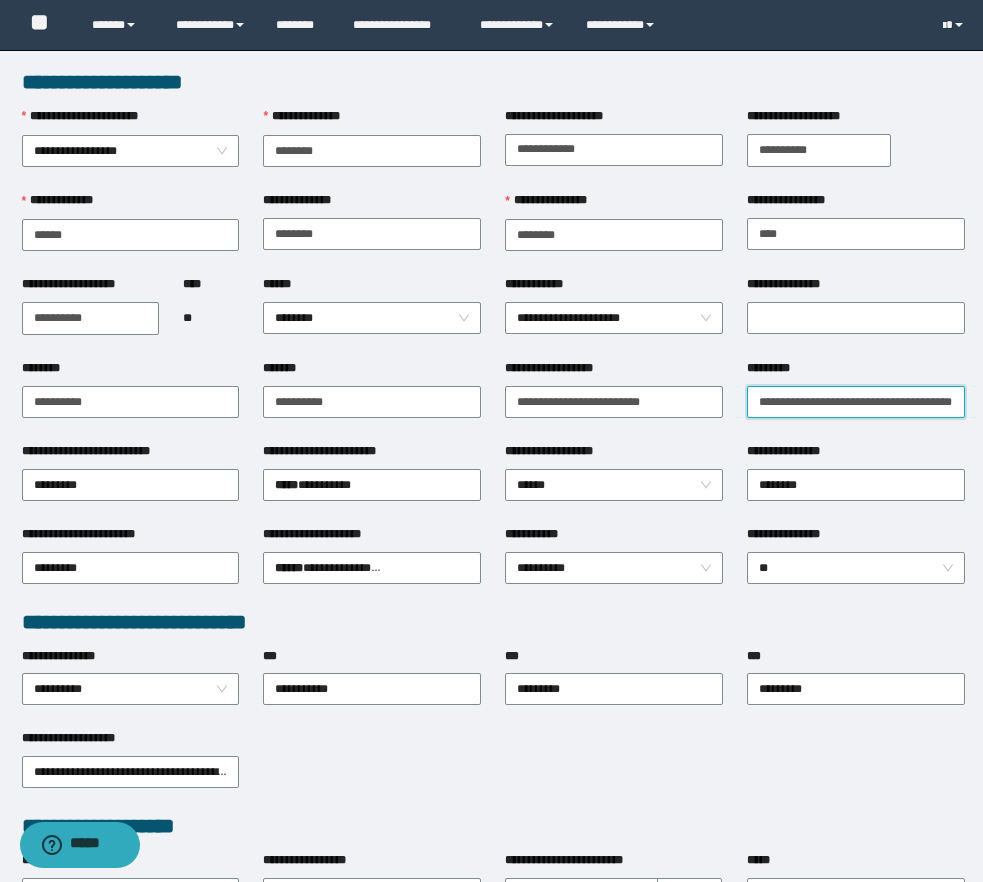 scroll, scrollTop: 0, scrollLeft: 34, axis: horizontal 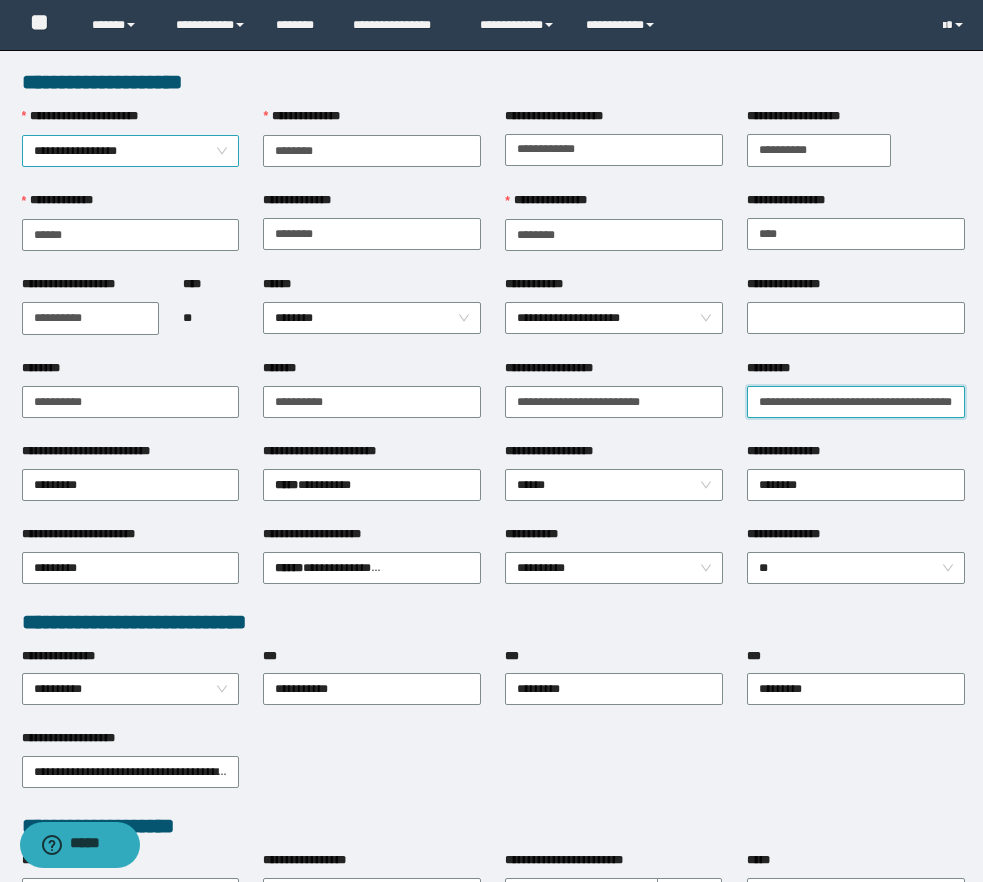 type on "**********" 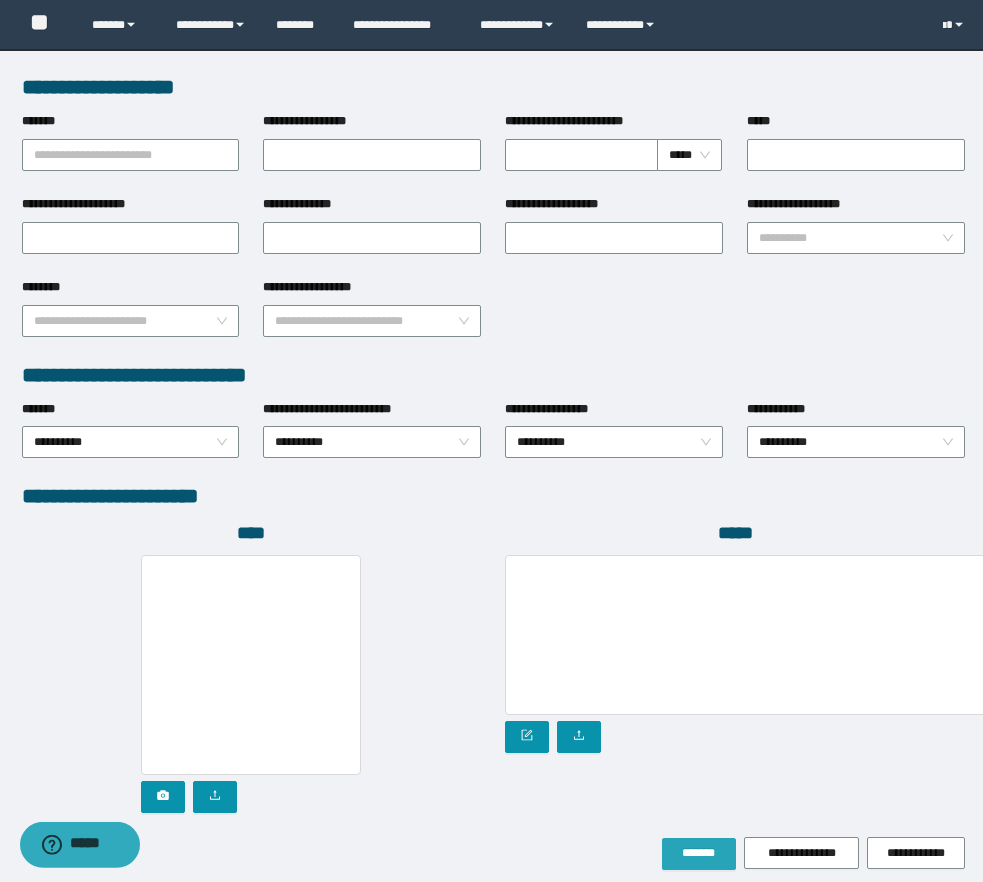 scroll, scrollTop: 822, scrollLeft: 0, axis: vertical 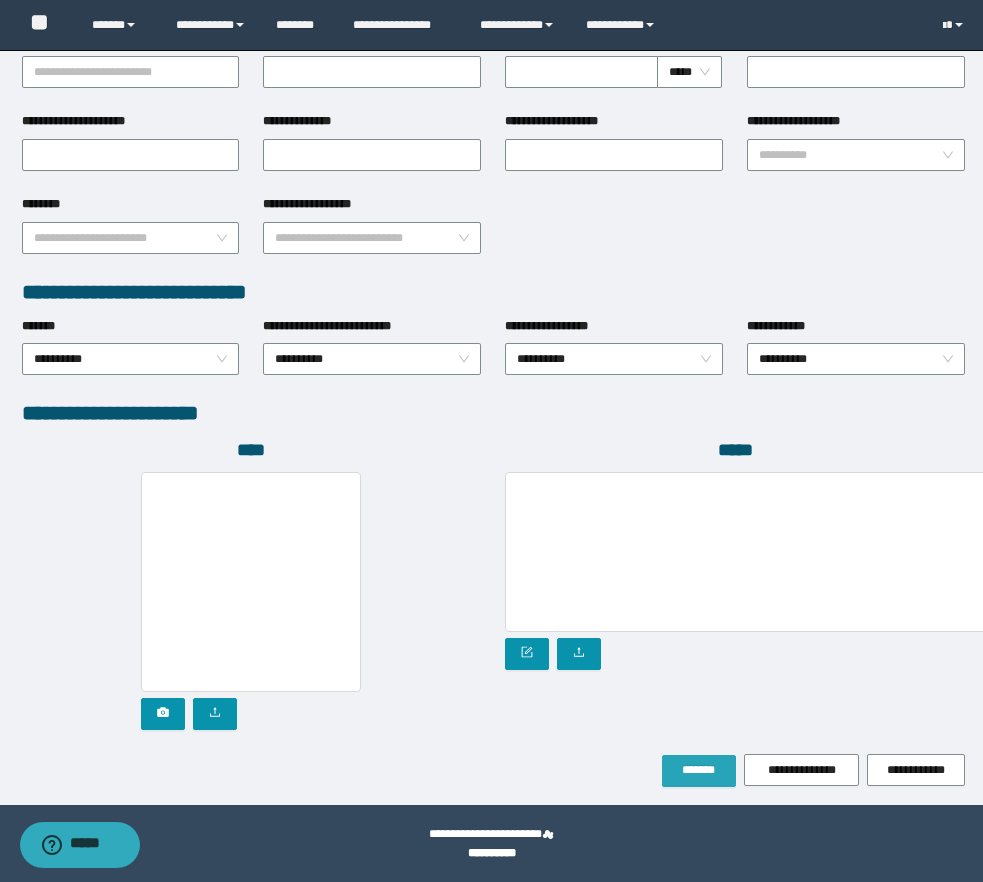 click on "*******" at bounding box center (699, 771) 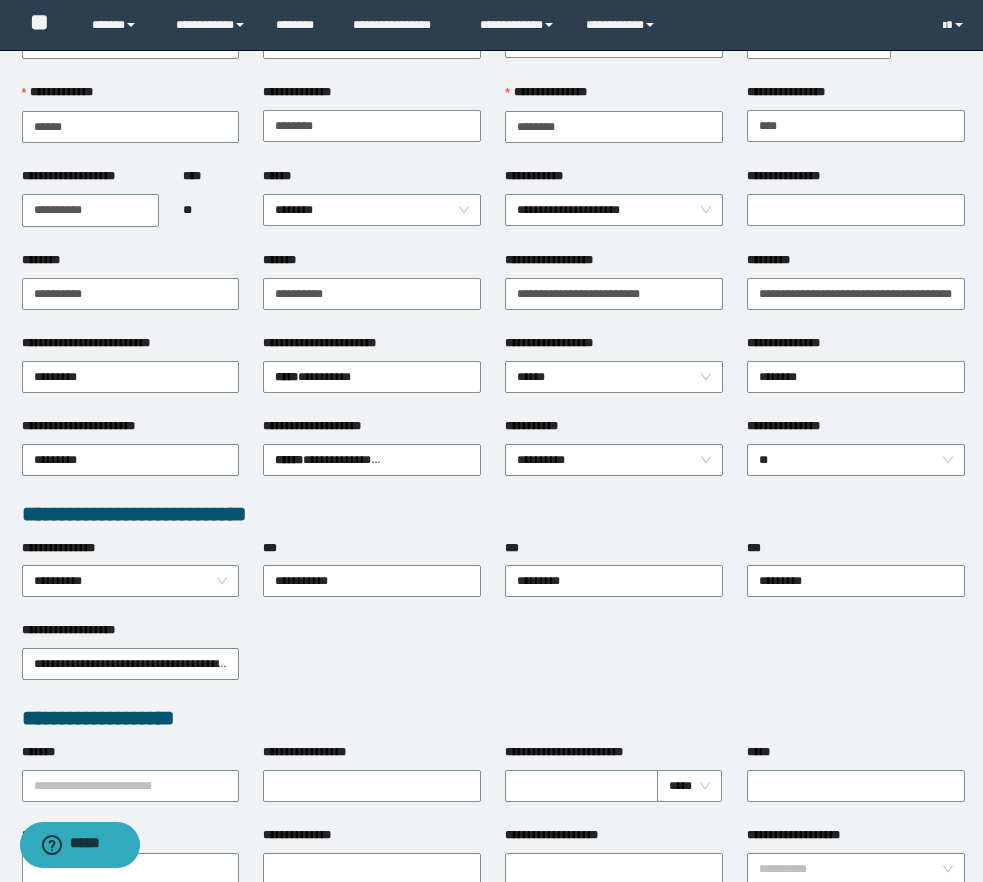 scroll, scrollTop: 0, scrollLeft: 0, axis: both 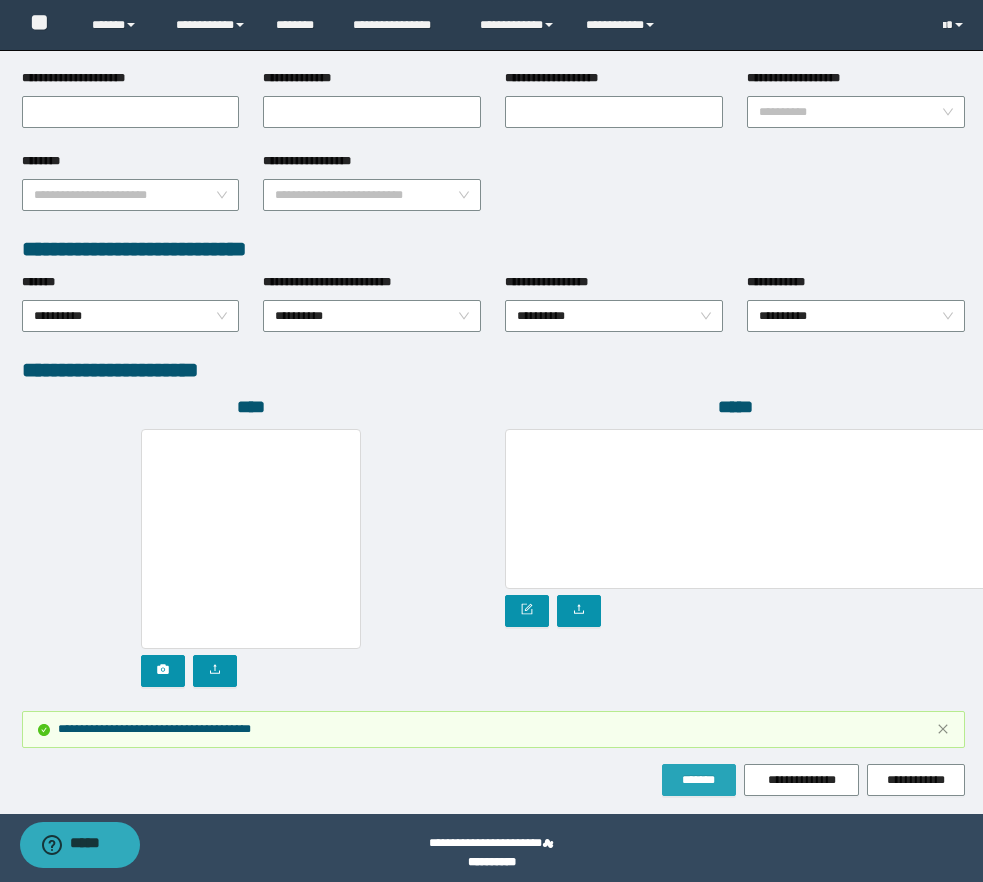 click on "*******" at bounding box center [699, 780] 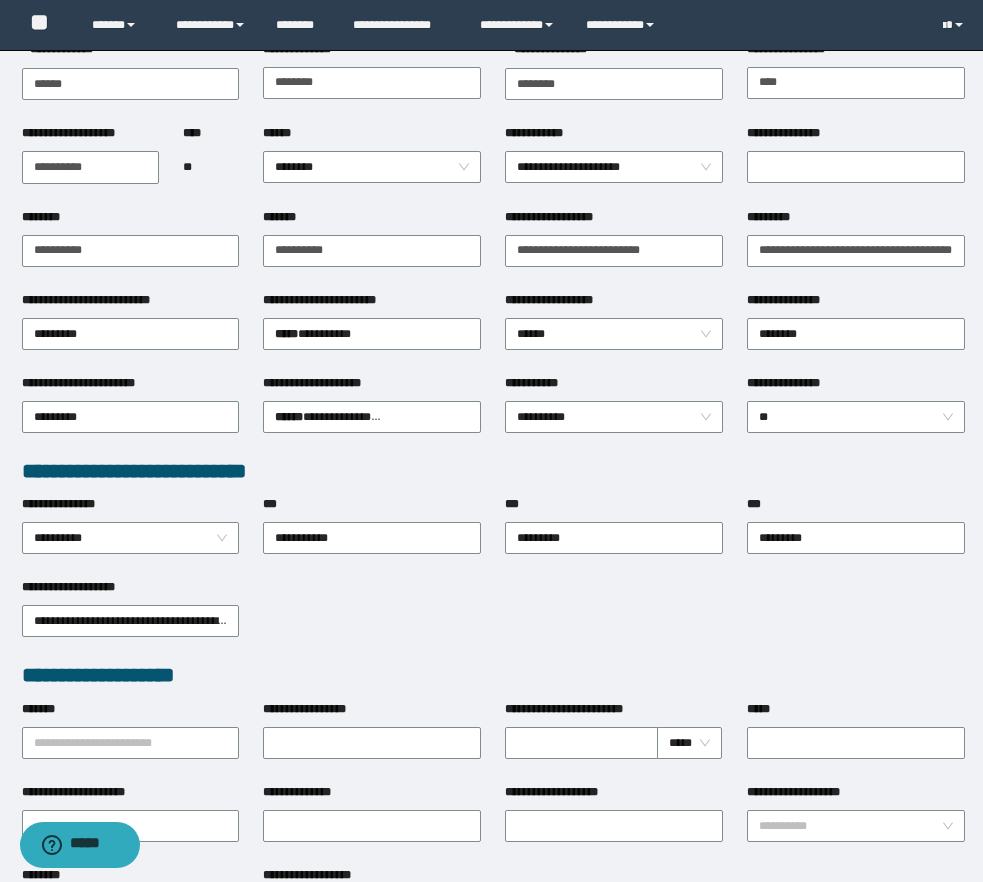 scroll, scrollTop: 0, scrollLeft: 0, axis: both 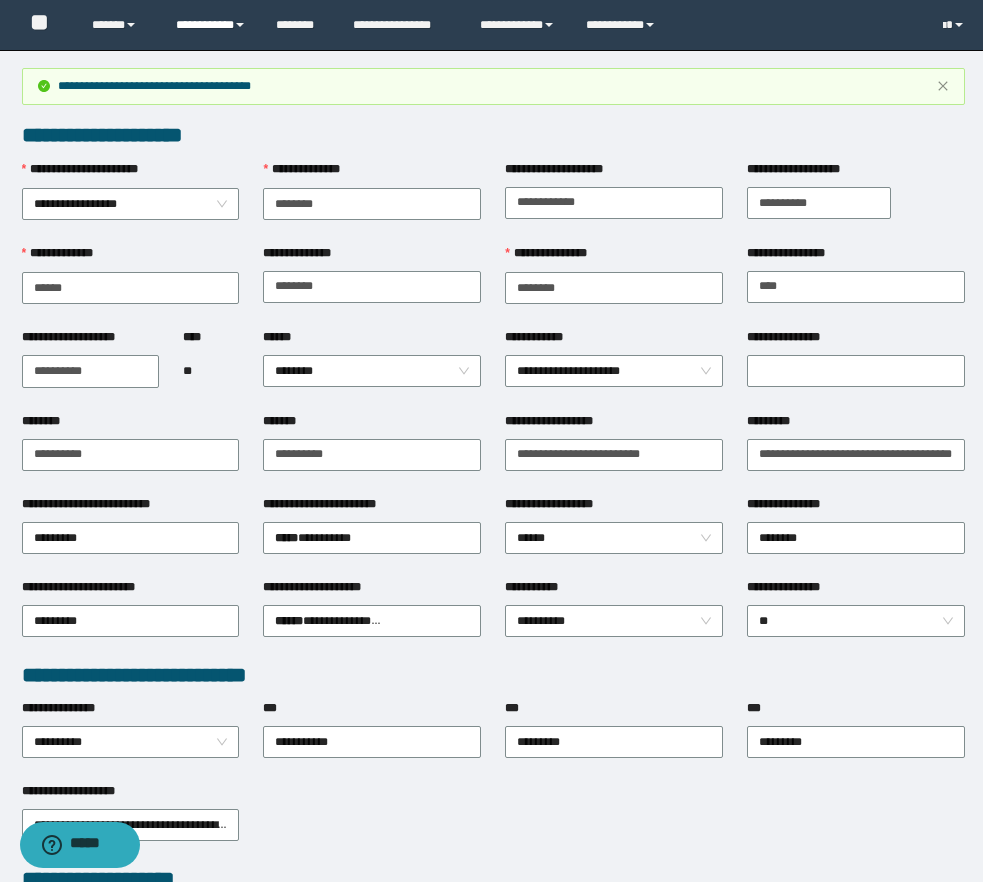 click on "**********" at bounding box center [211, 25] 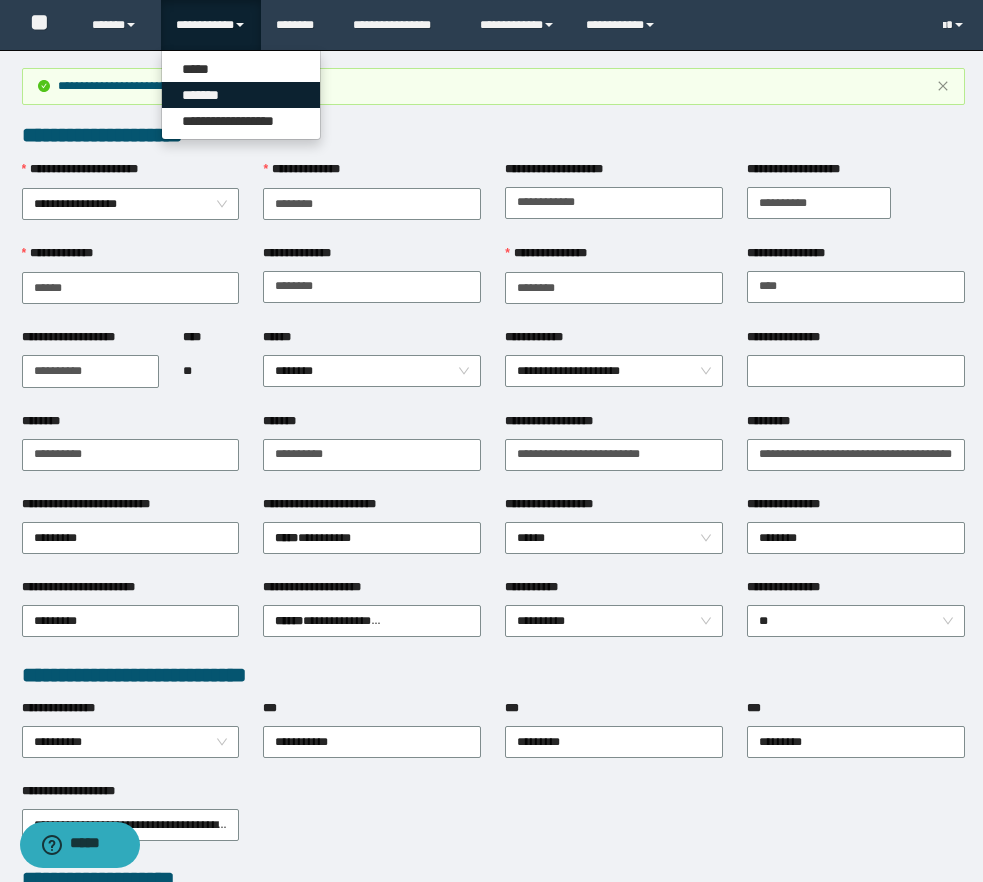 click on "*******" at bounding box center [241, 95] 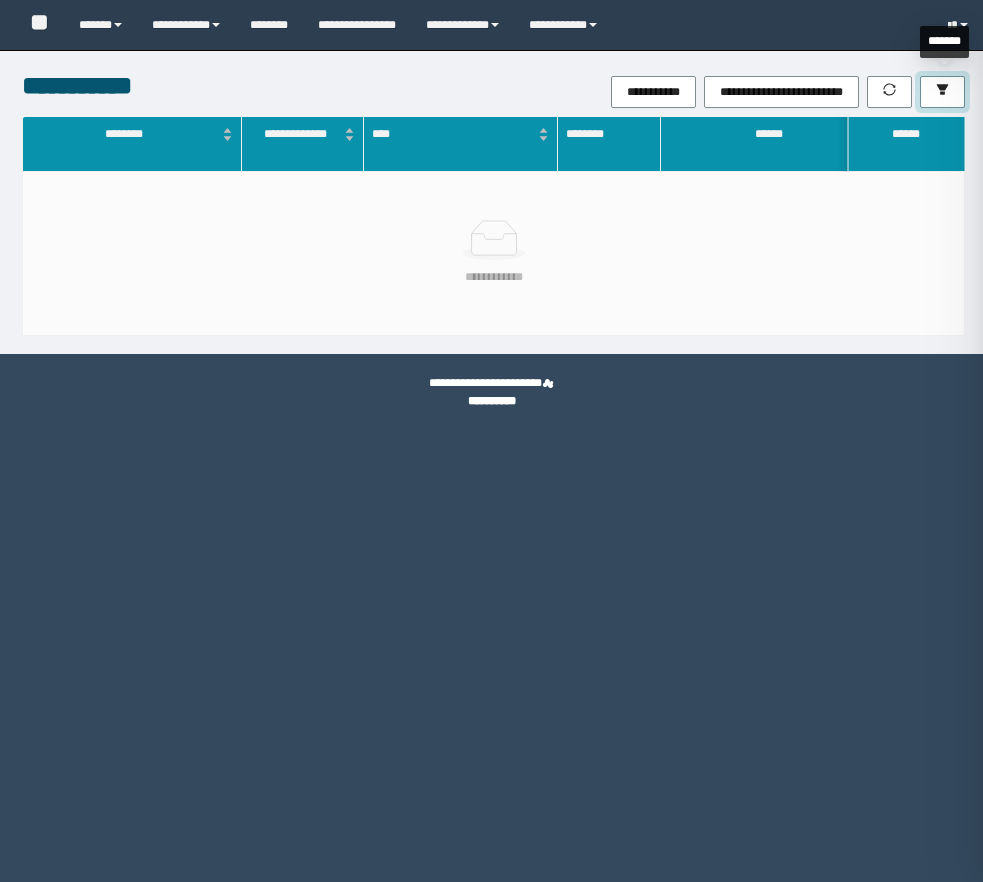 scroll, scrollTop: 0, scrollLeft: 0, axis: both 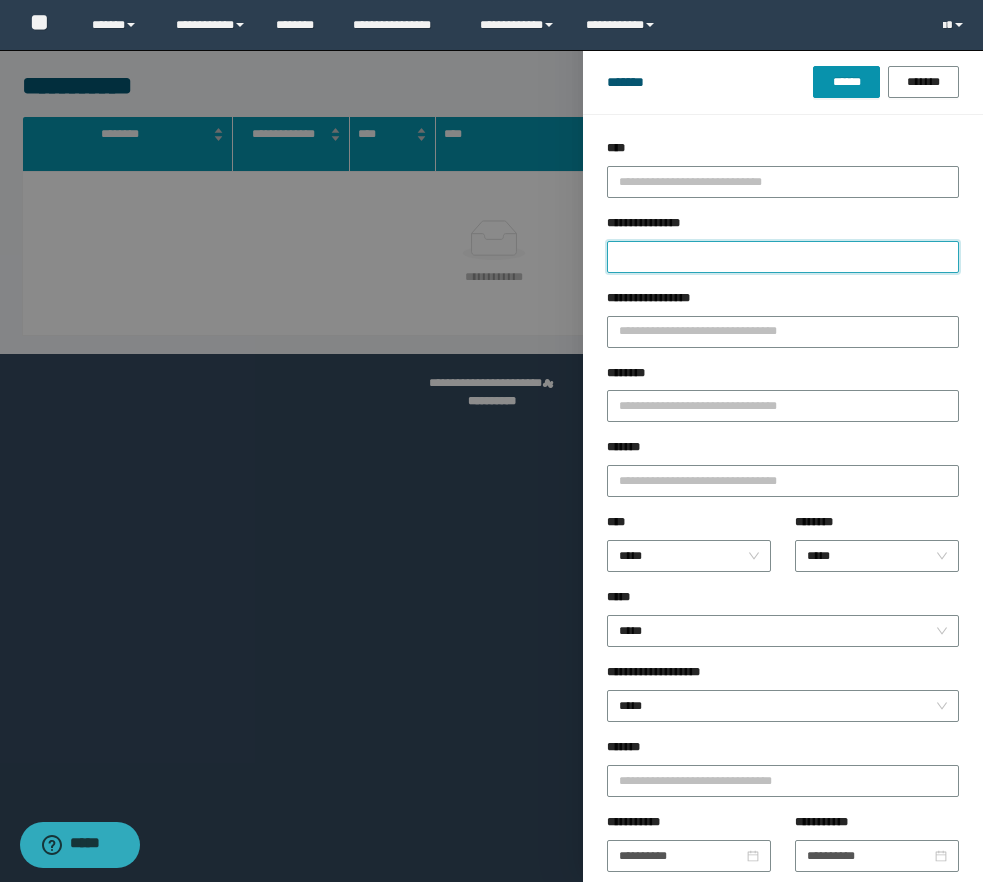 click on "**********" at bounding box center [783, 257] 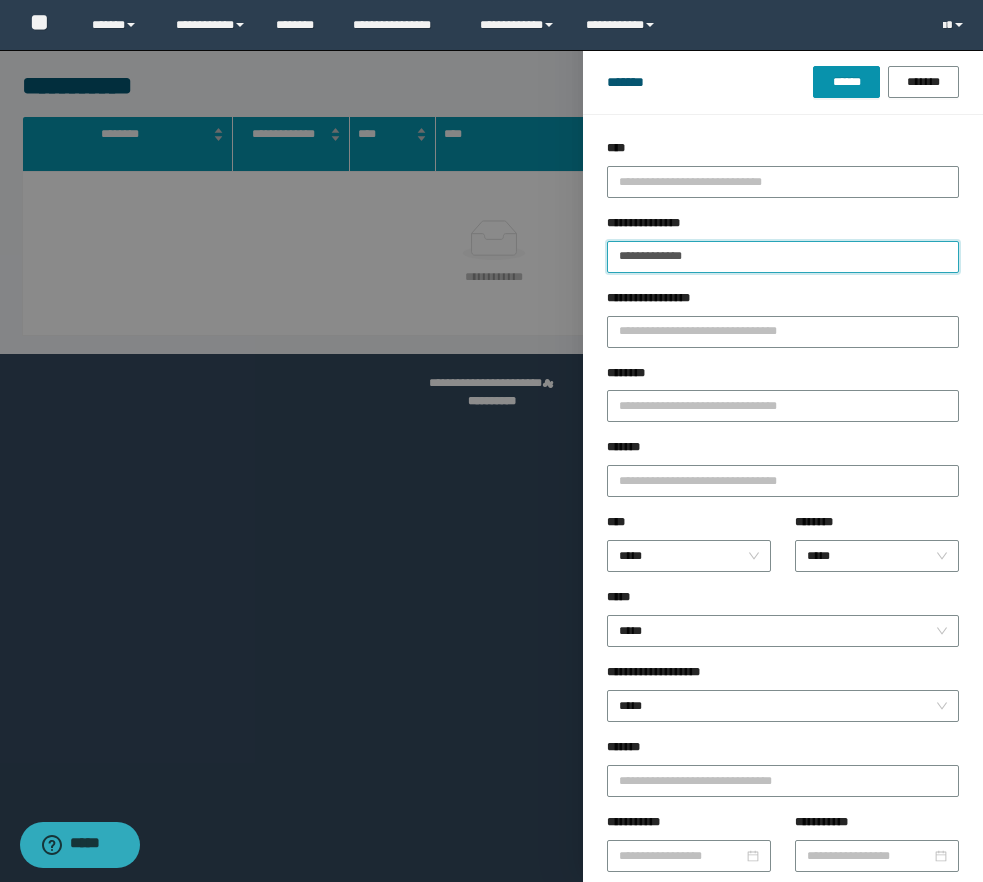 type on "**********" 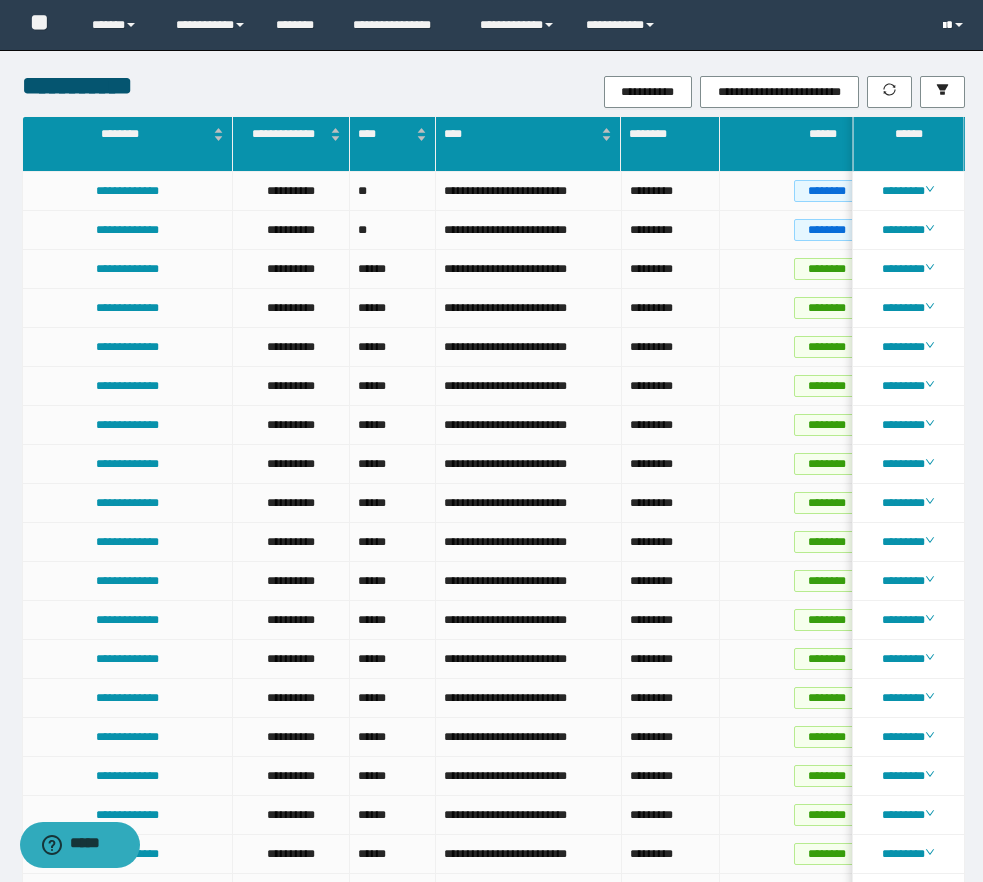 click at bounding box center (944, 26) 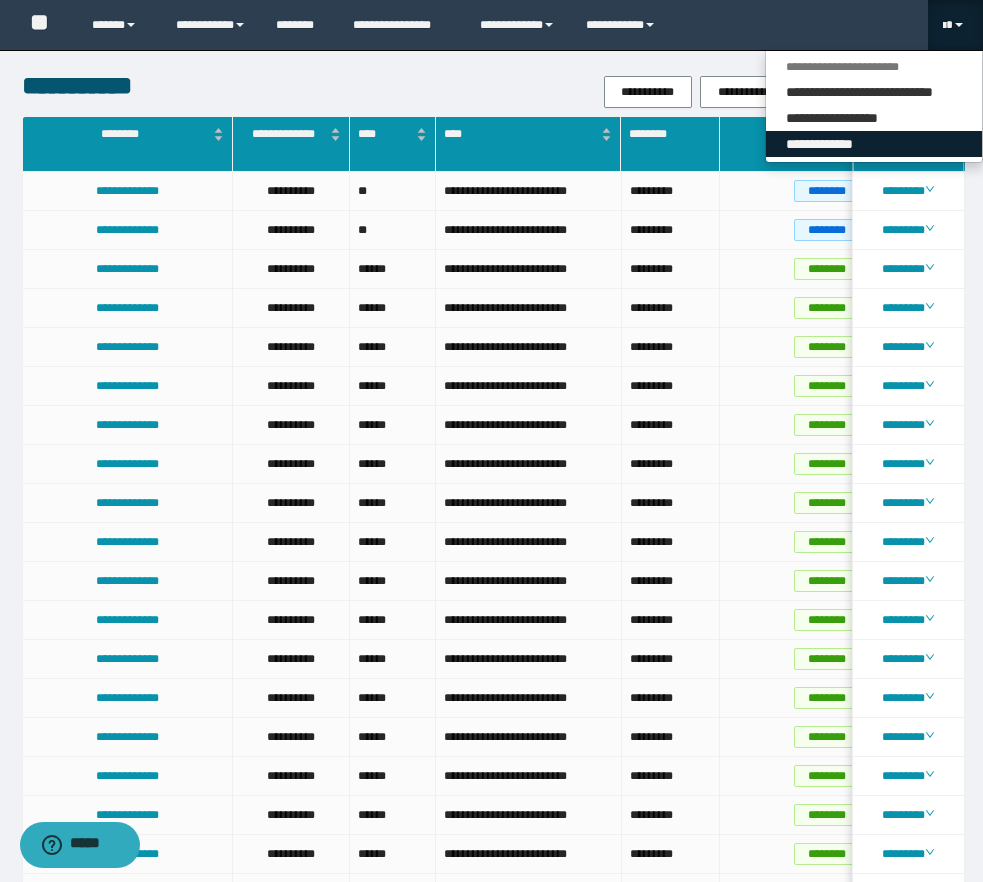 click on "**********" at bounding box center (874, 144) 